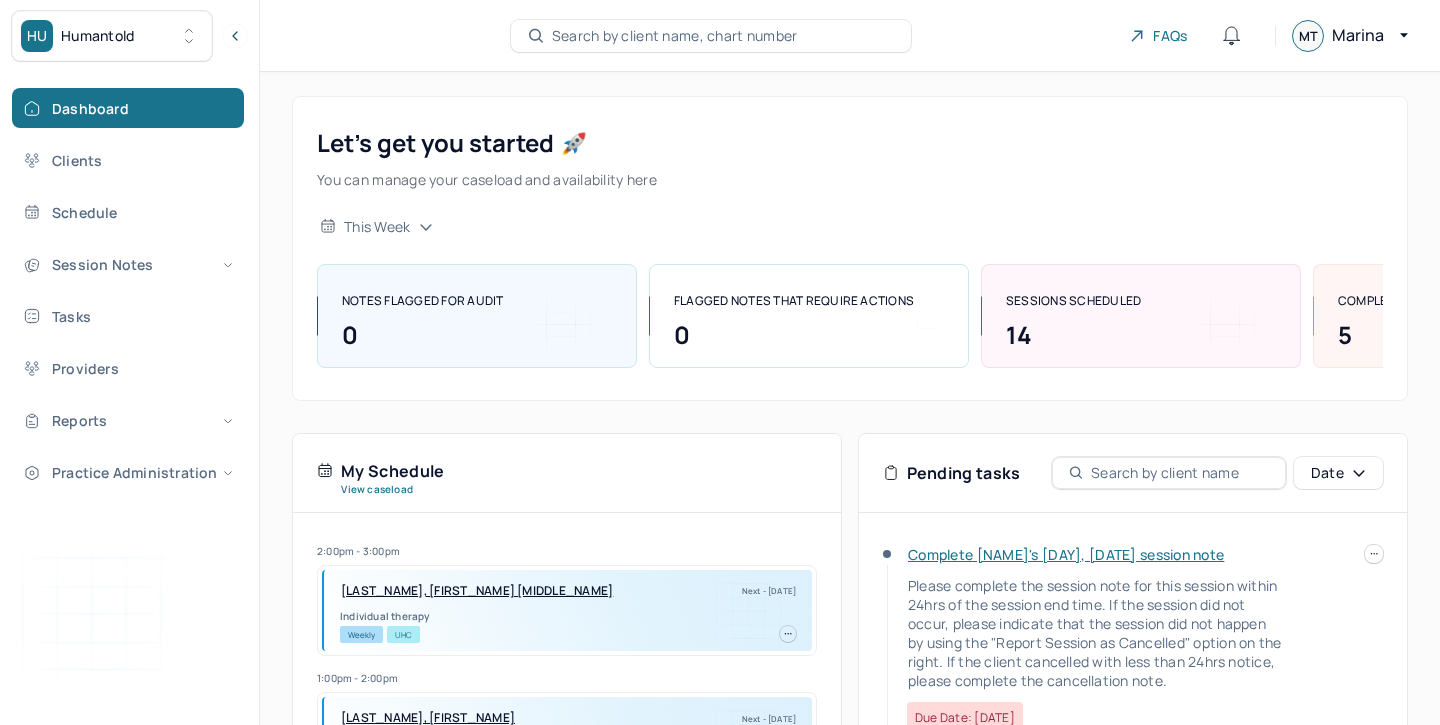 scroll, scrollTop: 426, scrollLeft: 0, axis: vertical 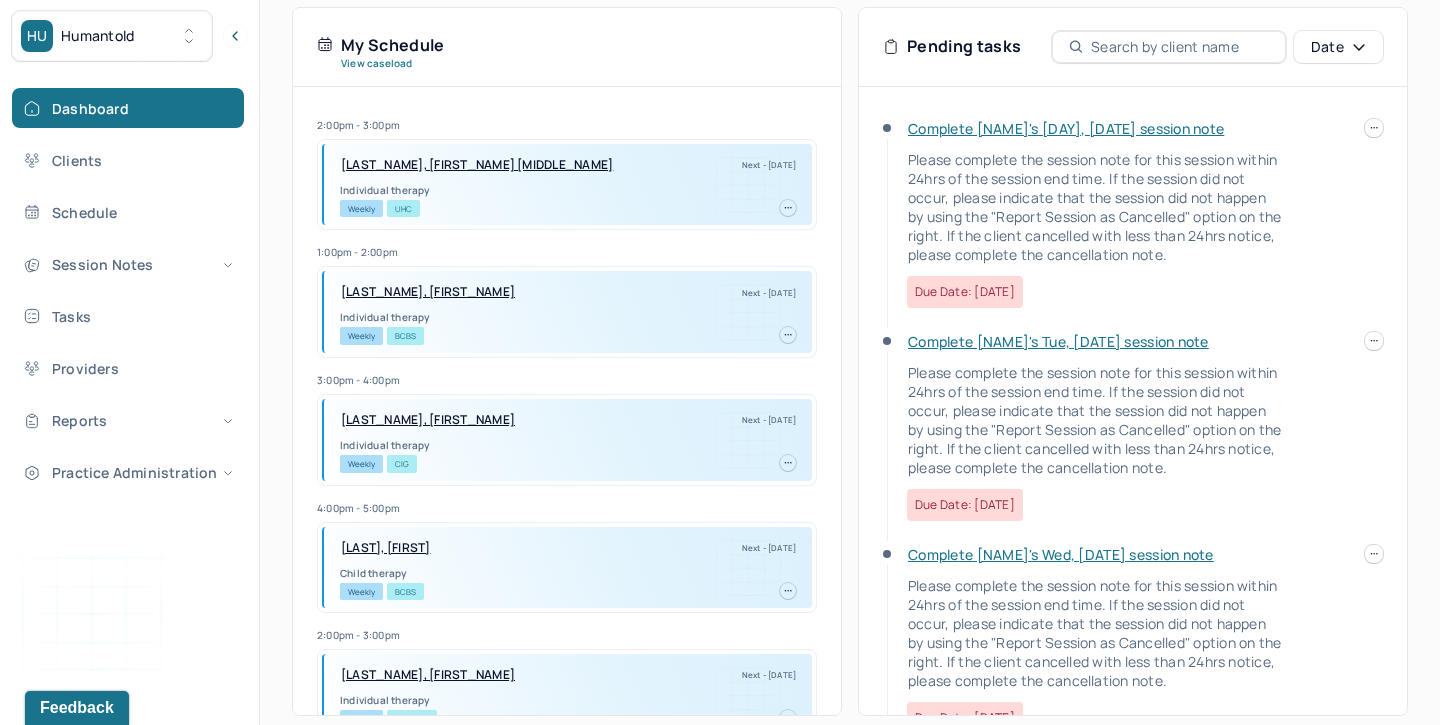 click on "Complete [NAME]'s Wed, [DATE] session note" at bounding box center (1061, 554) 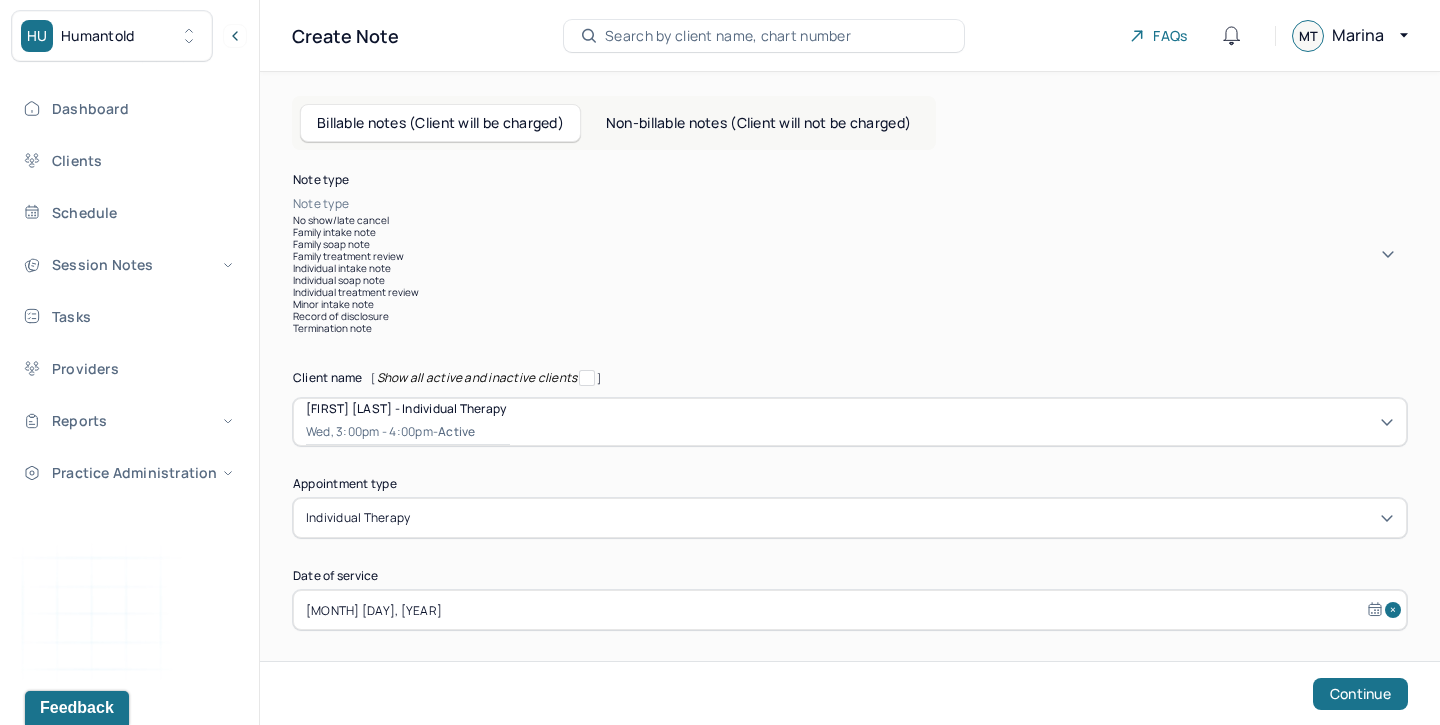 click at bounding box center (880, 204) 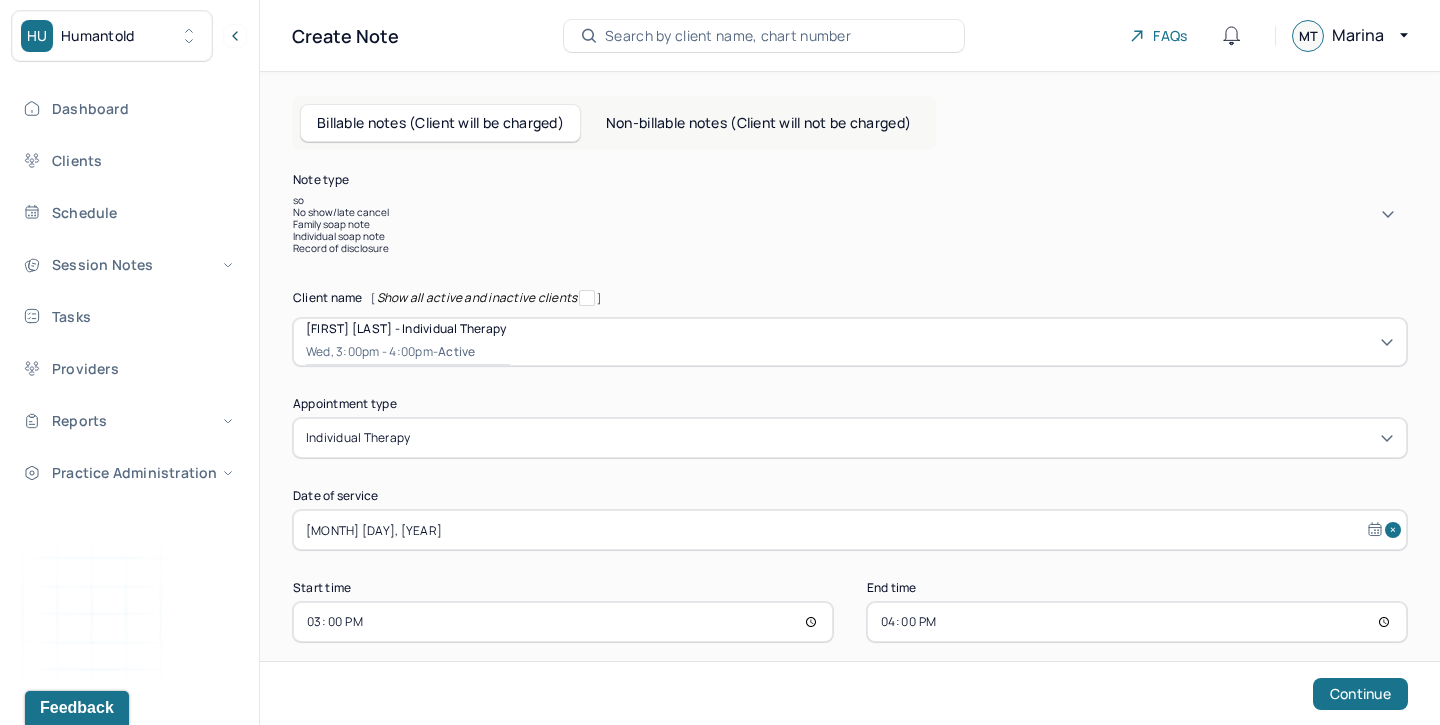 type on "soa" 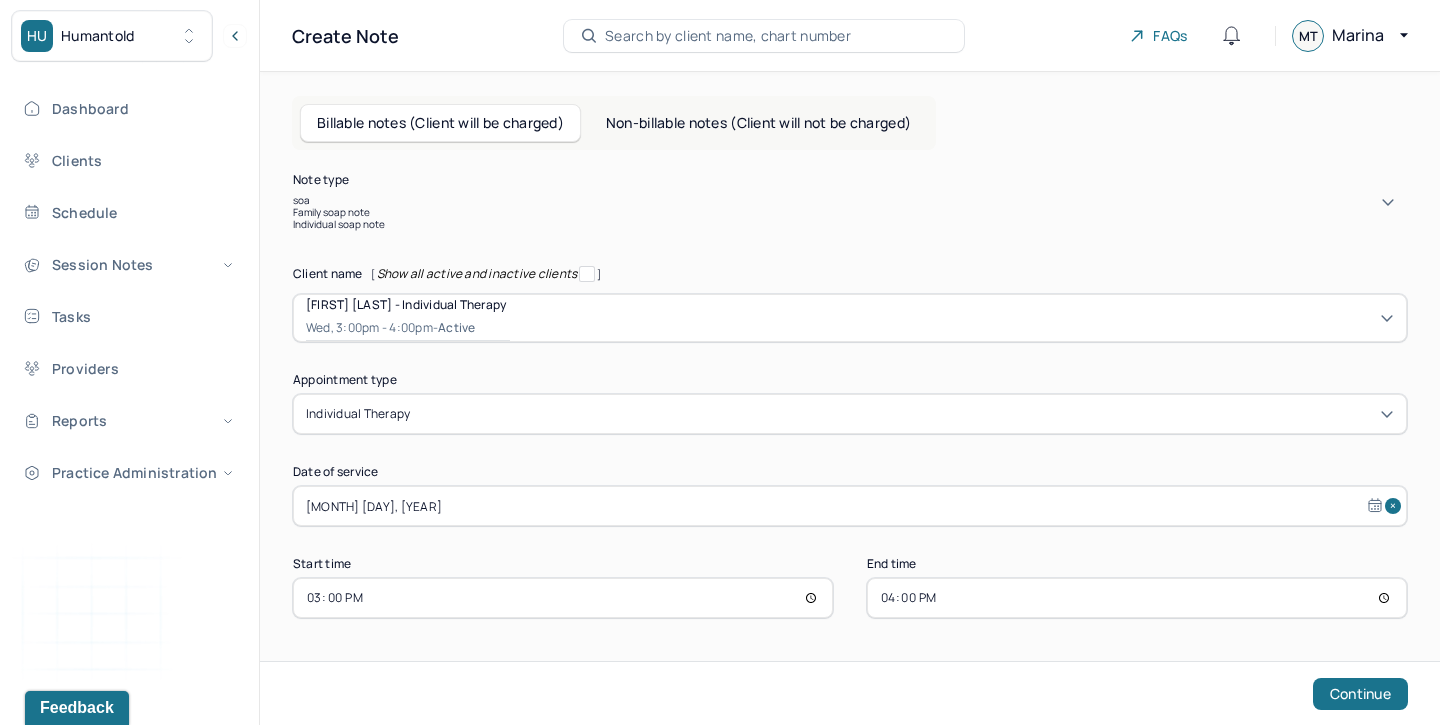 click on "Individual soap note" at bounding box center [850, 224] 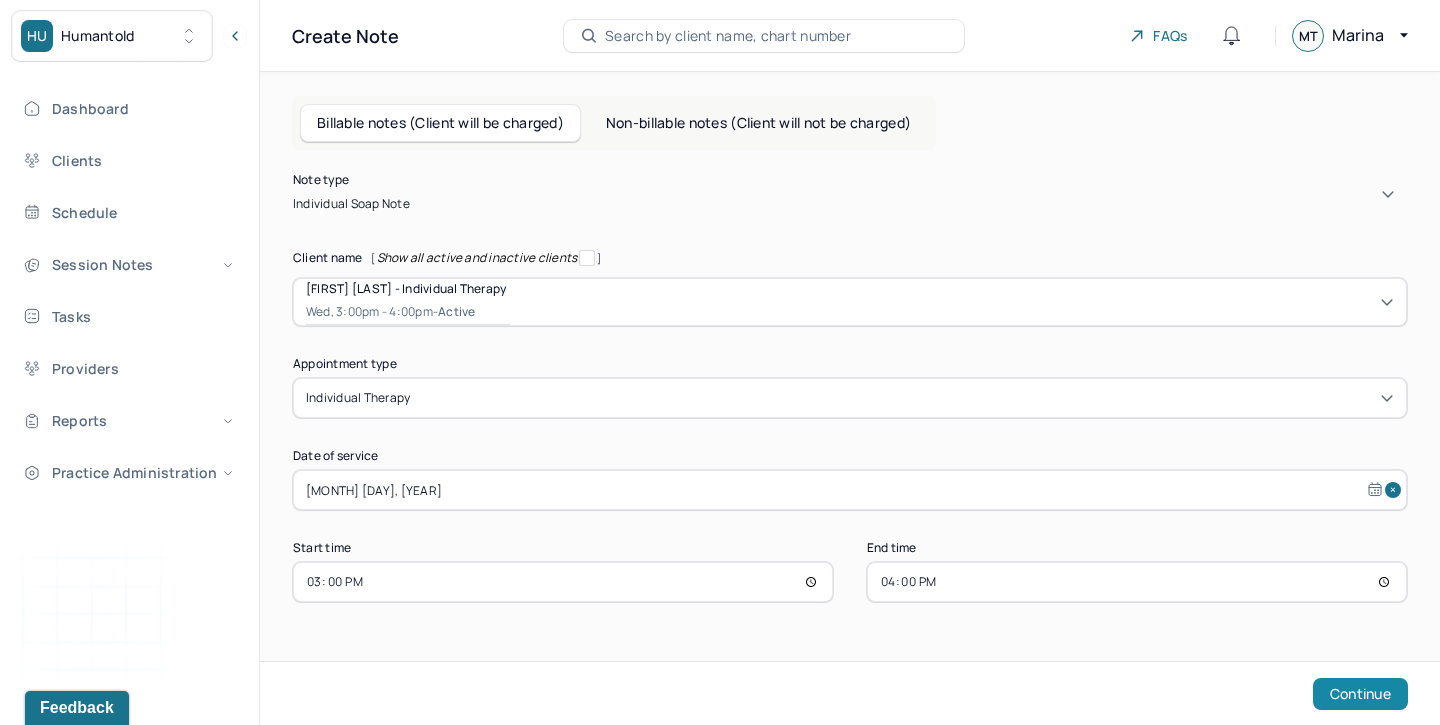 click on "Continue" at bounding box center (1360, 694) 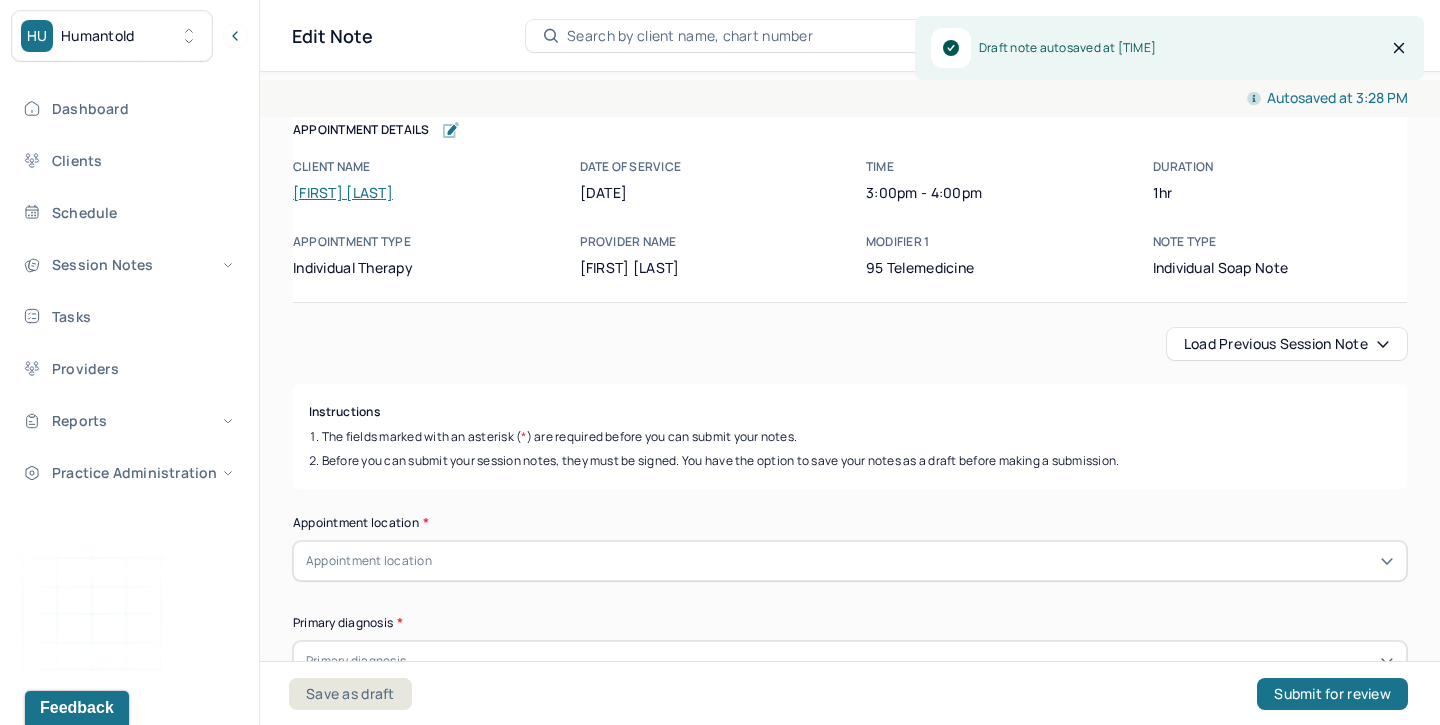 click on "Load previous session note" at bounding box center (1287, 344) 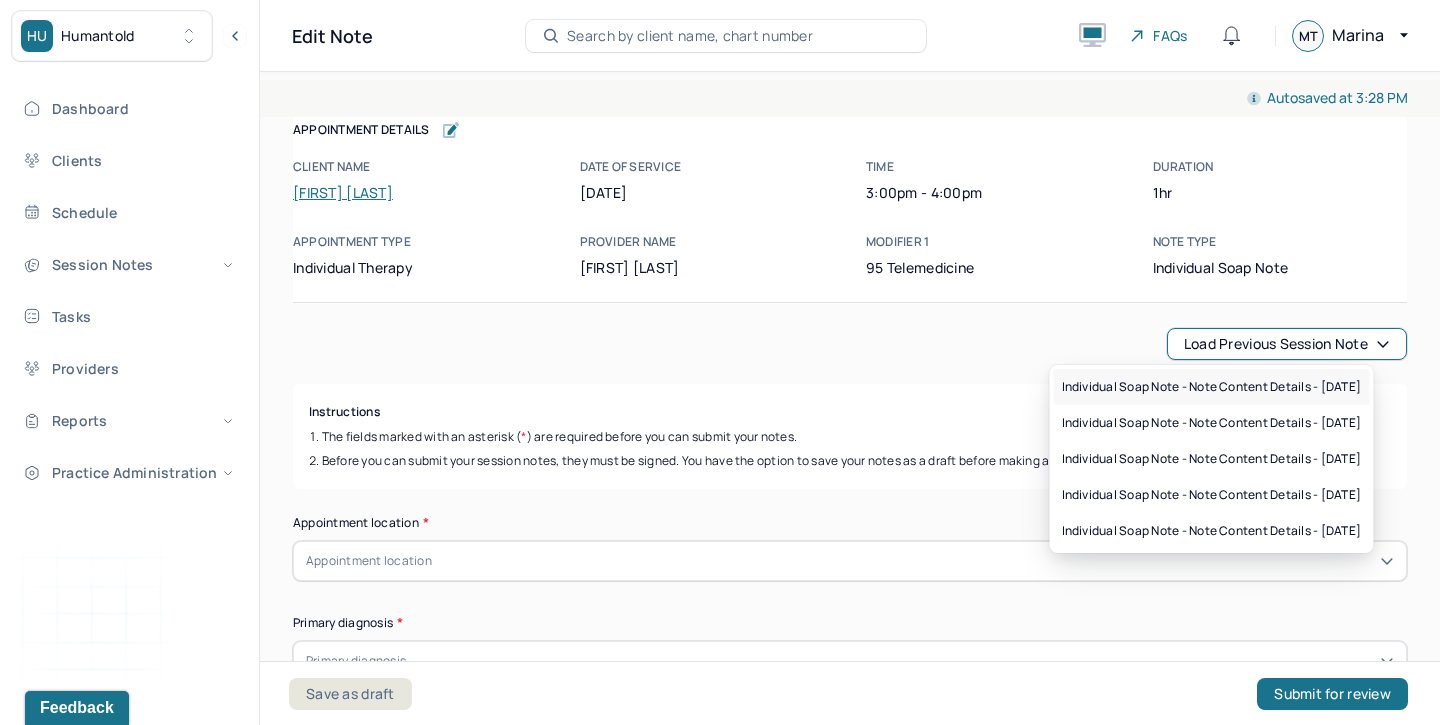 click on "Individual soap note   - Note content Details -   07/02/2025" at bounding box center (1212, 387) 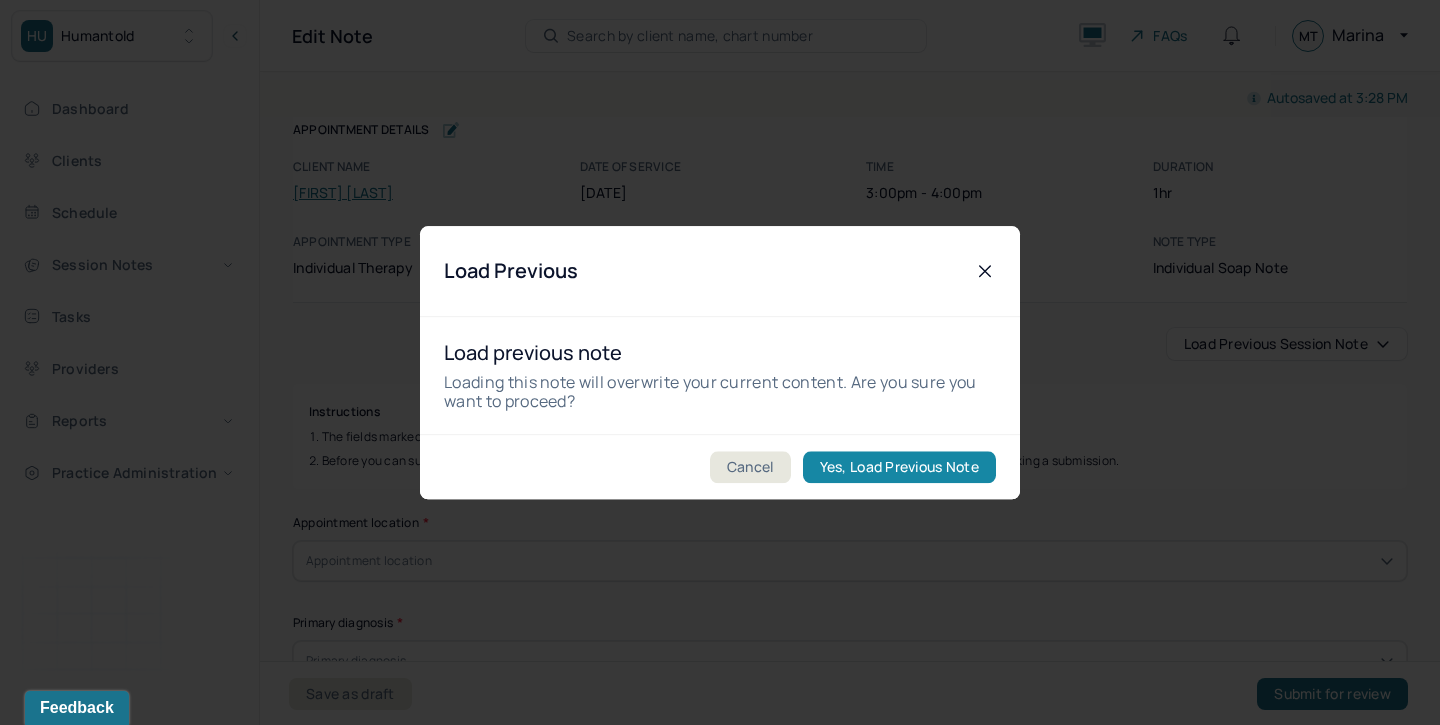 click on "Yes, Load Previous Note" at bounding box center (899, 467) 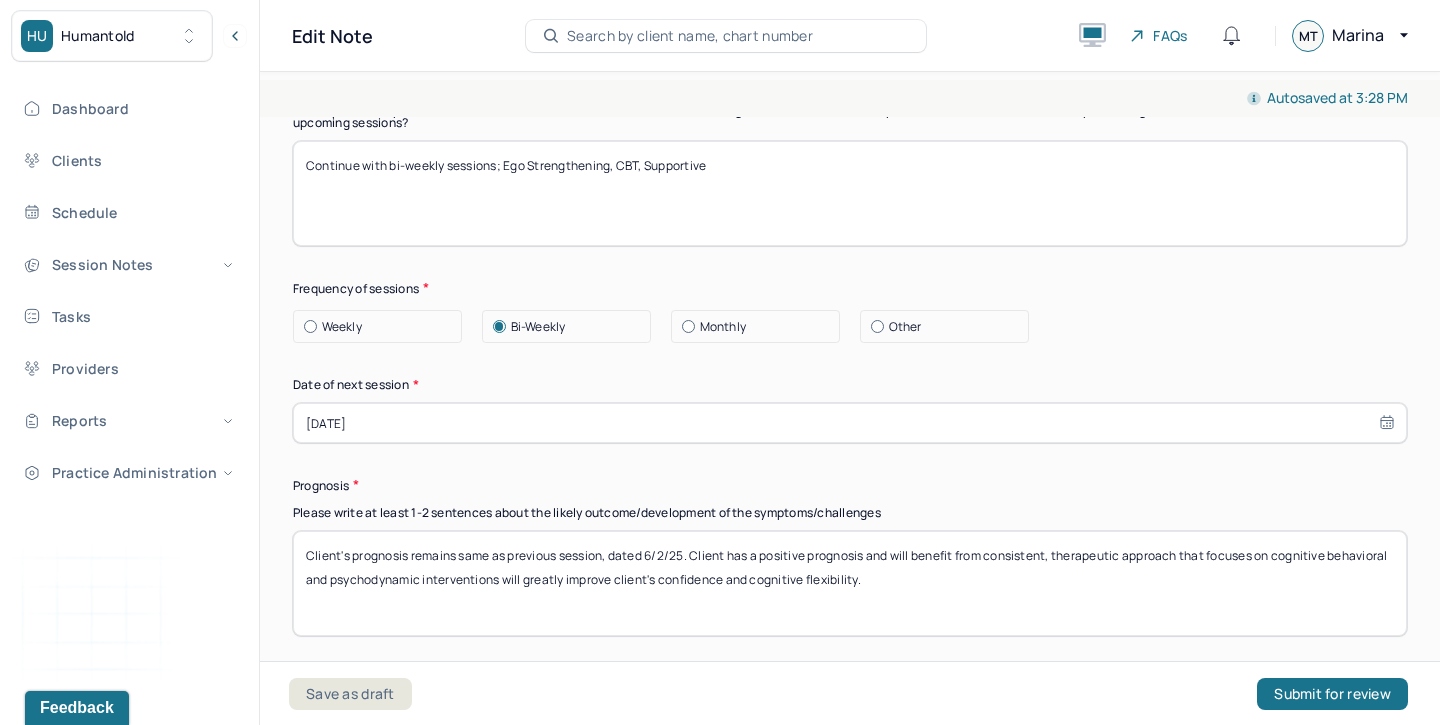 scroll, scrollTop: 2664, scrollLeft: 0, axis: vertical 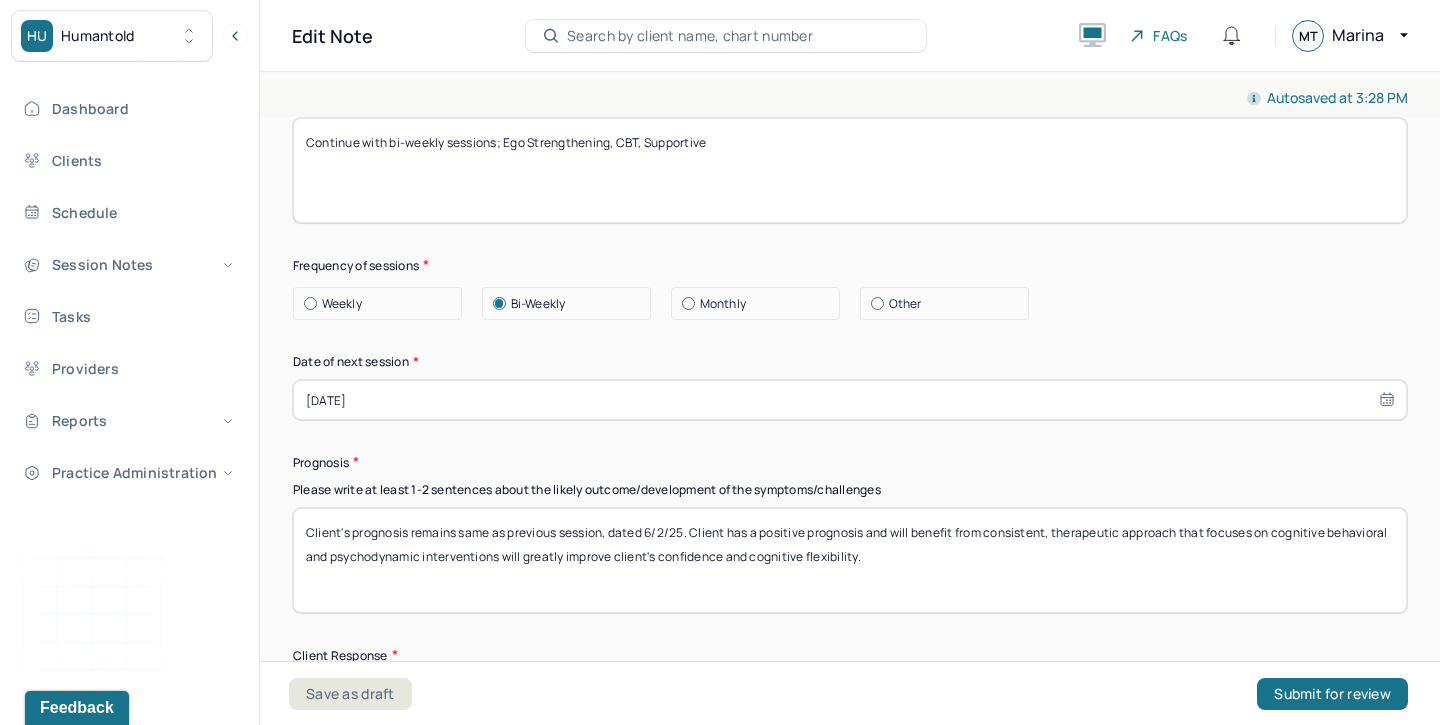 drag, startPoint x: 667, startPoint y: 507, endPoint x: 649, endPoint y: 506, distance: 18.027756 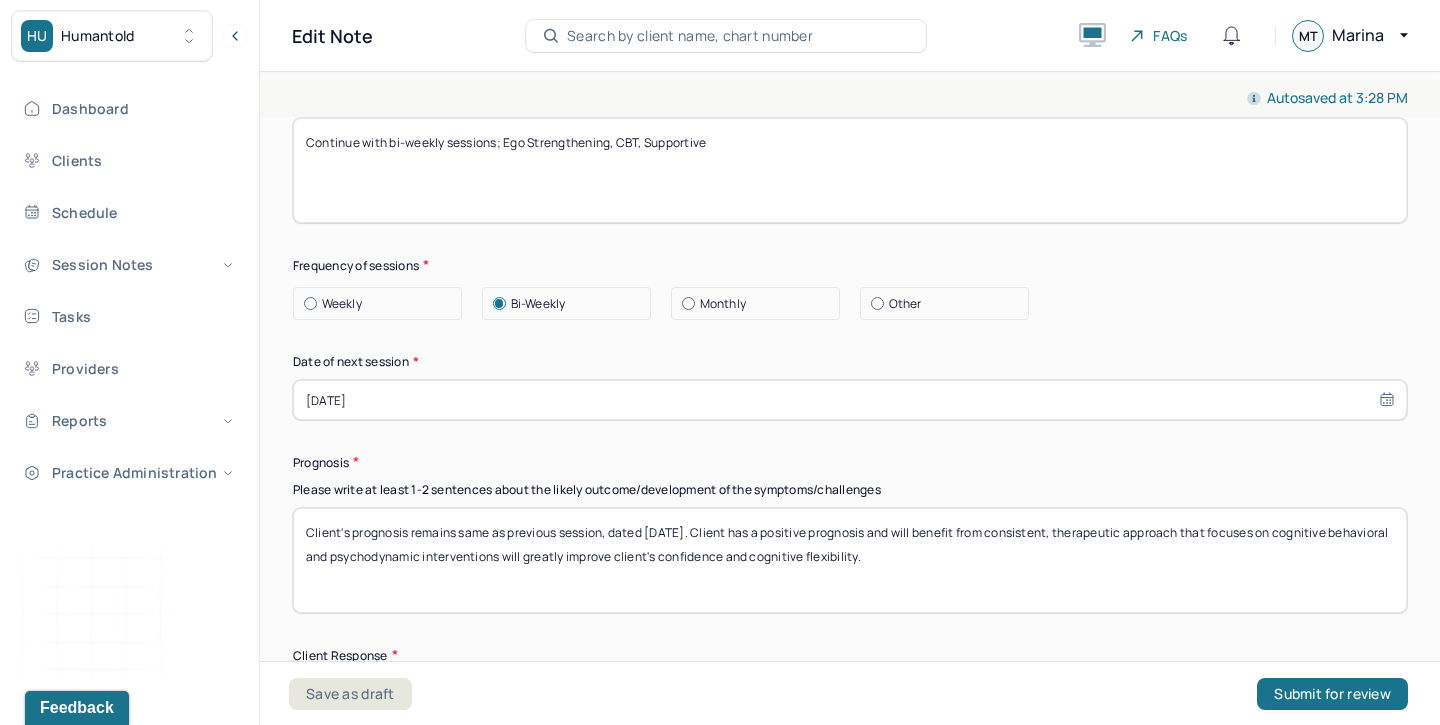 scroll, scrollTop: 2654, scrollLeft: 0, axis: vertical 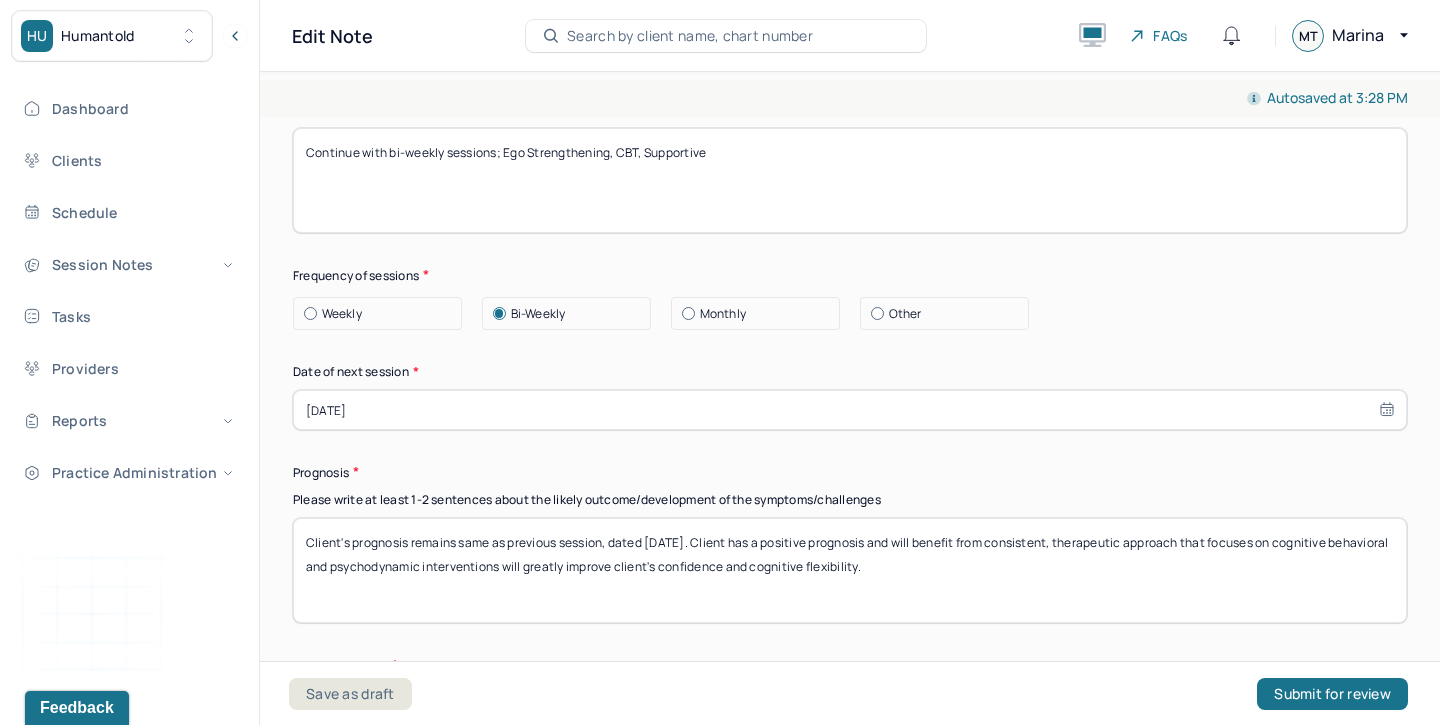 type on "Client's prognosis remains same as previous session, dated [DATE]. Client has a positive prognosis and will benefit from consistent, therapeutic approach that focuses on cognitive behavioral and psychodynamic interventions will greatly improve client's confidence and cognitive flexibility." 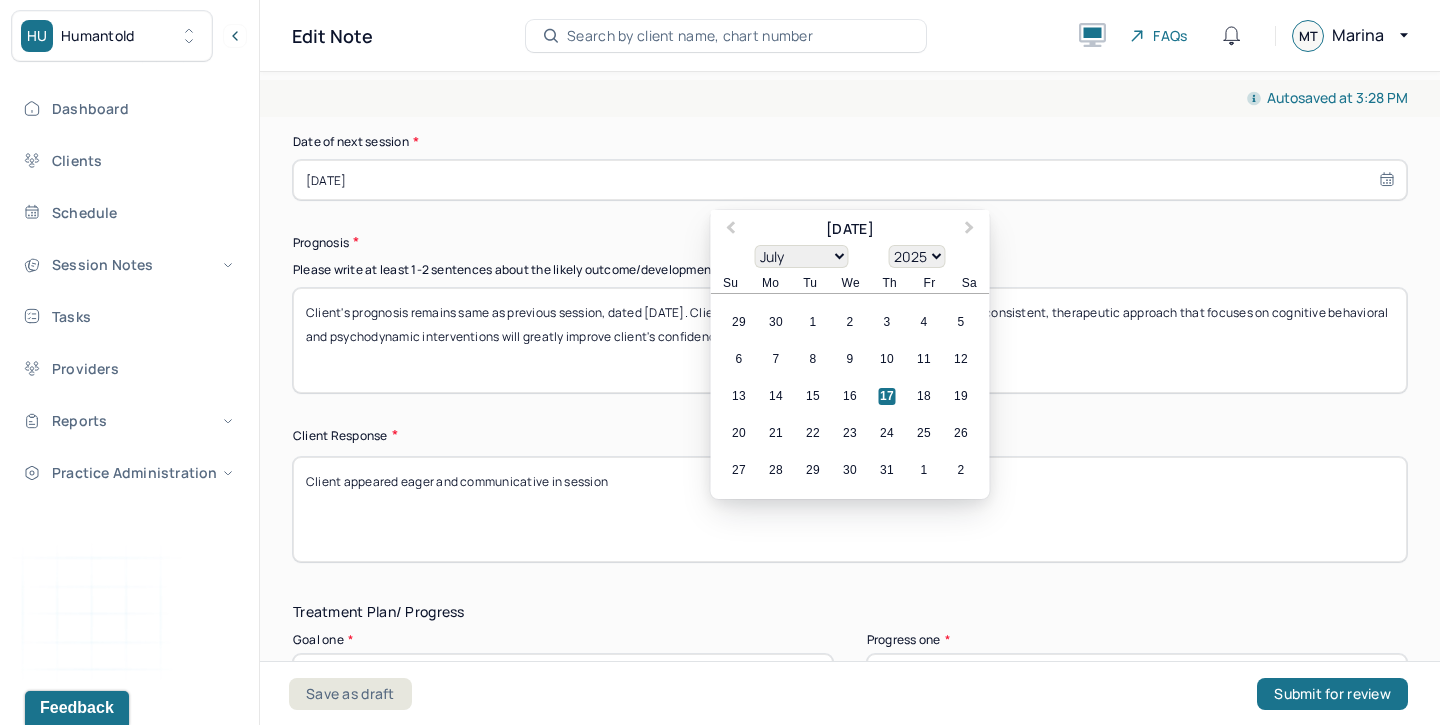 scroll, scrollTop: 2897, scrollLeft: 0, axis: vertical 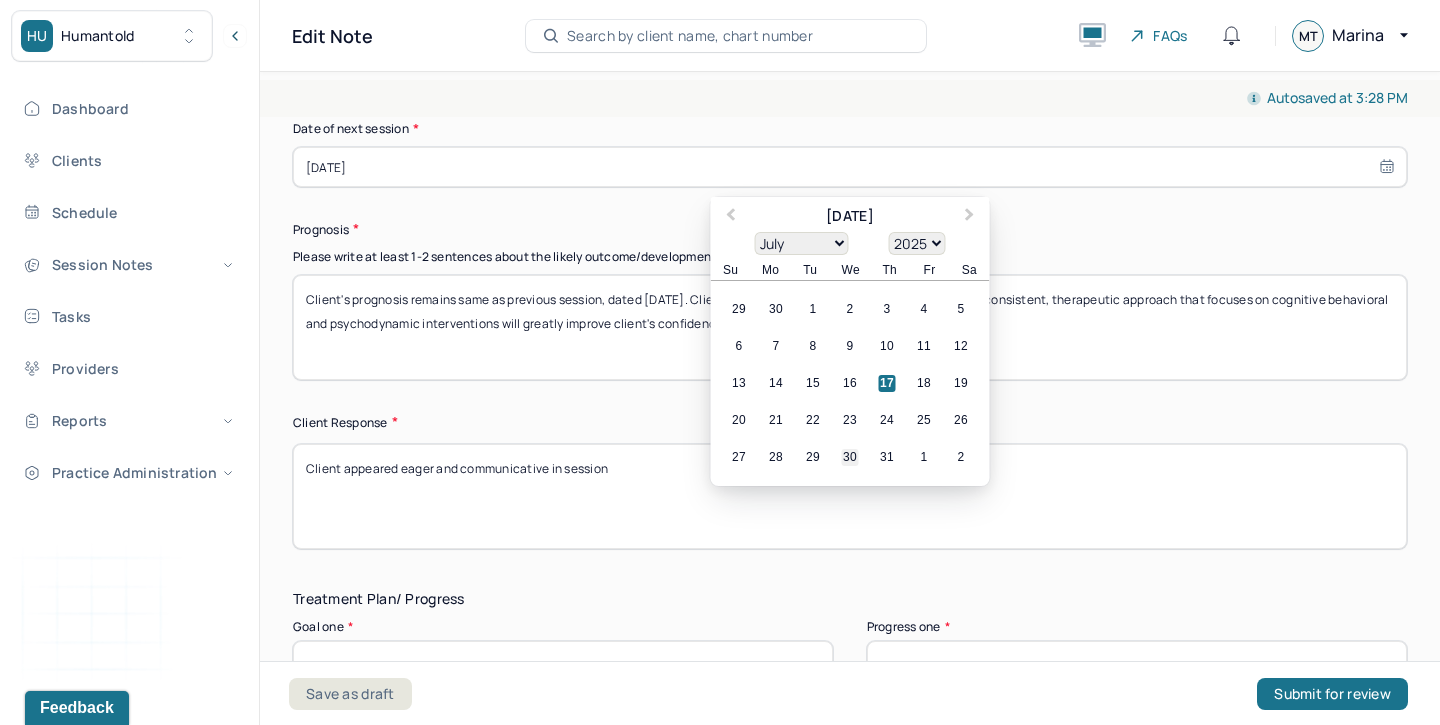 click on "30" at bounding box center [850, 458] 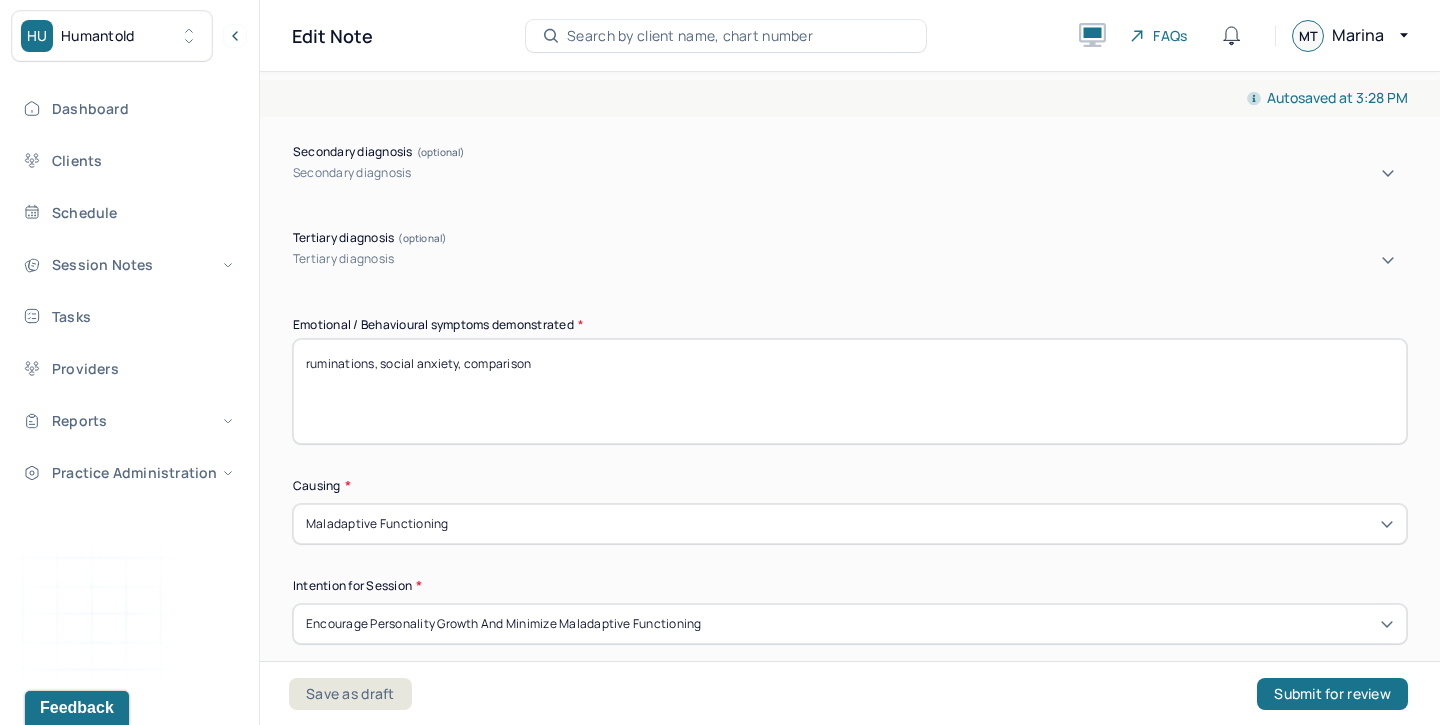 scroll, scrollTop: 857, scrollLeft: 0, axis: vertical 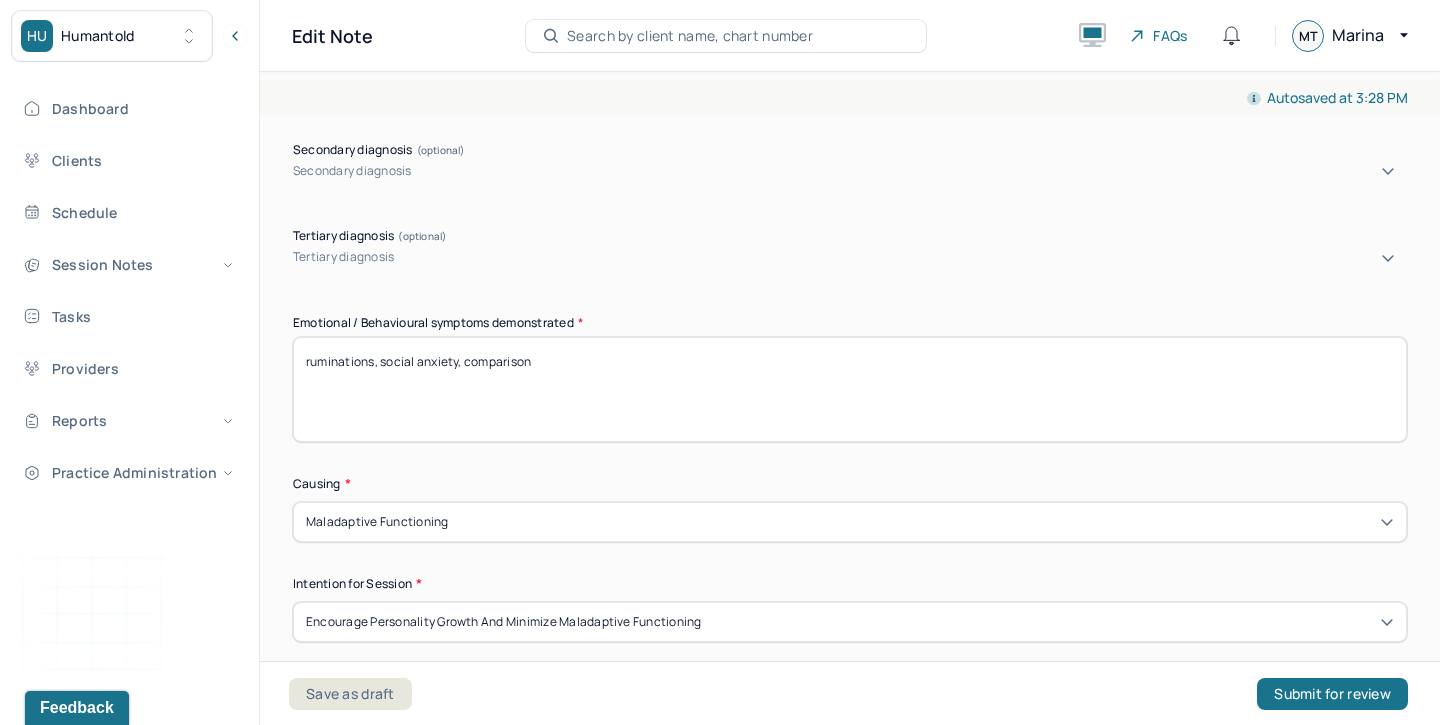 click on "ruminations, social anxiety, comparison" at bounding box center [850, 389] 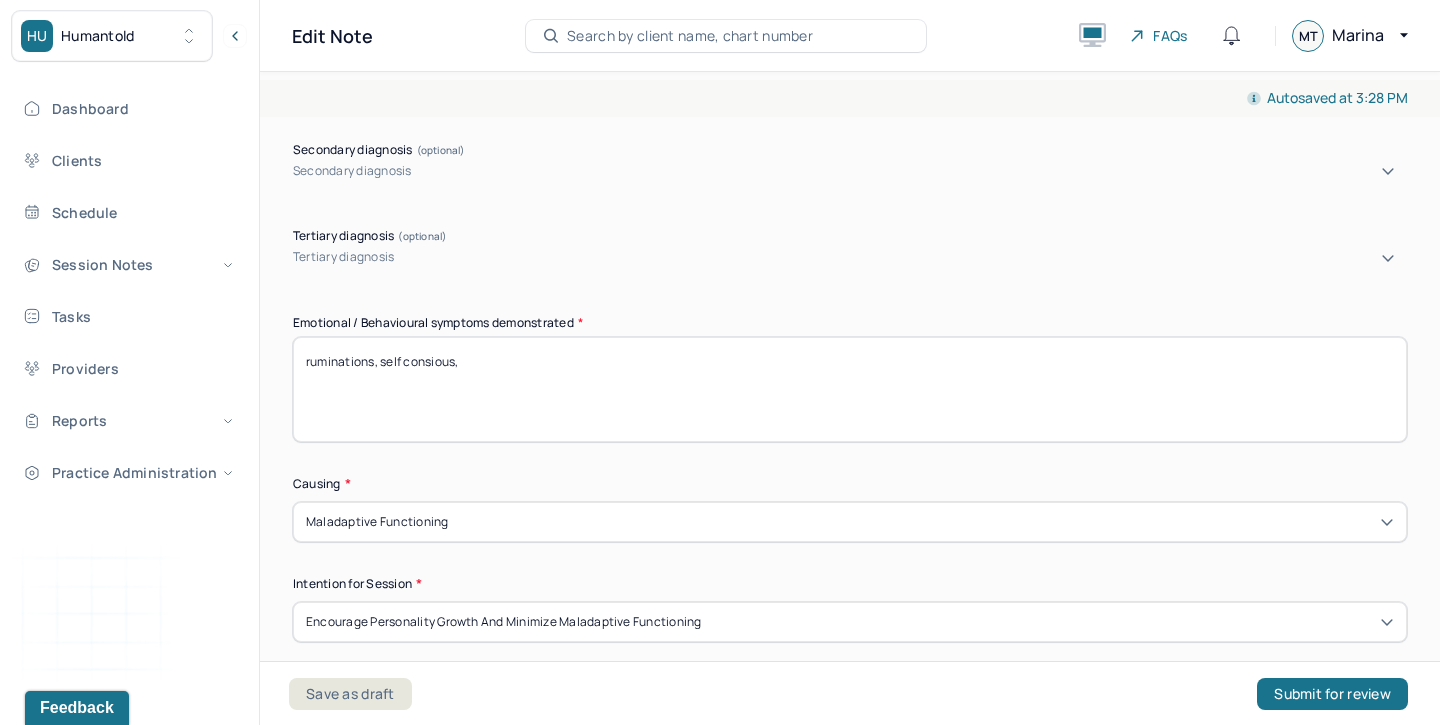 click on "ruminations, self consious," at bounding box center [850, 389] 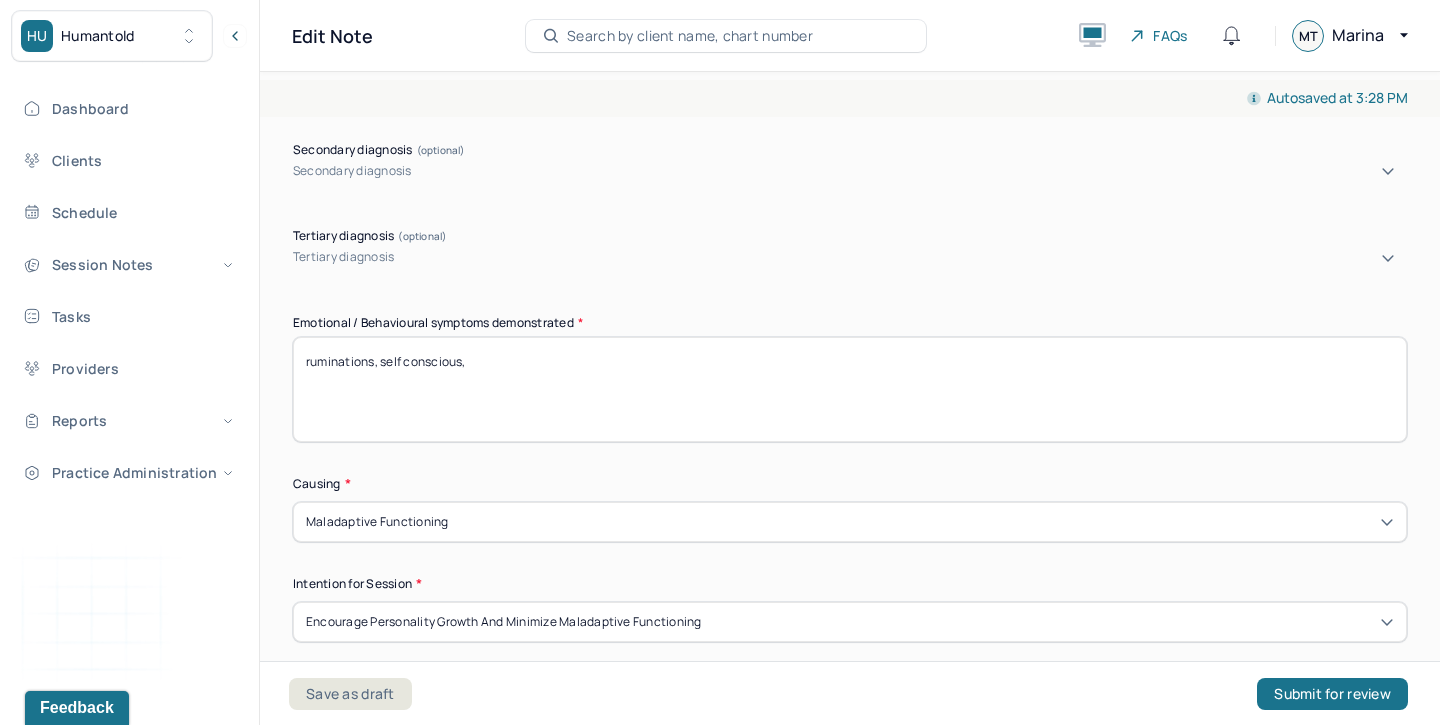 click on "ruminations, self consious," at bounding box center [850, 389] 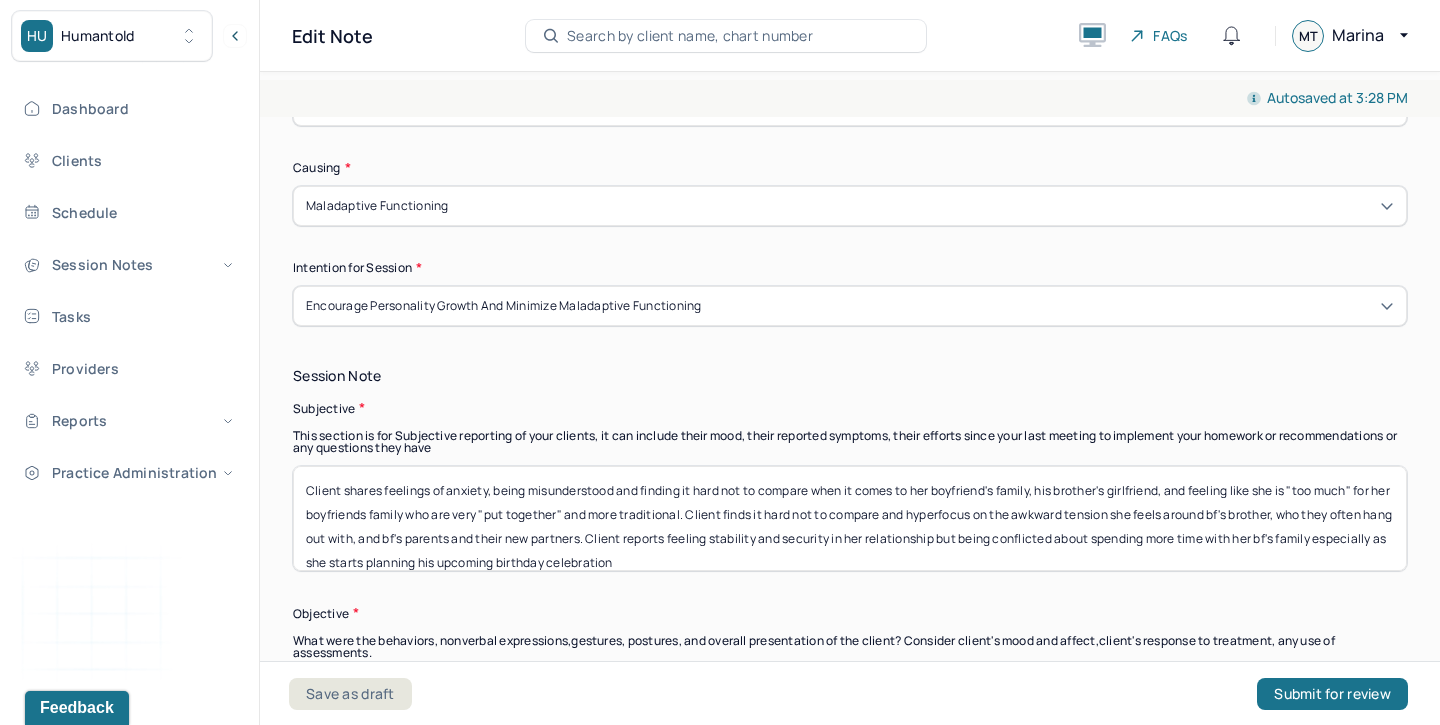 scroll, scrollTop: 1176, scrollLeft: 0, axis: vertical 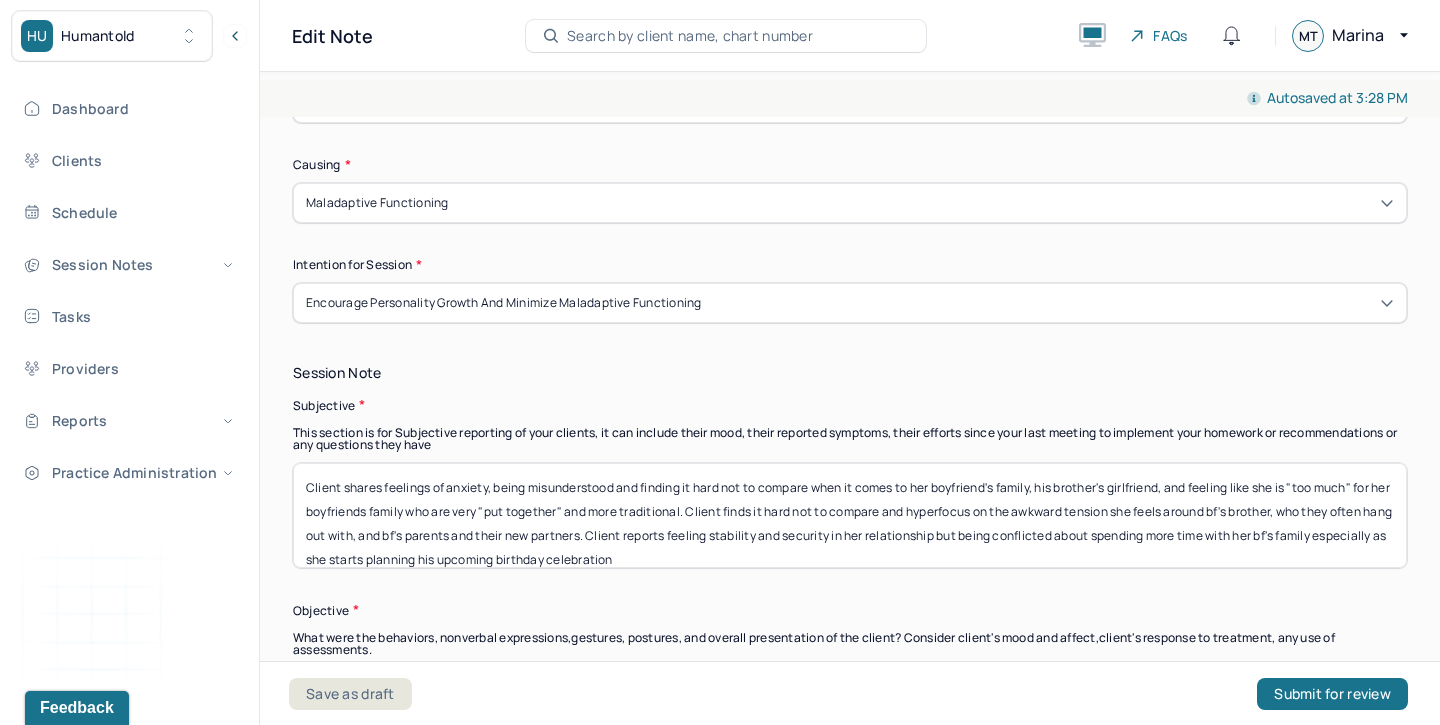 type on "ruminations, self conscious, anticipatory anxiety" 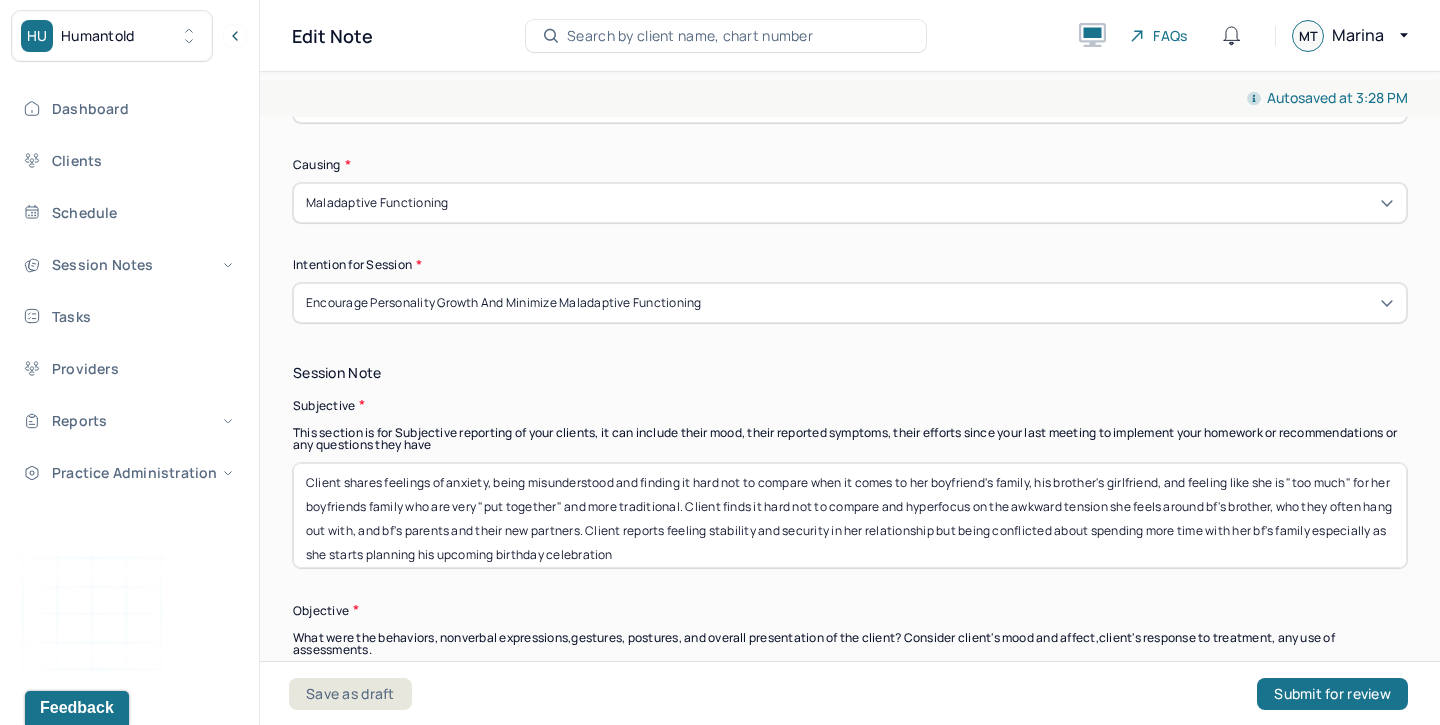 drag, startPoint x: 703, startPoint y: 543, endPoint x: 342, endPoint y: 461, distance: 370.1959 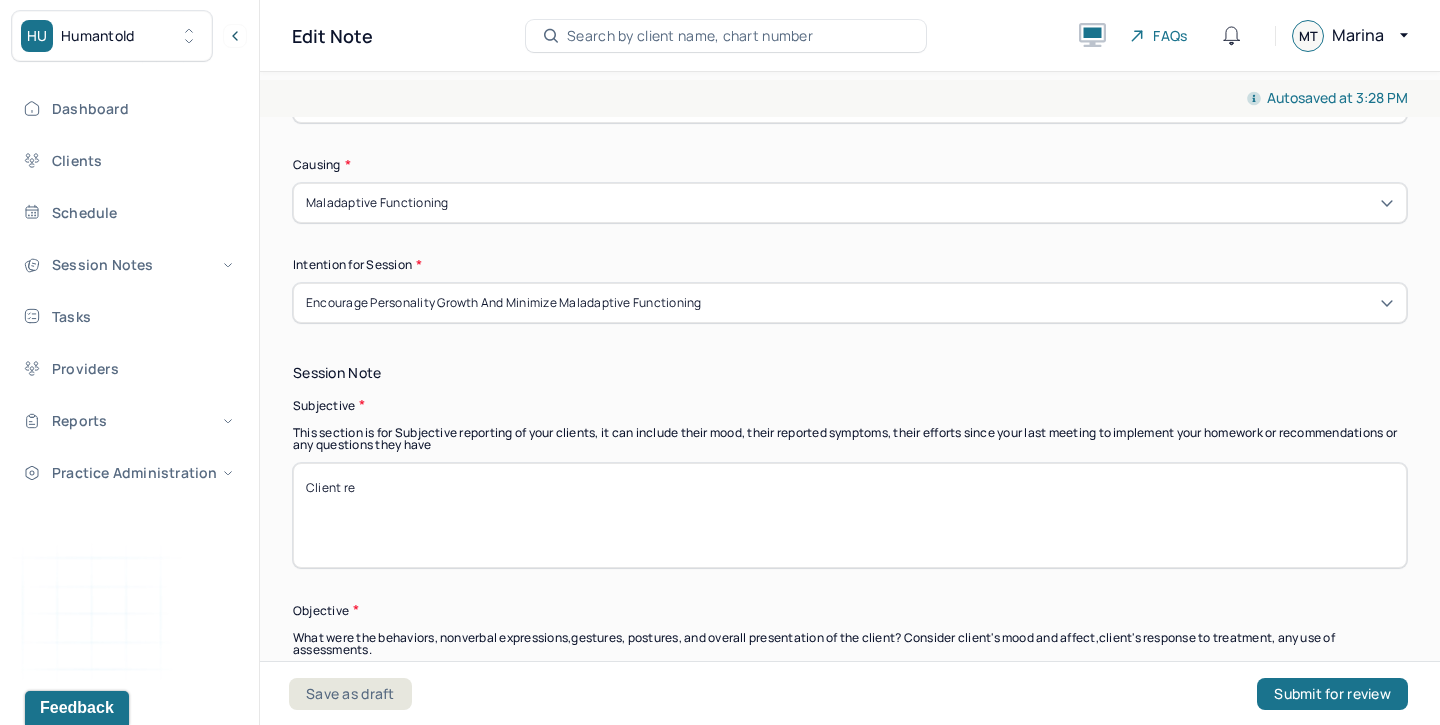 scroll, scrollTop: 0, scrollLeft: 0, axis: both 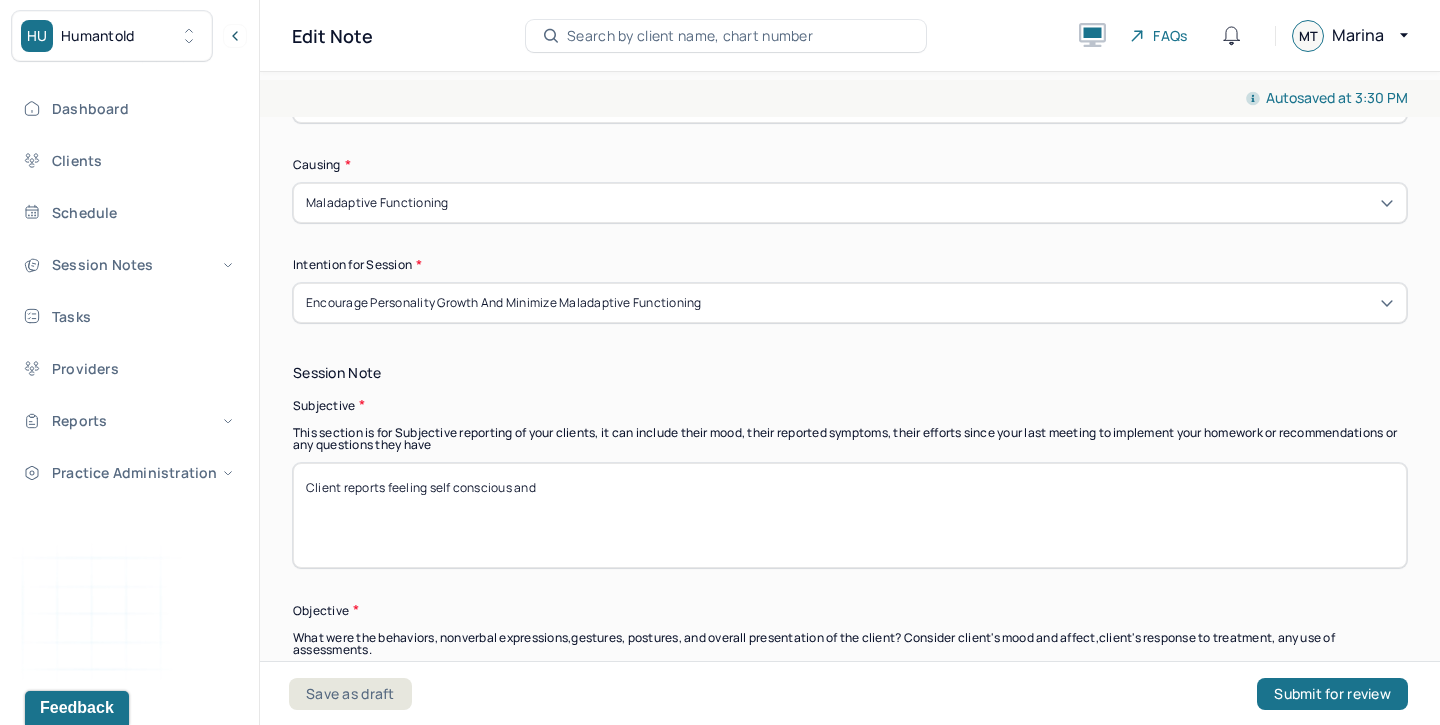 click on "Client reports feeling self consious and" at bounding box center (850, 515) 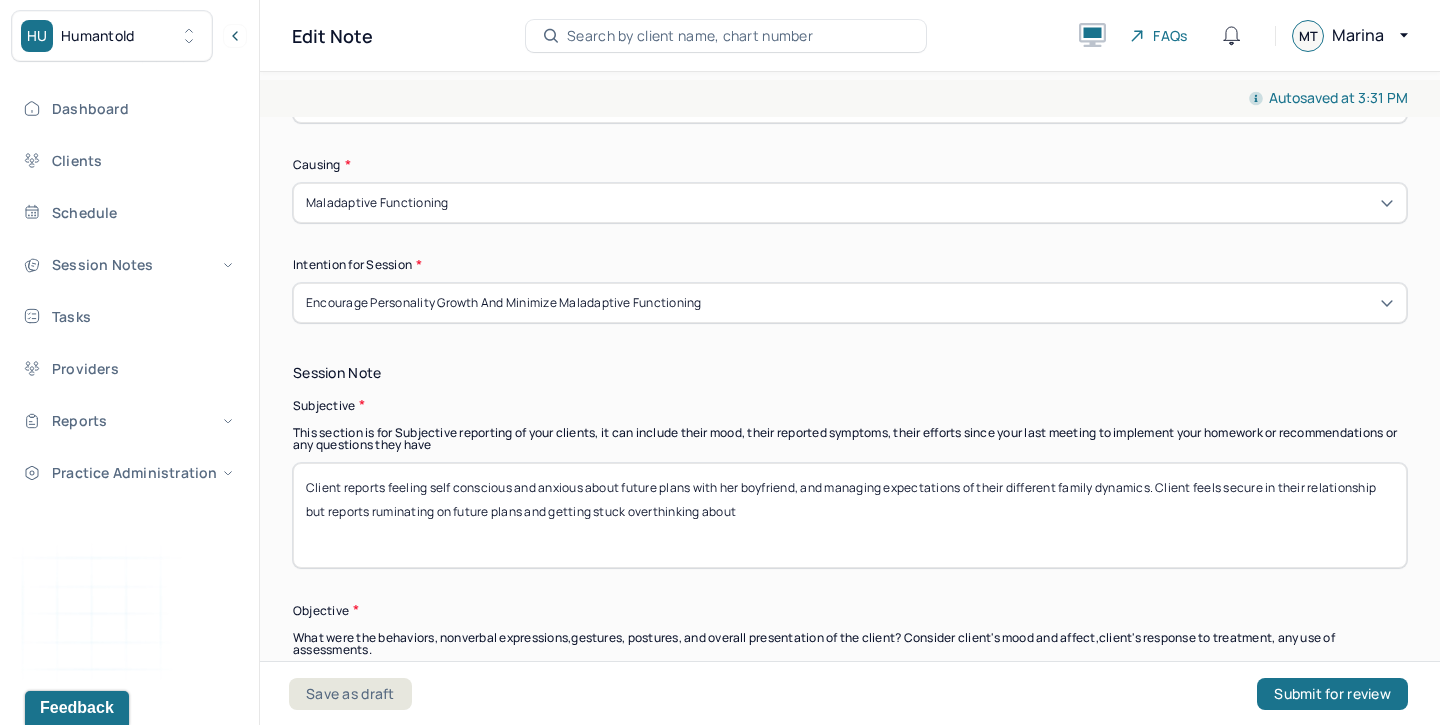 click on "Client reports feeling self conscious and anxious about future plans with her boyfriend, and managing expectations of their different family dynamics. Client feels secure in their relationship but reports rumianting on future plans and getting stuck overthinking about" at bounding box center [850, 515] 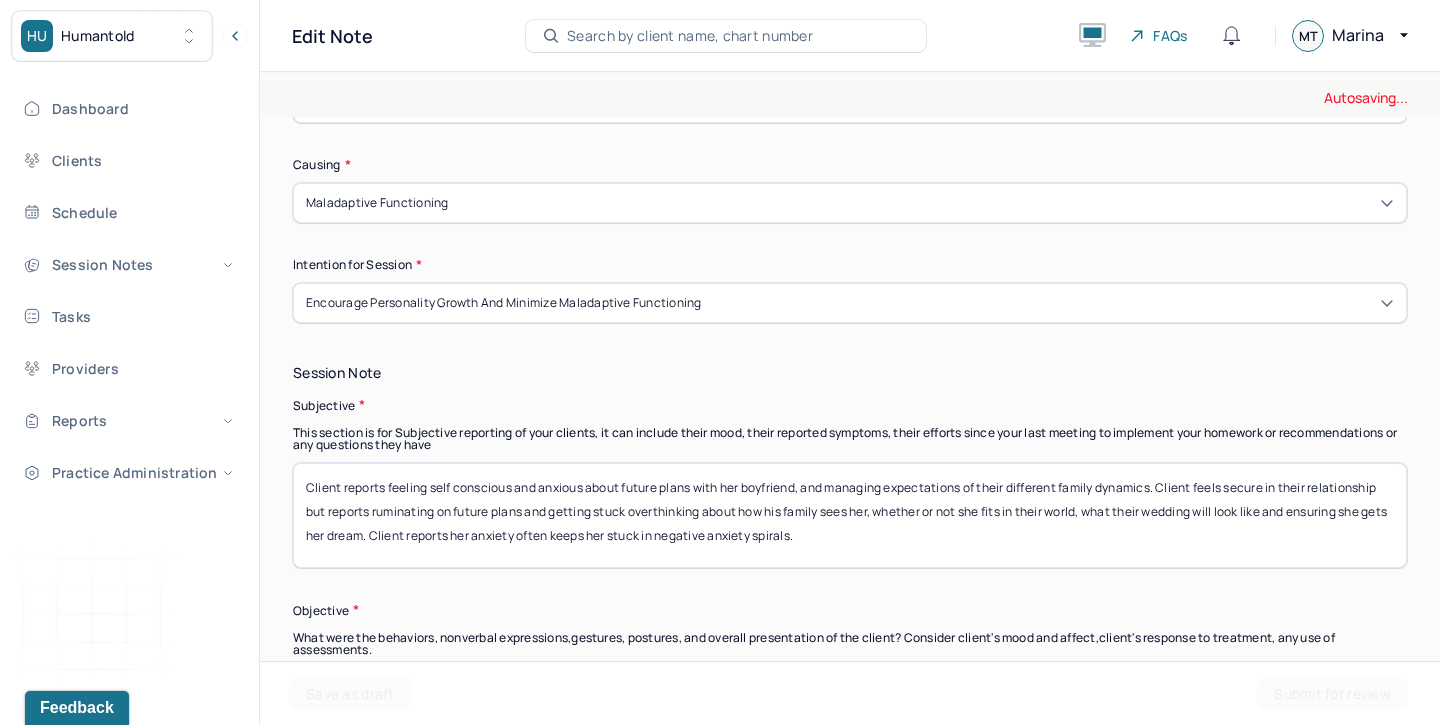 drag, startPoint x: 842, startPoint y: 511, endPoint x: 274, endPoint y: 456, distance: 570.6566 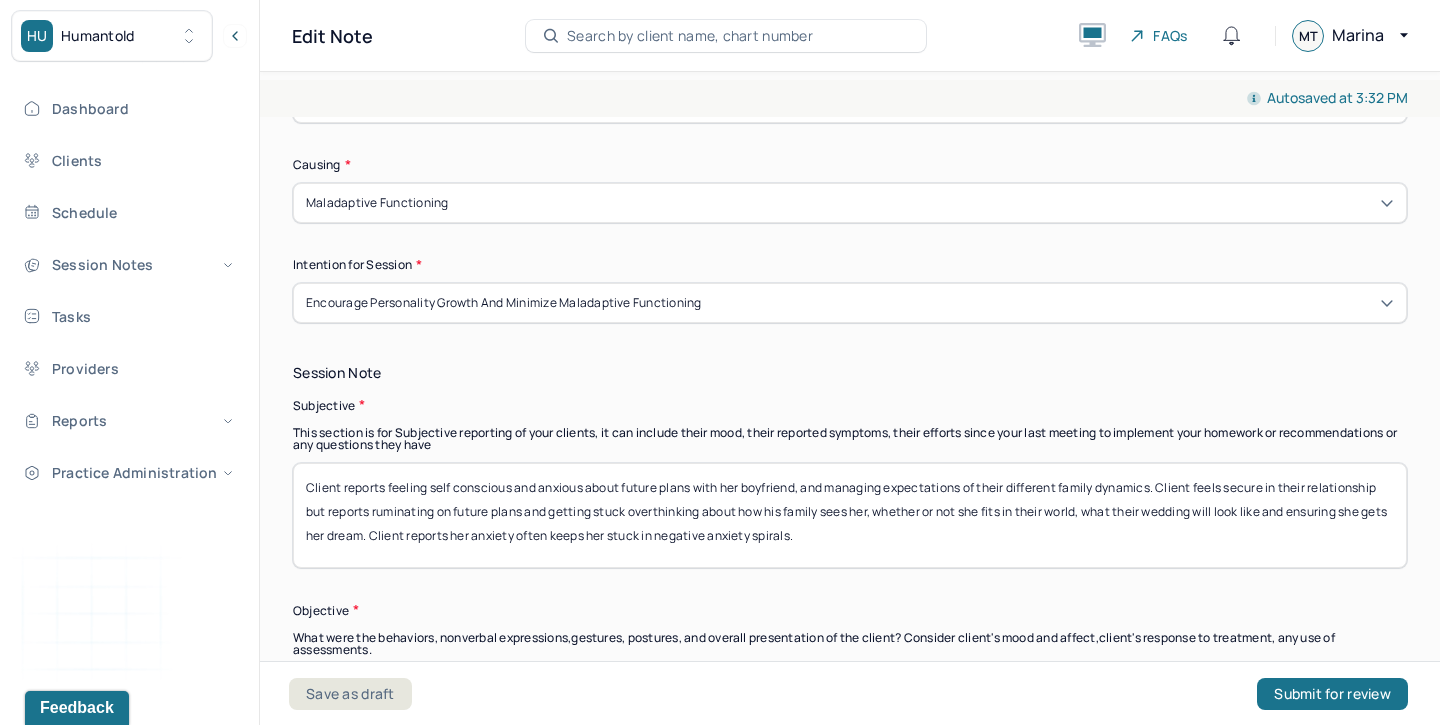 type on "Client reports feeling self conscious and anxious about future plans with her boyfriend, and managing expectations of their different family dynamics. Client feels secure in their relationship but reports ruminating on future plans and getting stuck overthinking about how his family sees her, whether or not she fits in their world, what their wedding will look like and ensuring she gets her dream. Client reports her anxiety often keeps her stuck in negative anxiety spirals." 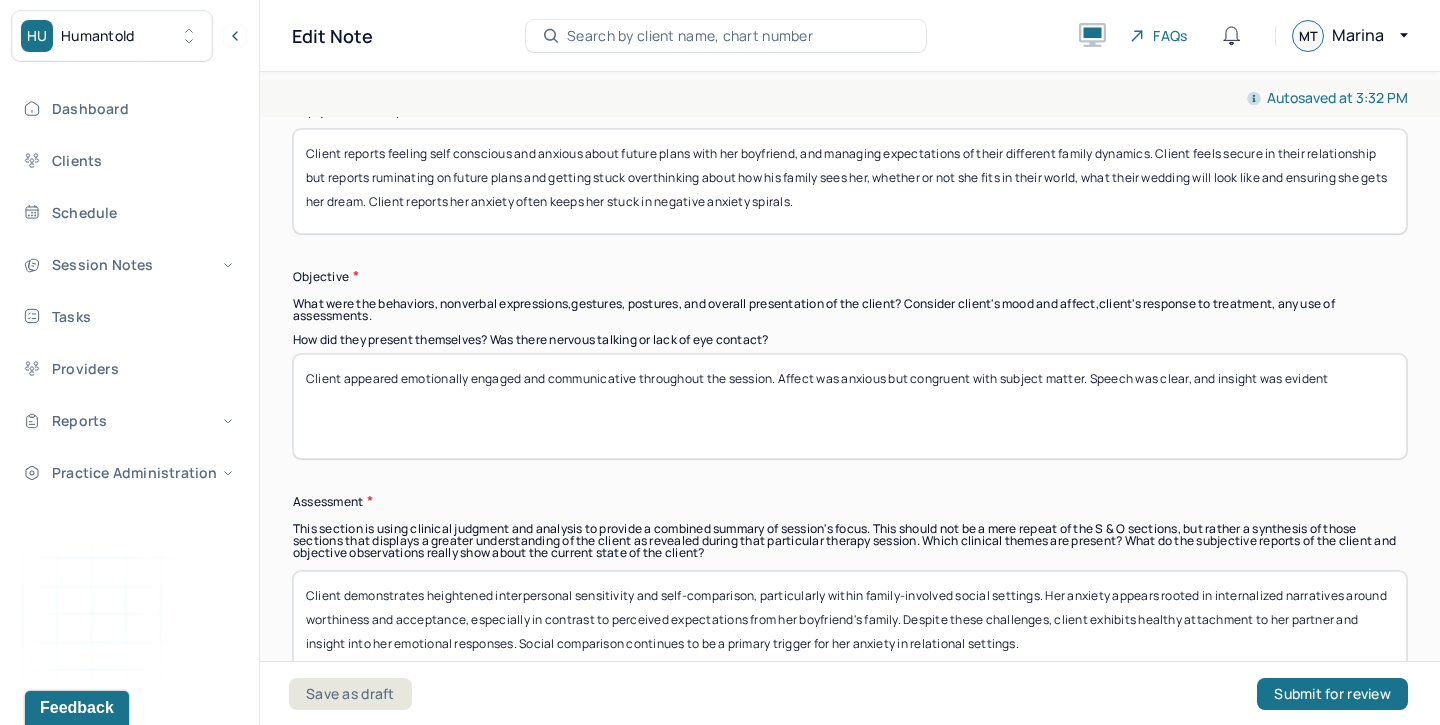 scroll, scrollTop: 1513, scrollLeft: 0, axis: vertical 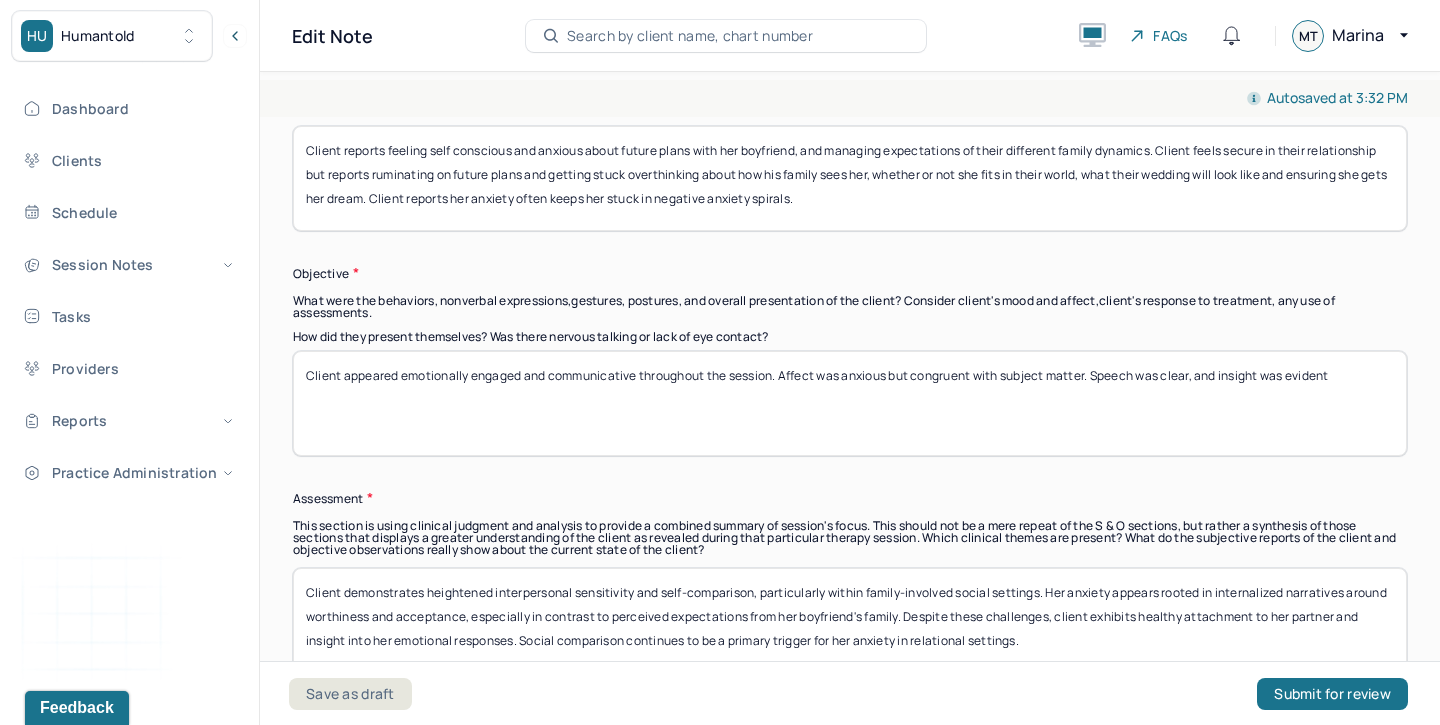 click on "Client appeared emotionally engaged and communicative throughout the session. Affect was anxious but congruent with subject matter. Speech was clear, and insight was evident" at bounding box center (850, 403) 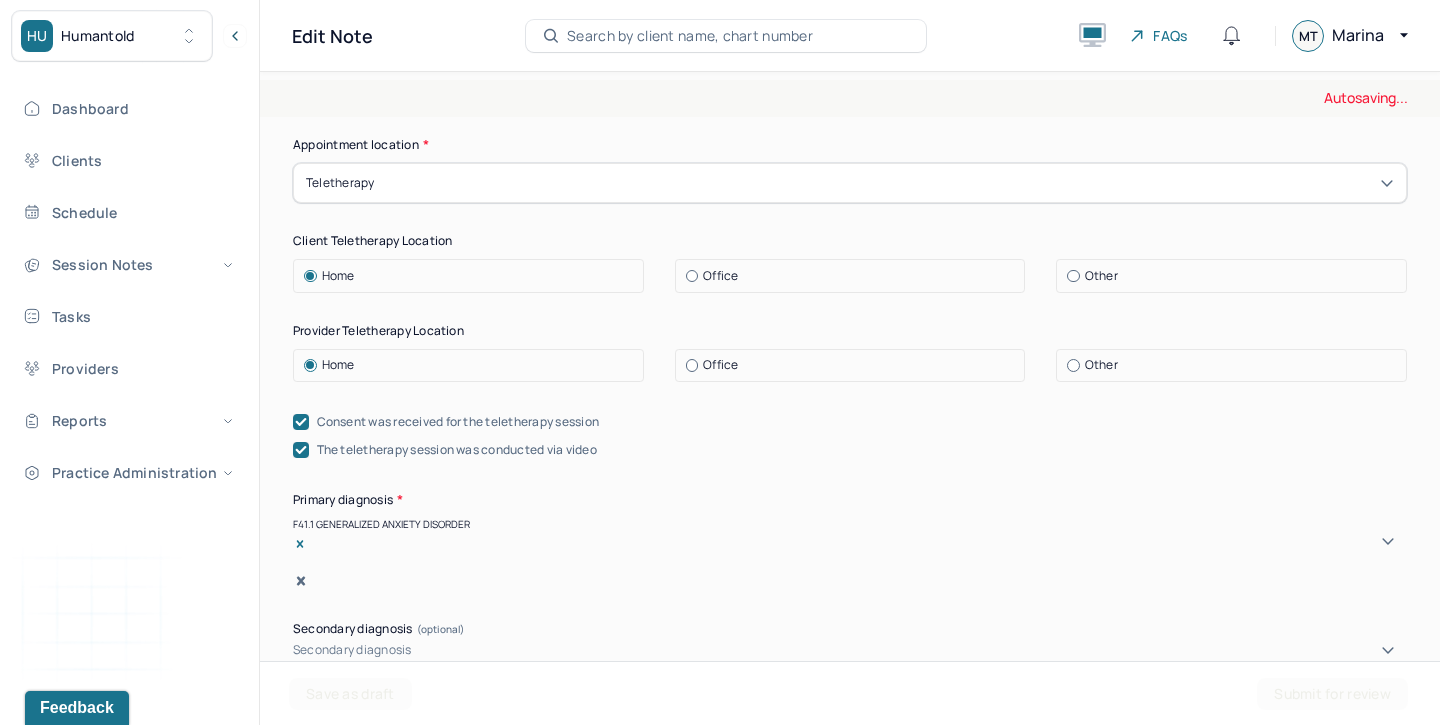 scroll, scrollTop: 0, scrollLeft: 0, axis: both 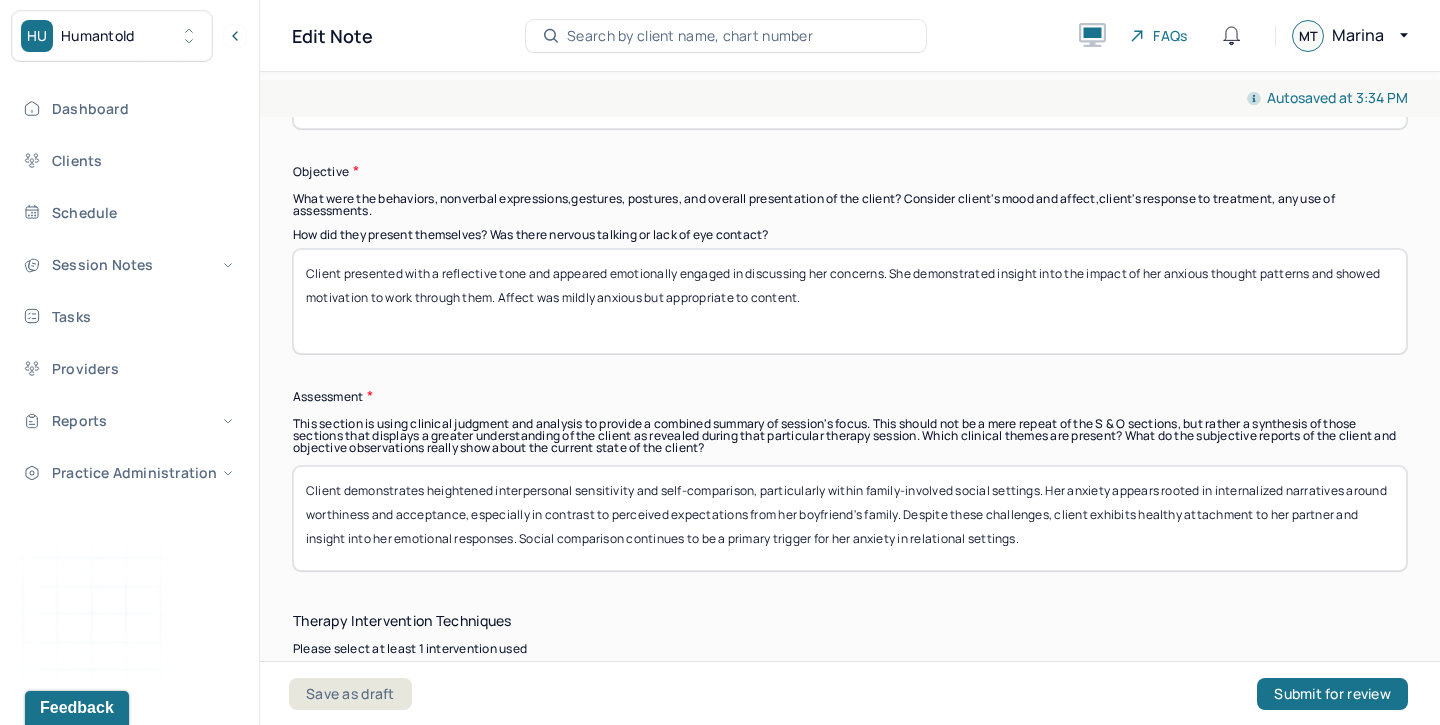 type on "Client presented with a reflective tone and appeared emotionally engaged in discussing her concerns. She demonstrated insight into the impact of her anxious thought patterns and showed motivation to work through them. Affect was mildly anxious but appropriate to content." 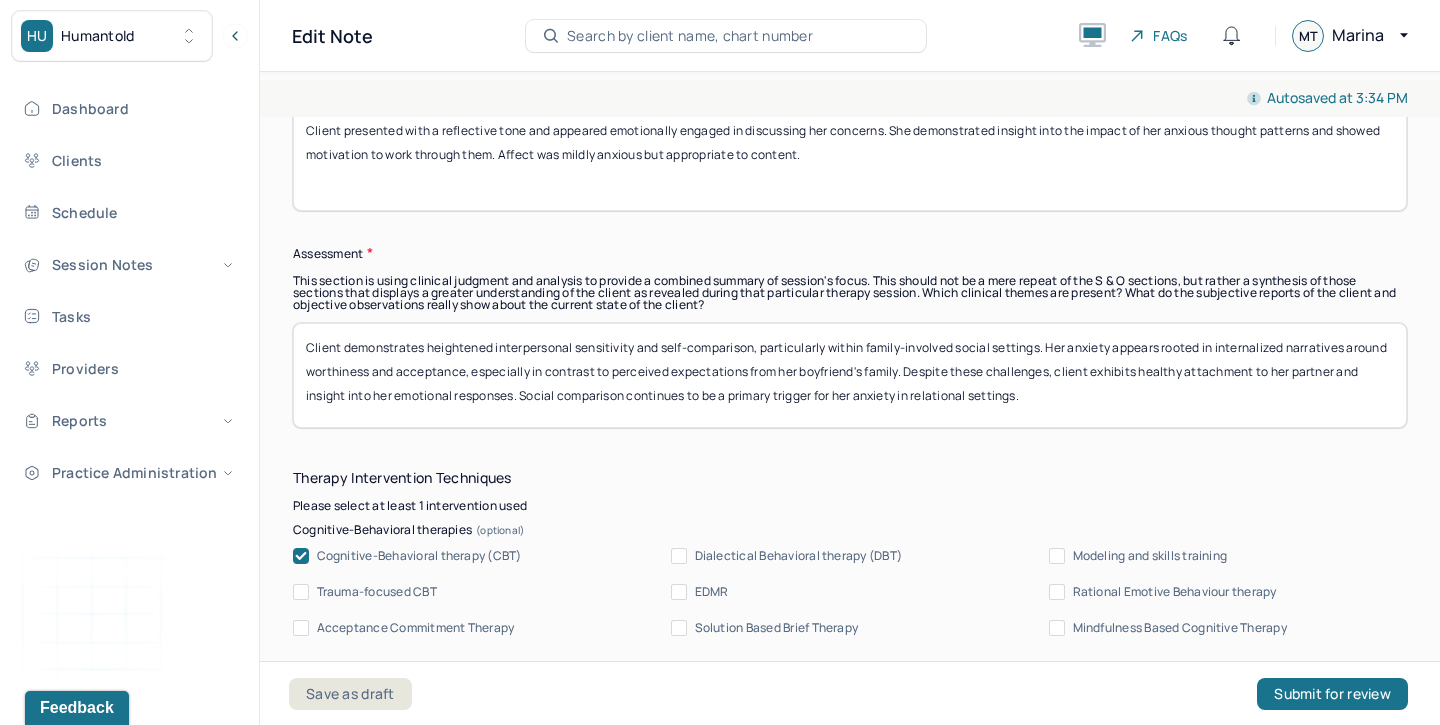 scroll, scrollTop: 1756, scrollLeft: 0, axis: vertical 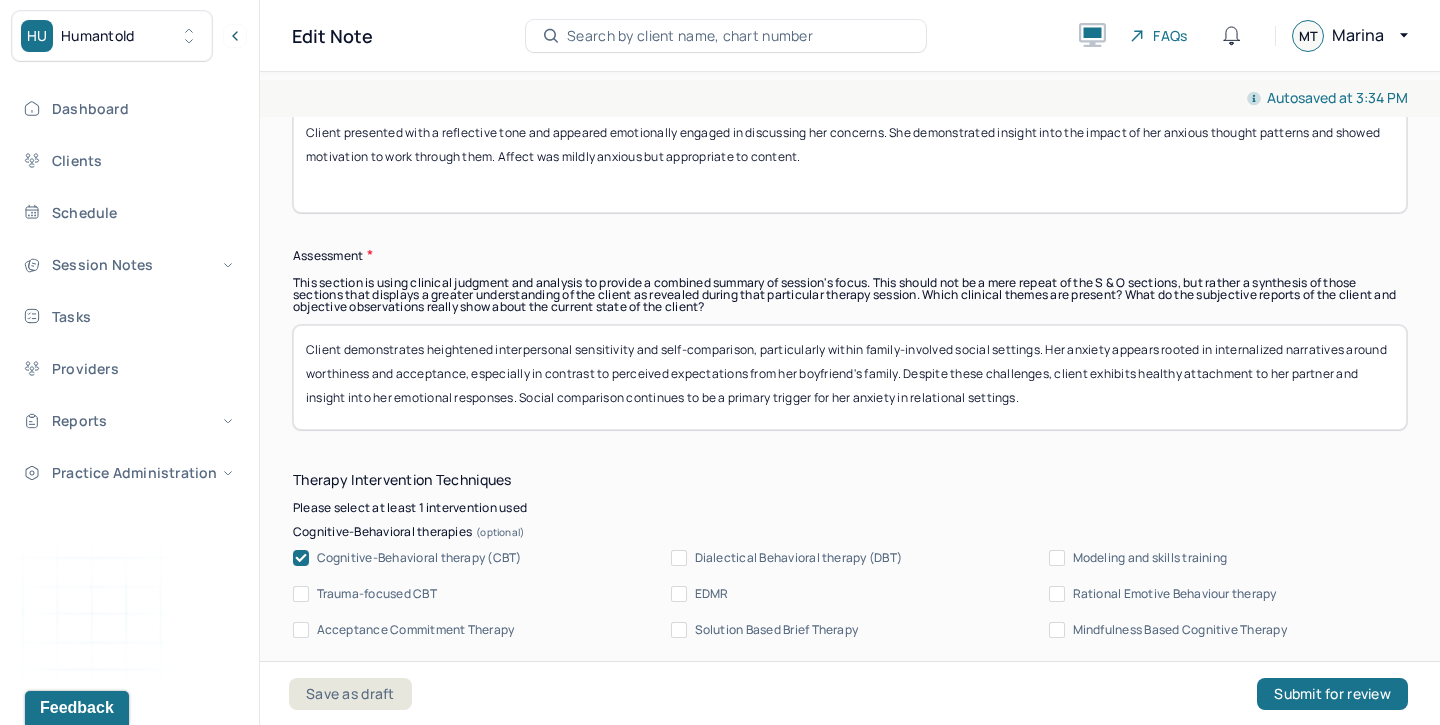 click on "Client demonstrates heightened interpersonal sensitivity and self-comparison, particularly within family-involved social settings. Her anxiety appears rooted in internalized narratives around worthiness and acceptance, especially in contrast to perceived expectations from her boyfriend's family. Despite these challenges, client exhibits healthy attachment to her partner and insight into her emotional responses. Social comparison continues to be a primary trigger for her anxiety in relational settings." at bounding box center (850, 377) 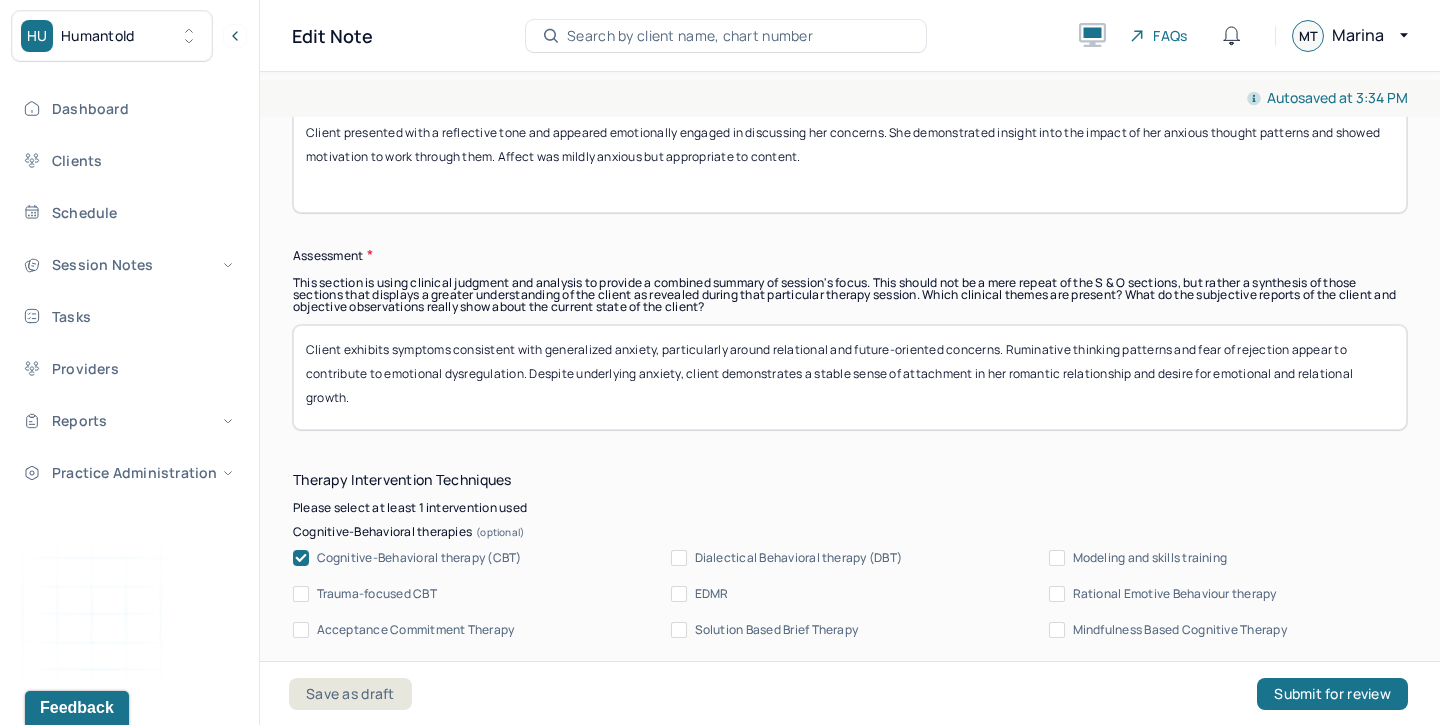 scroll, scrollTop: 2135, scrollLeft: 0, axis: vertical 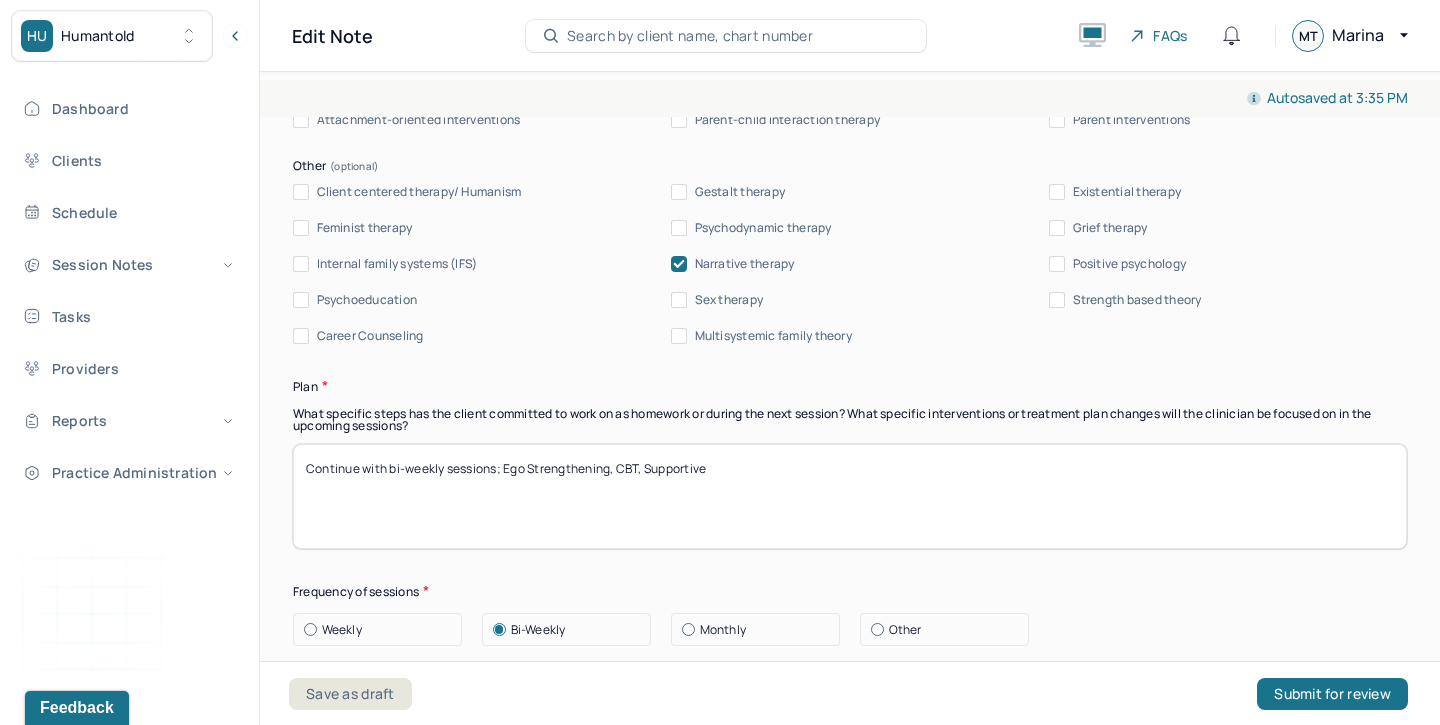 type on "Client exhibits symptoms consistent with generalized anxiety, particularly around relational and future-oriented concerns. Ruminative thinking patterns and fear of rejection appear to contribute to emotional dysregulation. Despite underlying anxiety, client demonstrates a stable sense of attachment in her romantic relationship and desire for emotional and relational growth." 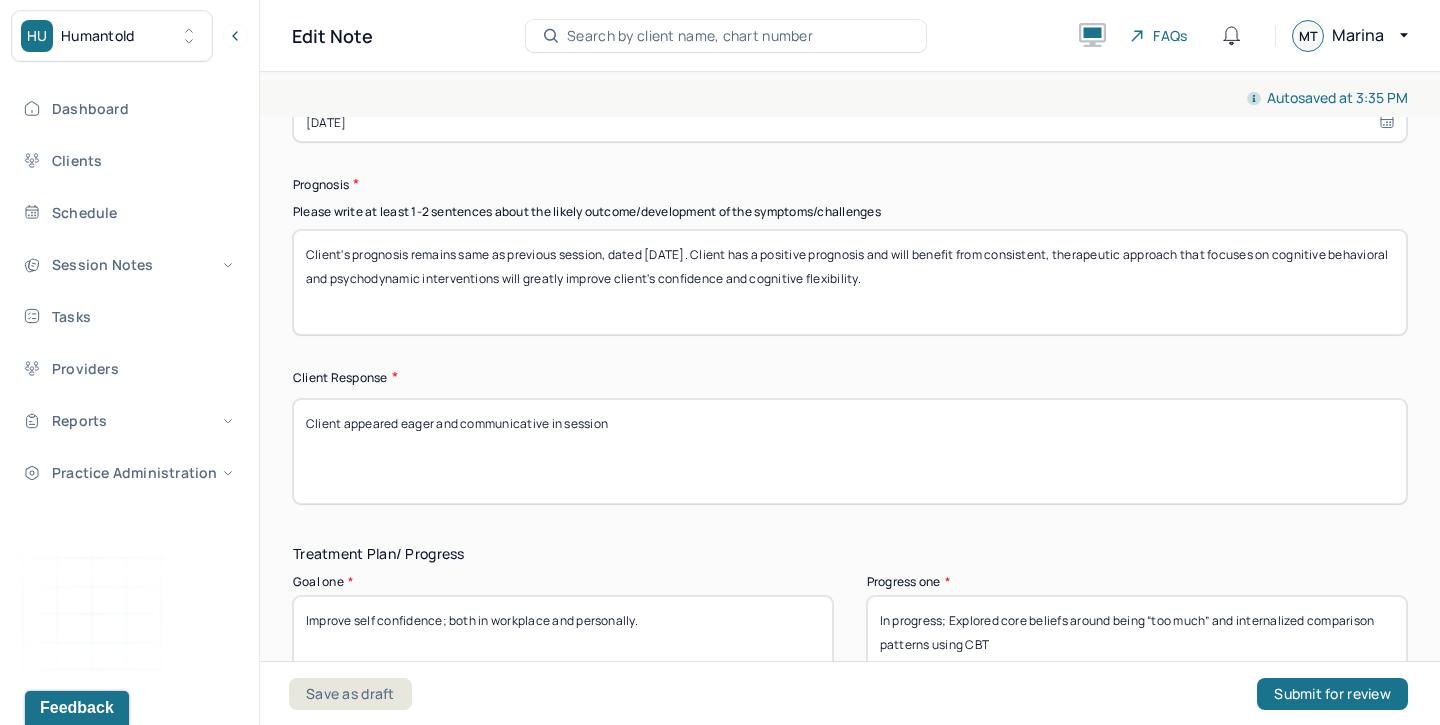 scroll, scrollTop: 2970, scrollLeft: 0, axis: vertical 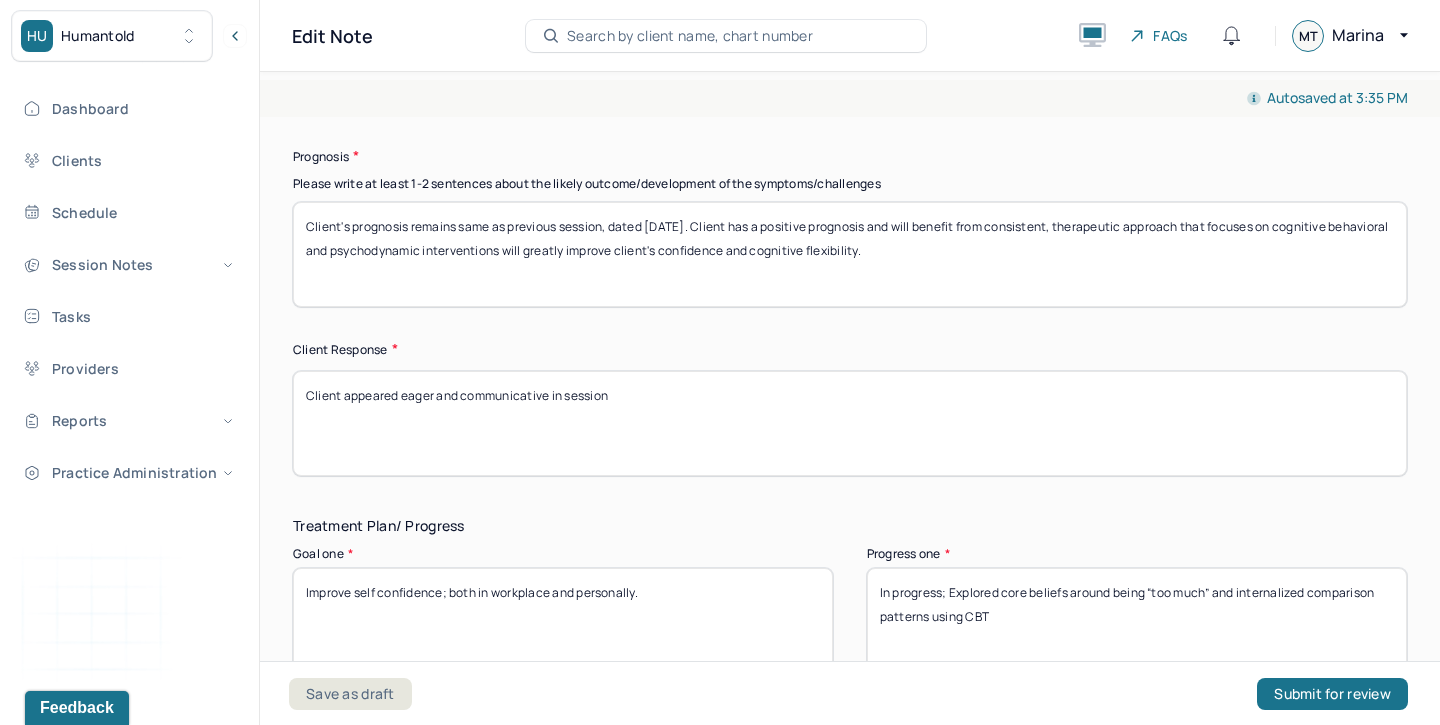 drag, startPoint x: 652, startPoint y: 383, endPoint x: 343, endPoint y: 380, distance: 309.01456 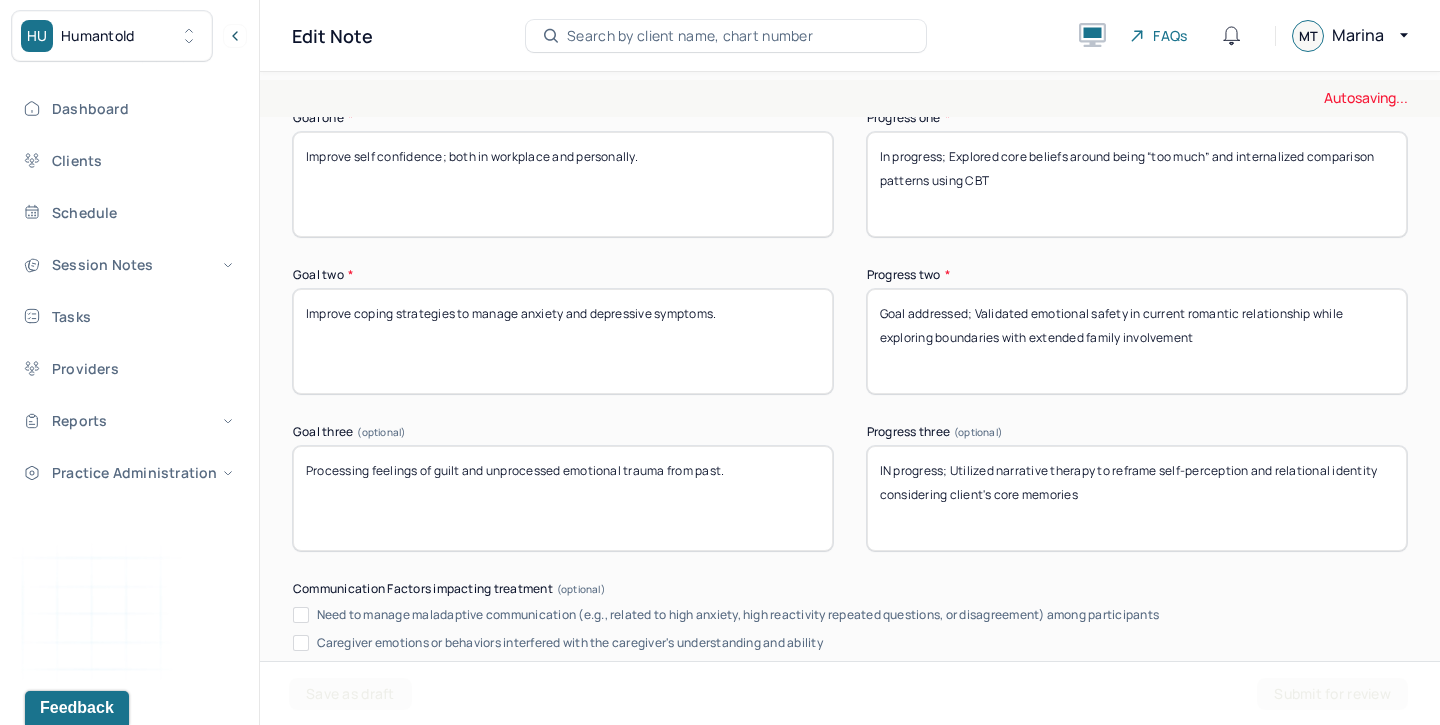 scroll, scrollTop: 3399, scrollLeft: 0, axis: vertical 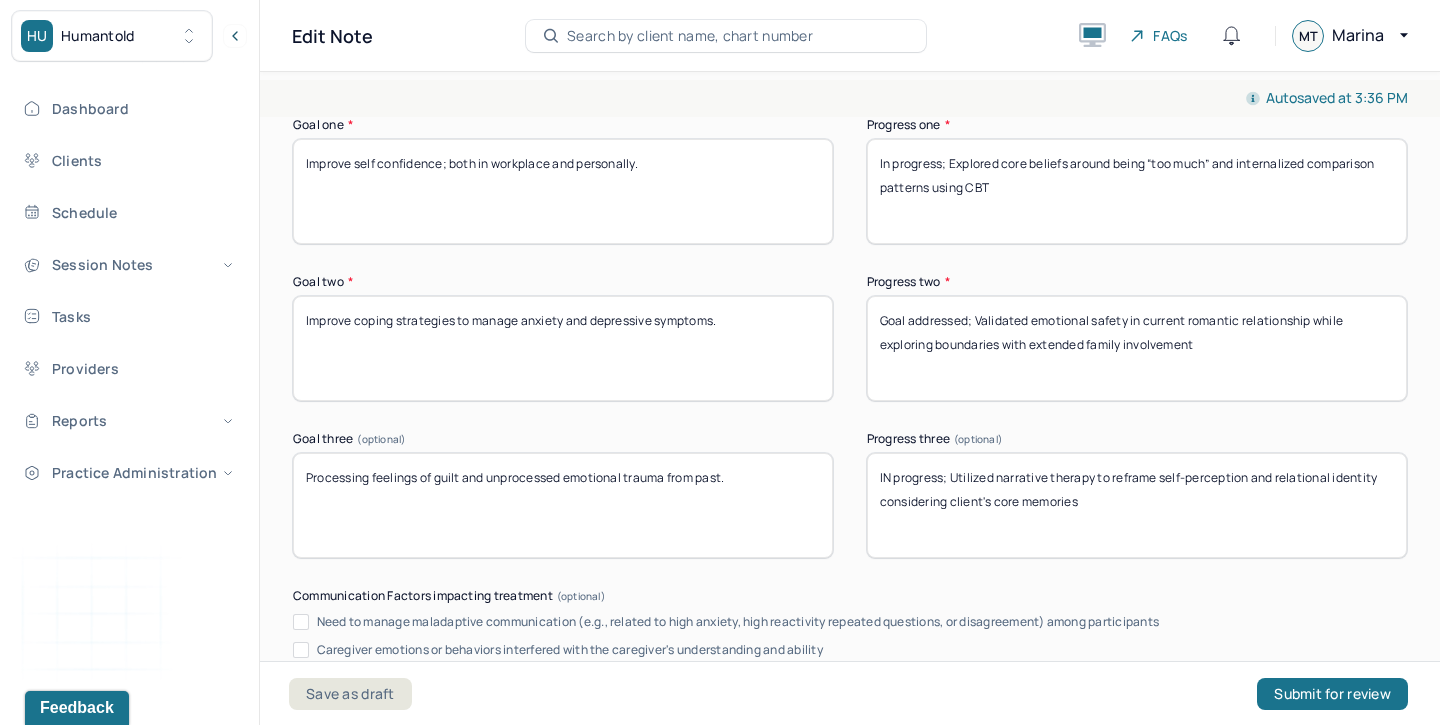 type on "Client was reflective and receptive to interventions explored in session" 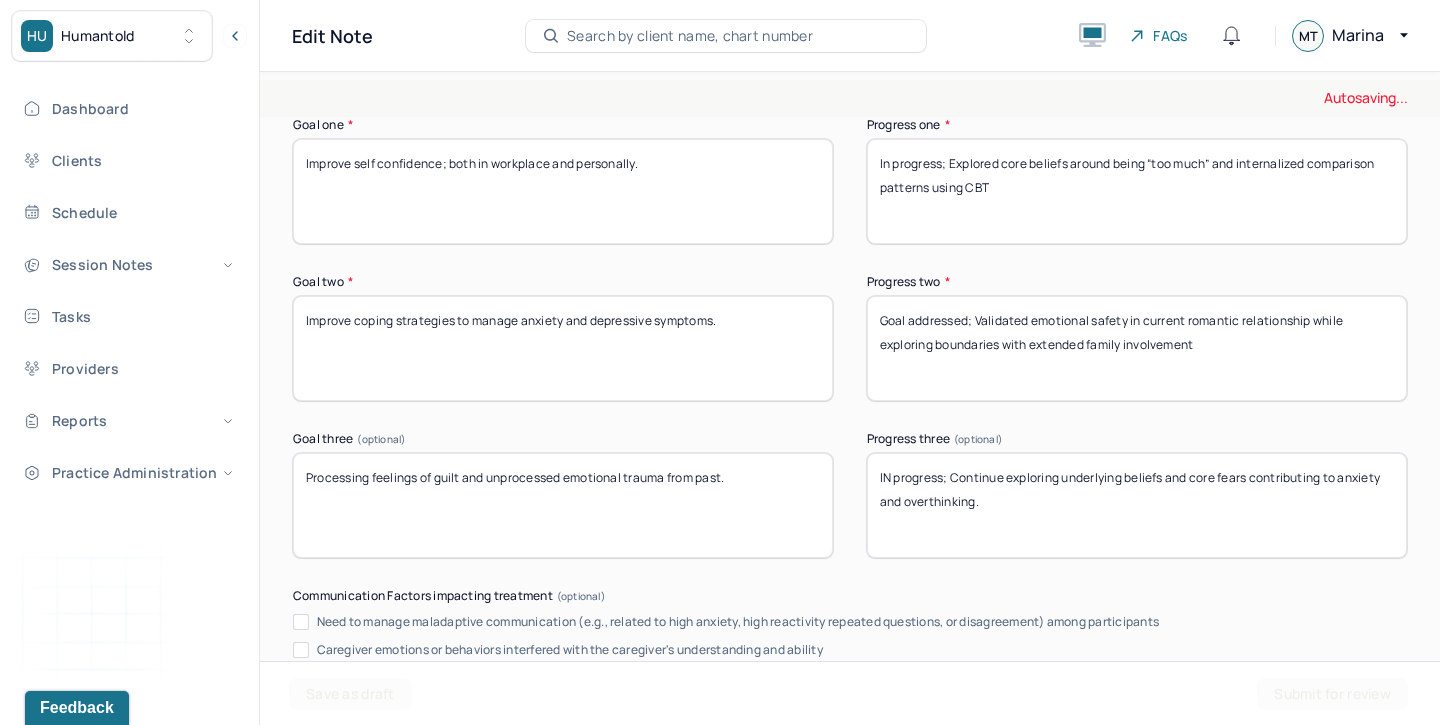 click on "IN progress; Utilized narrative therapy to reframe self-perception and relational identity considering client's core memories" at bounding box center (1137, 505) 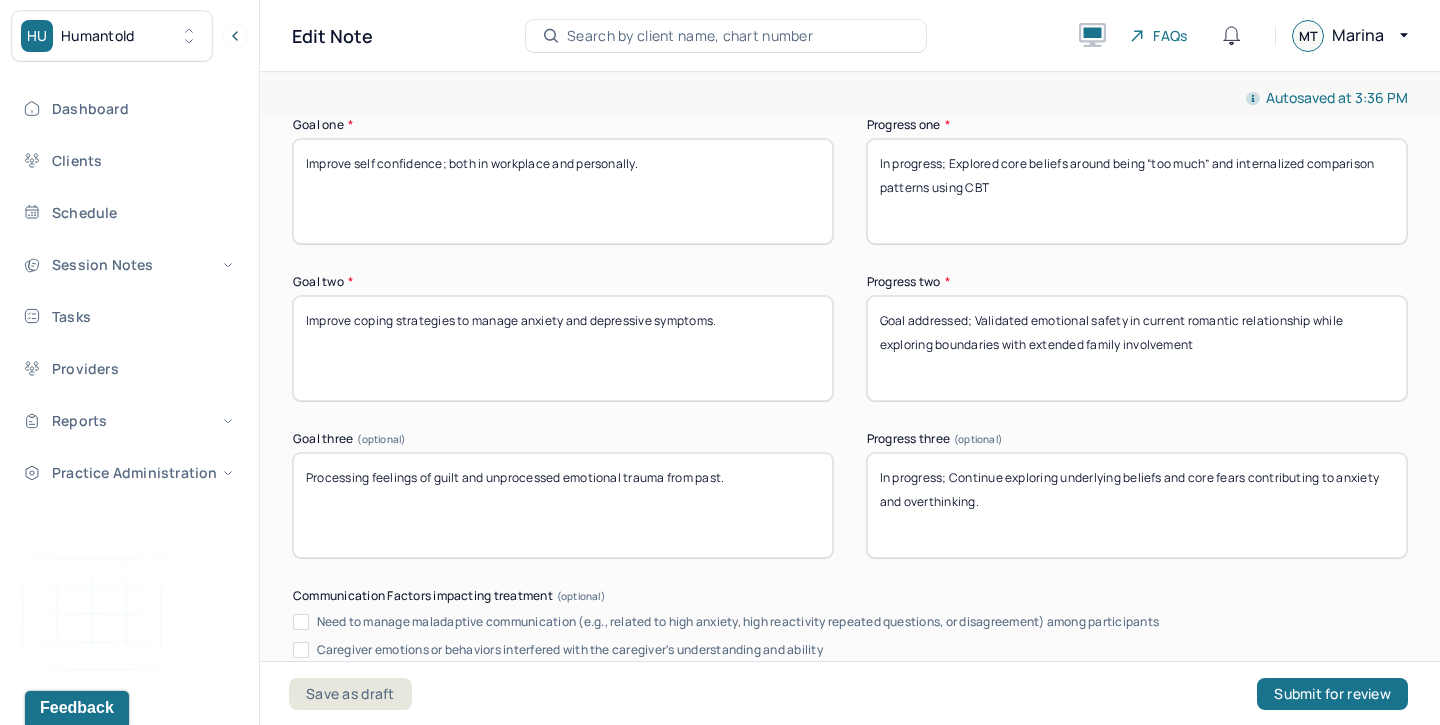 type on "In progress; Continue exploring underlying beliefs and core fears contributing to anxiety and overthinking." 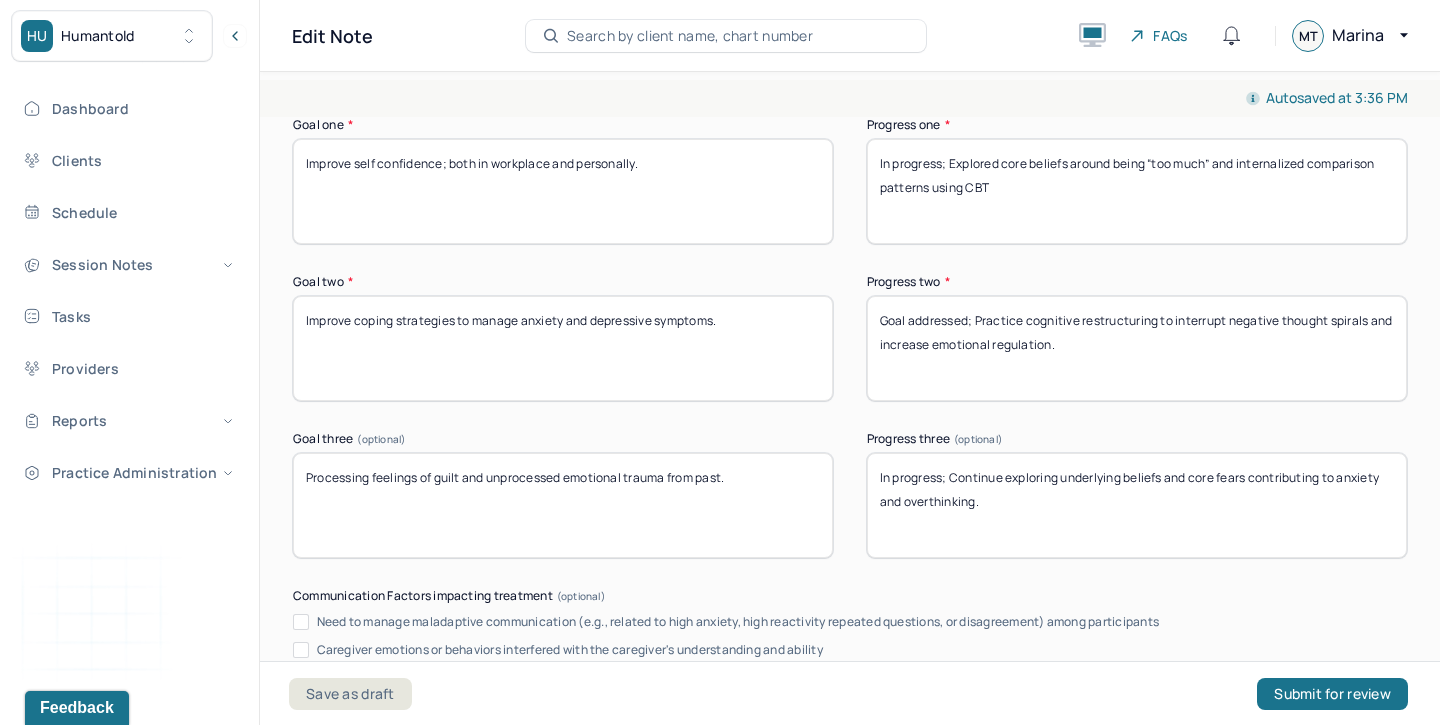 click on "Goal addressed; Validated emotional safety in current romantic relationship while exploring boundaries with extended family involvement" at bounding box center [1137, 348] 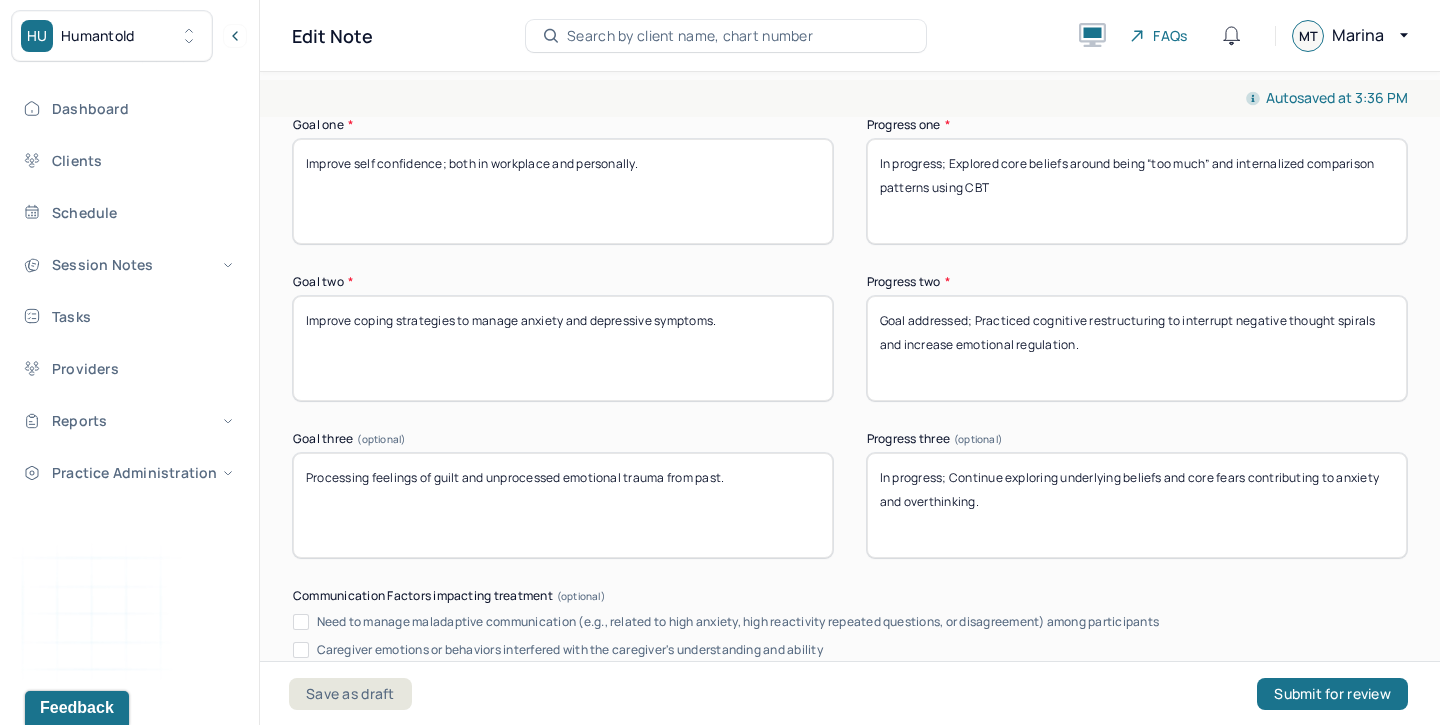 type on "Goal addressed; Practiced cognitive restructuring to interrupt negative thought spirals and increase emotional regulation." 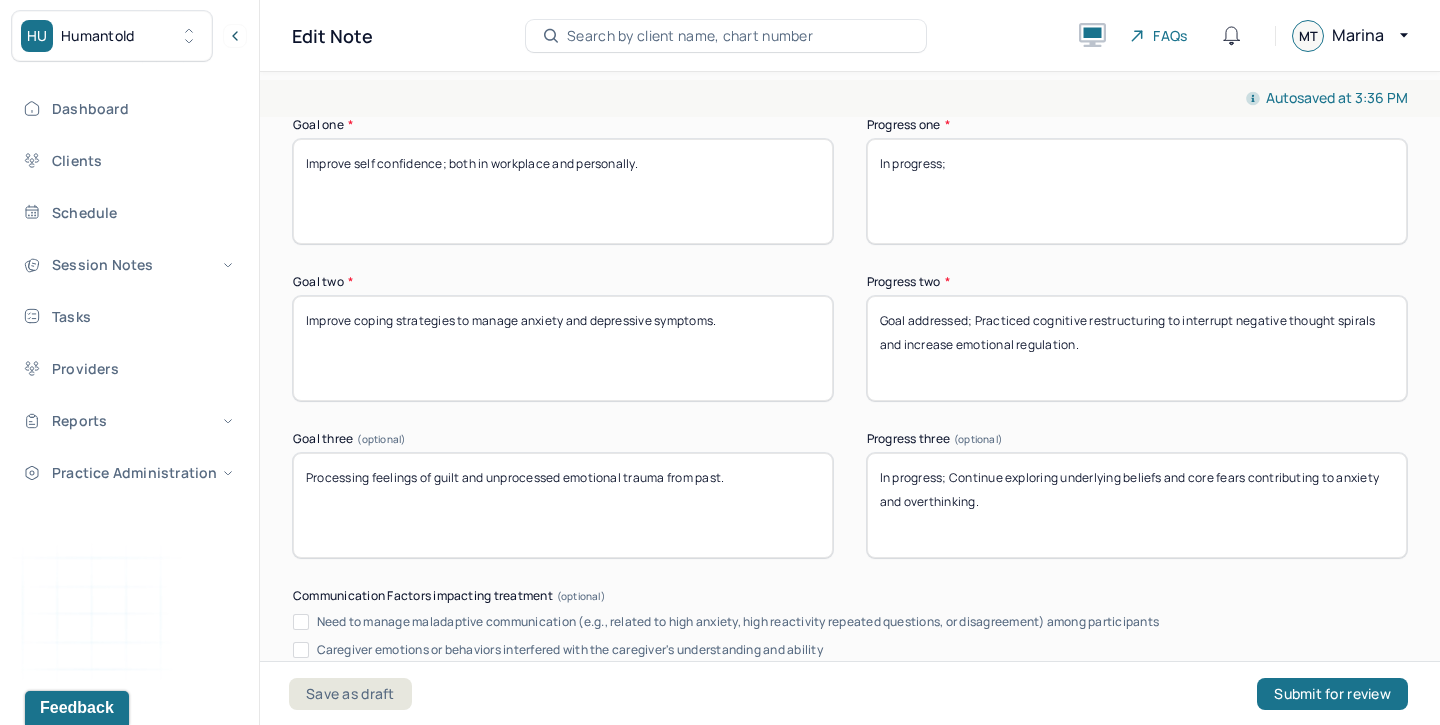 paste on "Encourage journaling or reflective prompts between sessions to externalize ruminative thoughts." 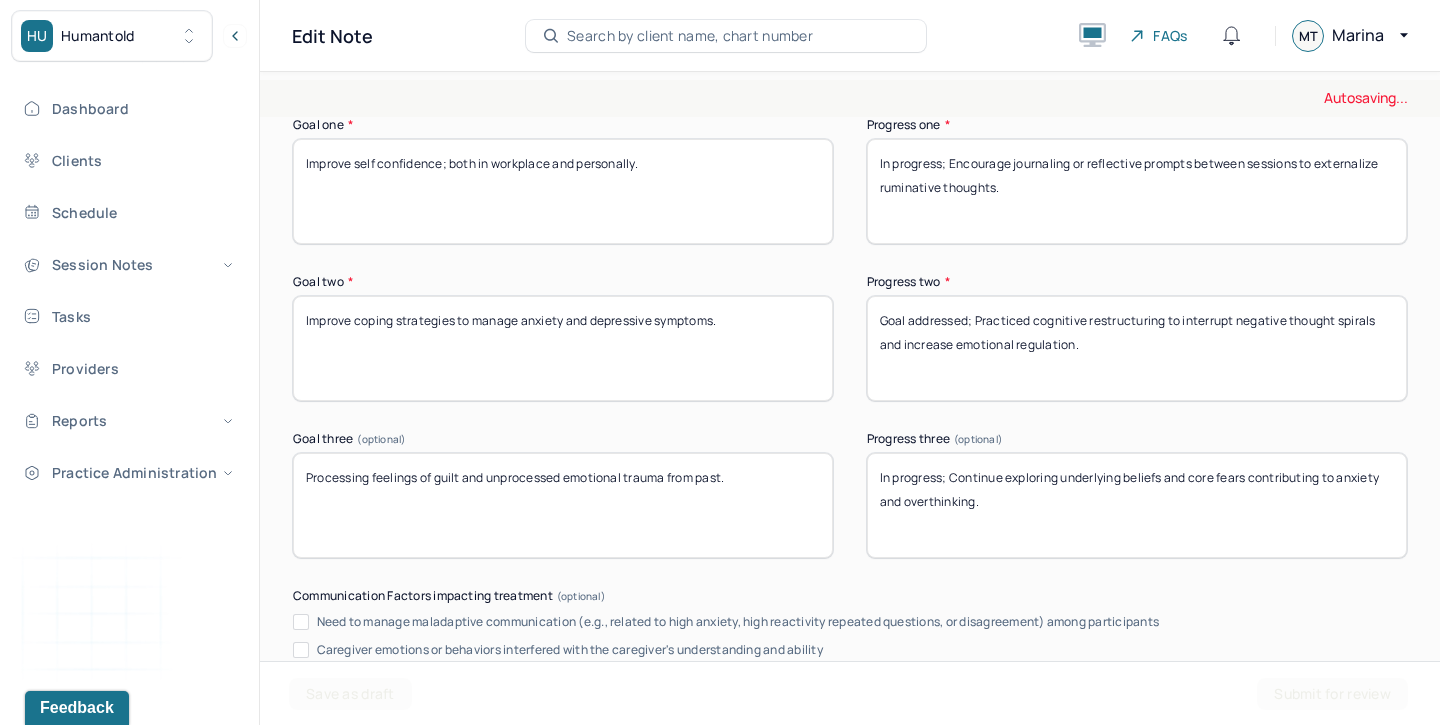 click on "In progress; Explored core beliefs around being “too much” and internalized comparison patterns using CBT" at bounding box center (1137, 191) 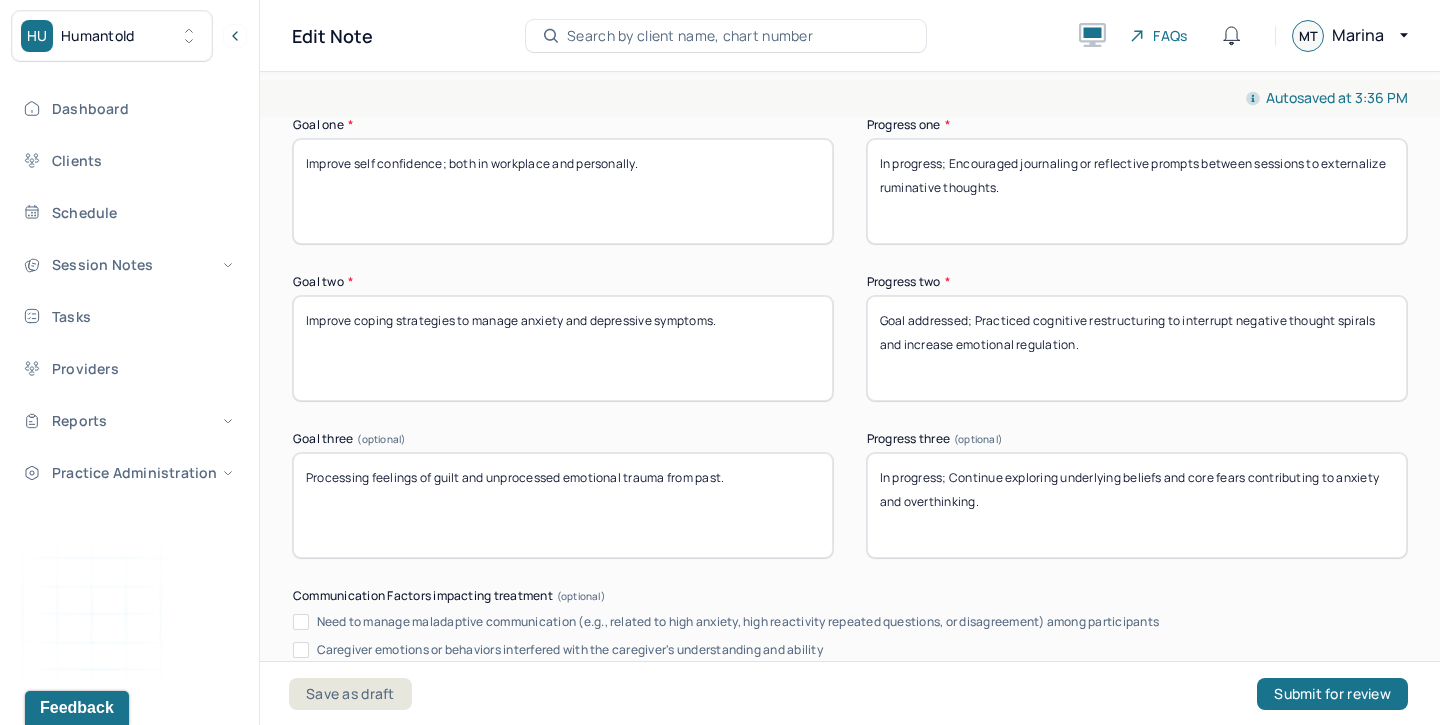 click on "In progress; Encourage journaling or reflective prompts between sessions to externalize ruminative thoughts." at bounding box center [1137, 191] 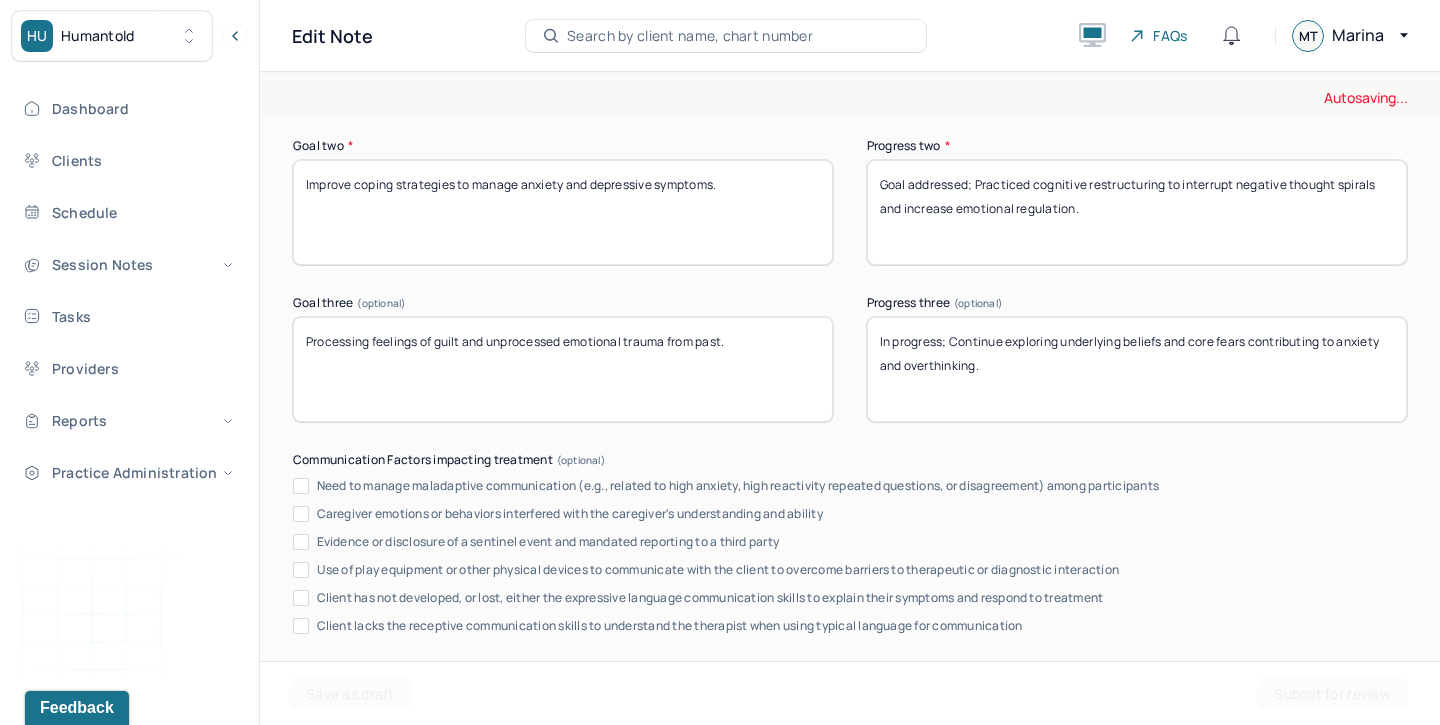 scroll, scrollTop: 3934, scrollLeft: 0, axis: vertical 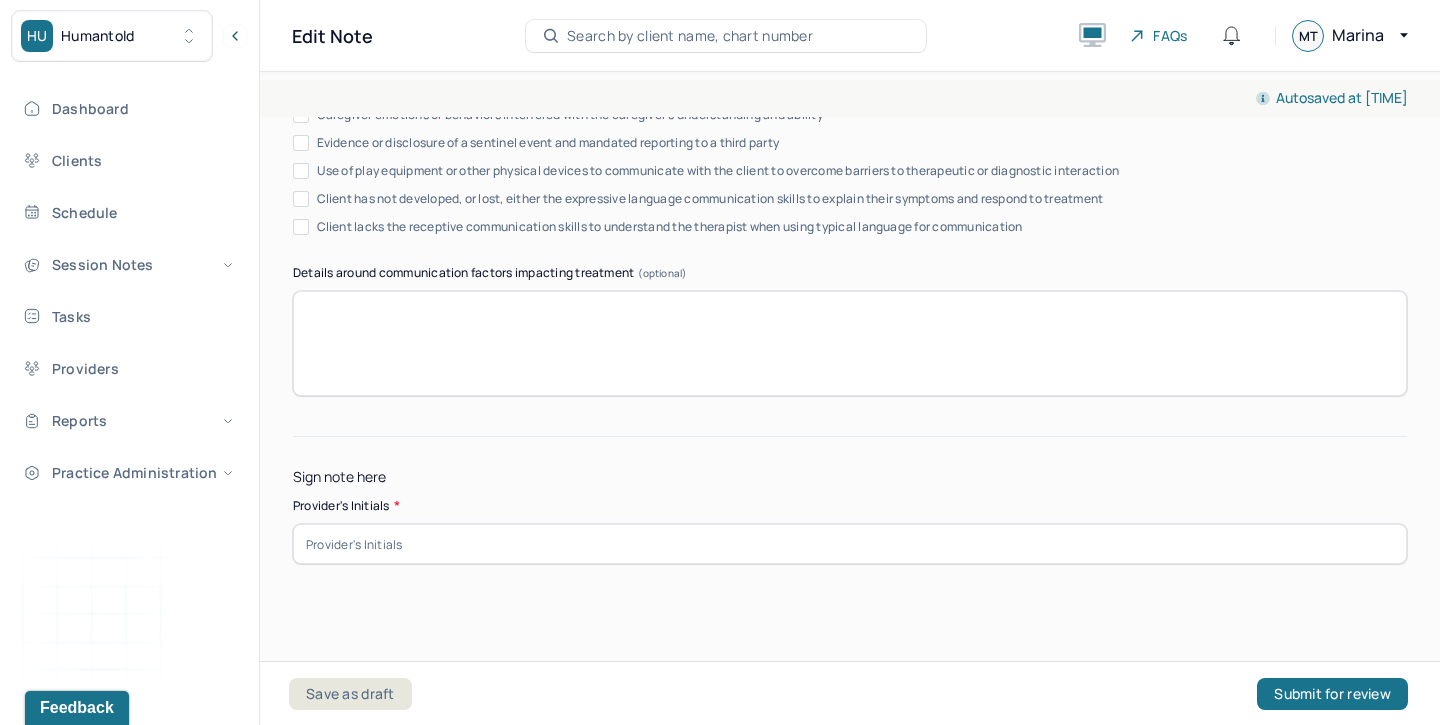 type on "In progress; Encouraged journaling or reflective prompts between sessions to externalize ruminative thoughts, especially as client opened up more about her past writing songs and how this helped process her emotions." 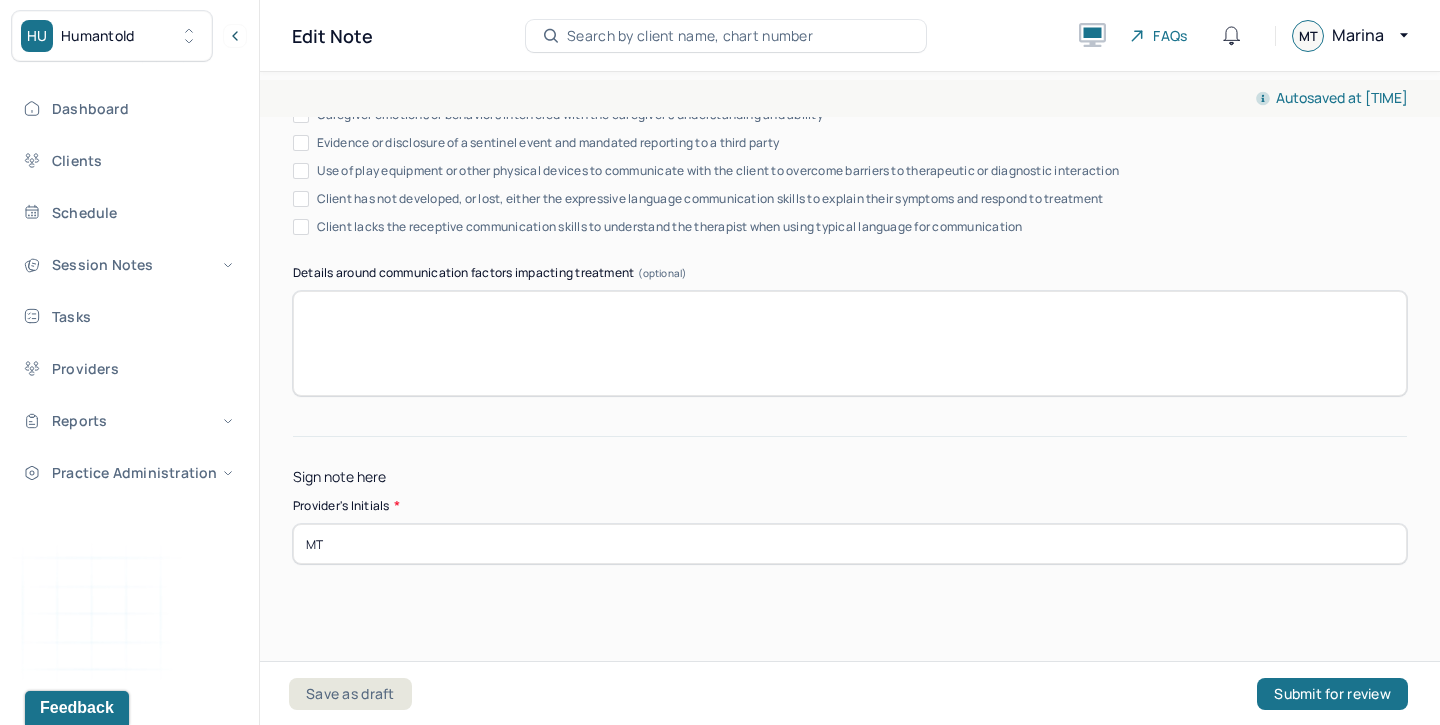 type on "MT" 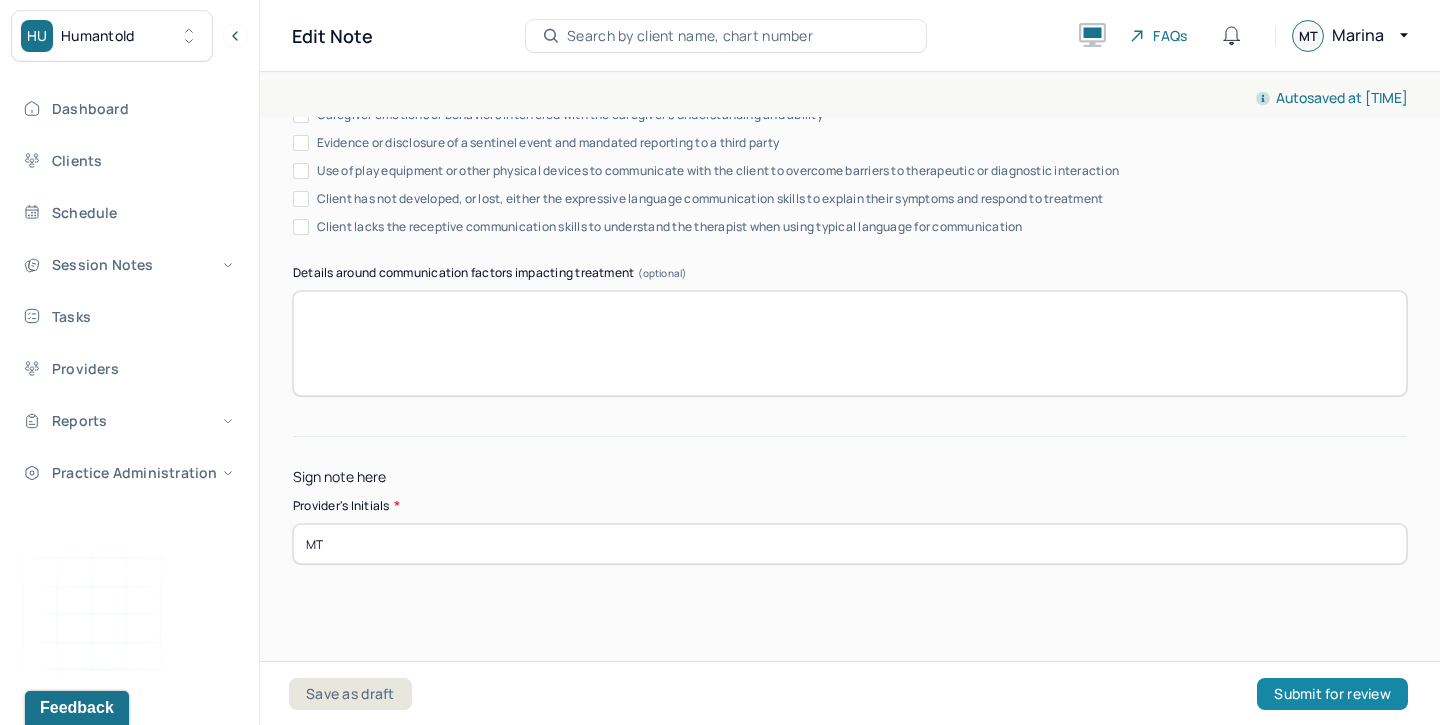 click on "Submit for review" at bounding box center (1332, 694) 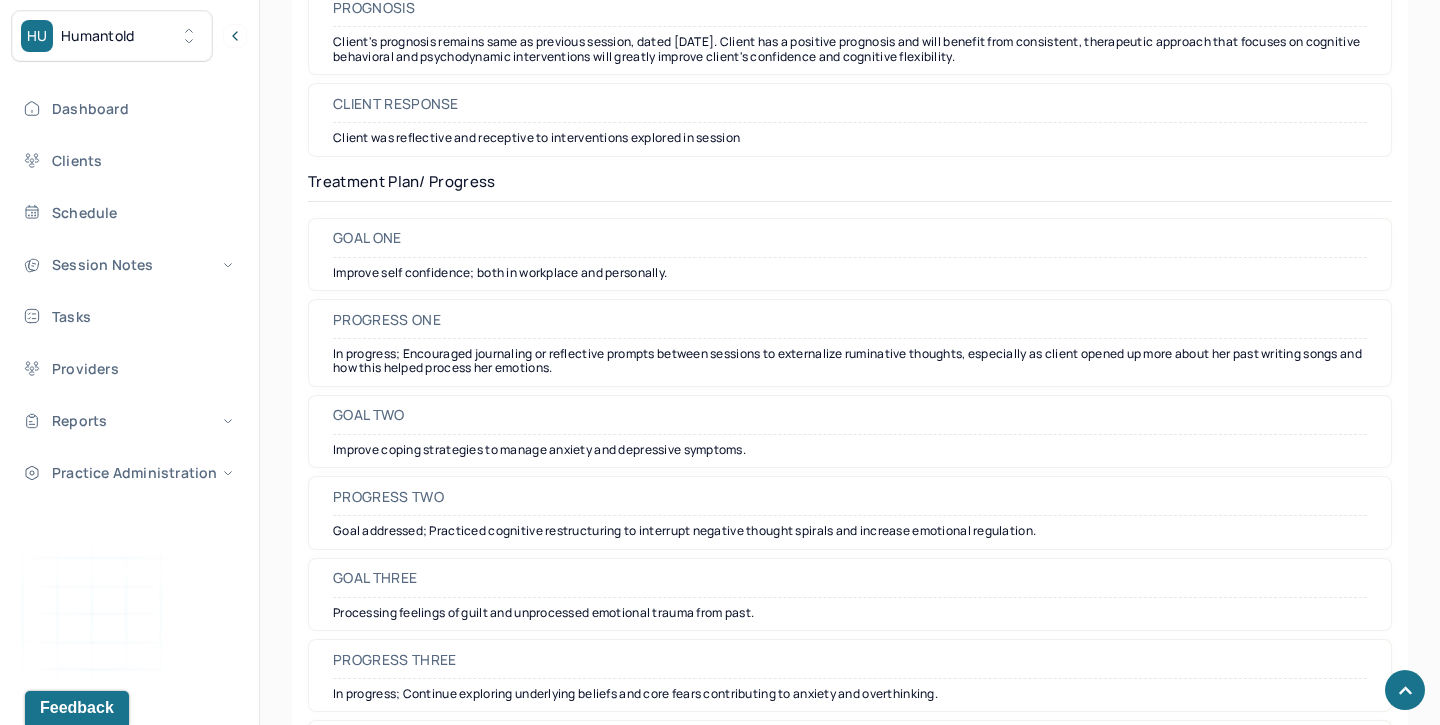 scroll, scrollTop: 2959, scrollLeft: 0, axis: vertical 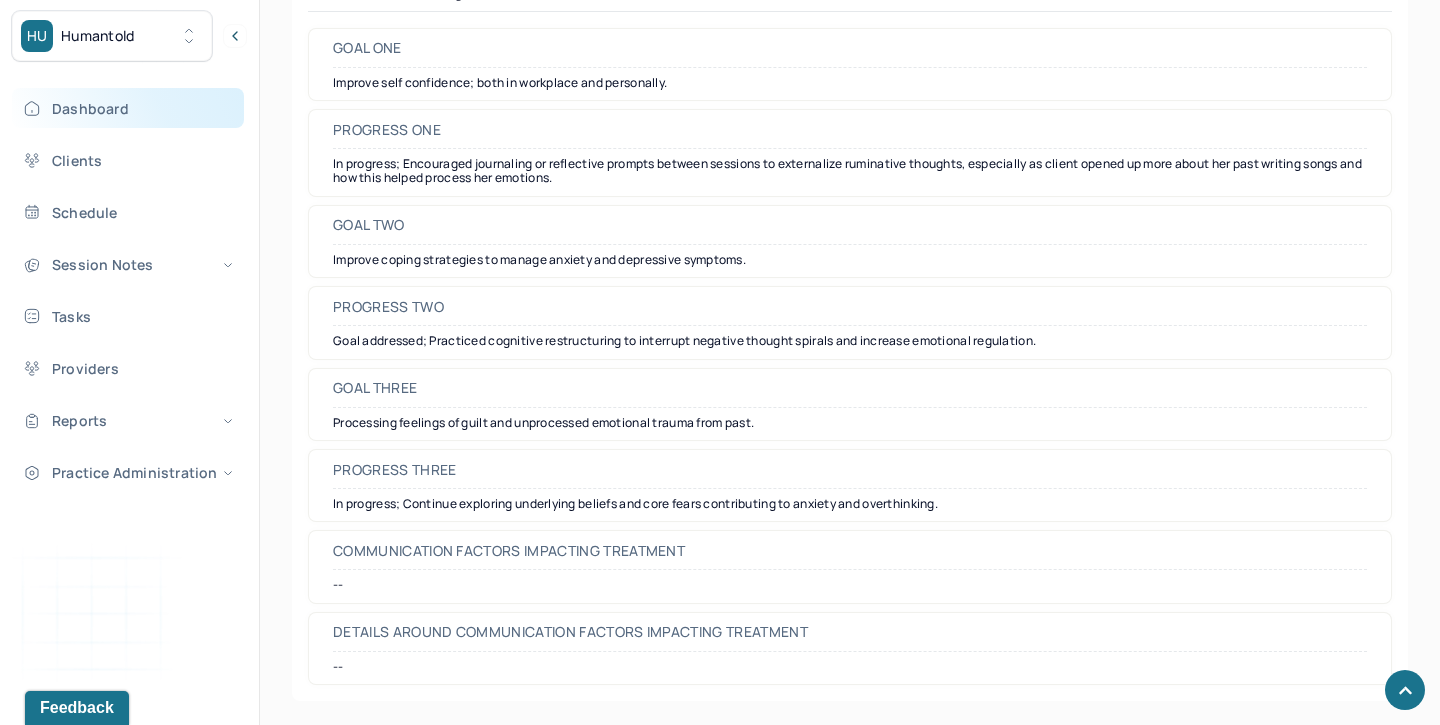 click on "Dashboard" at bounding box center [128, 108] 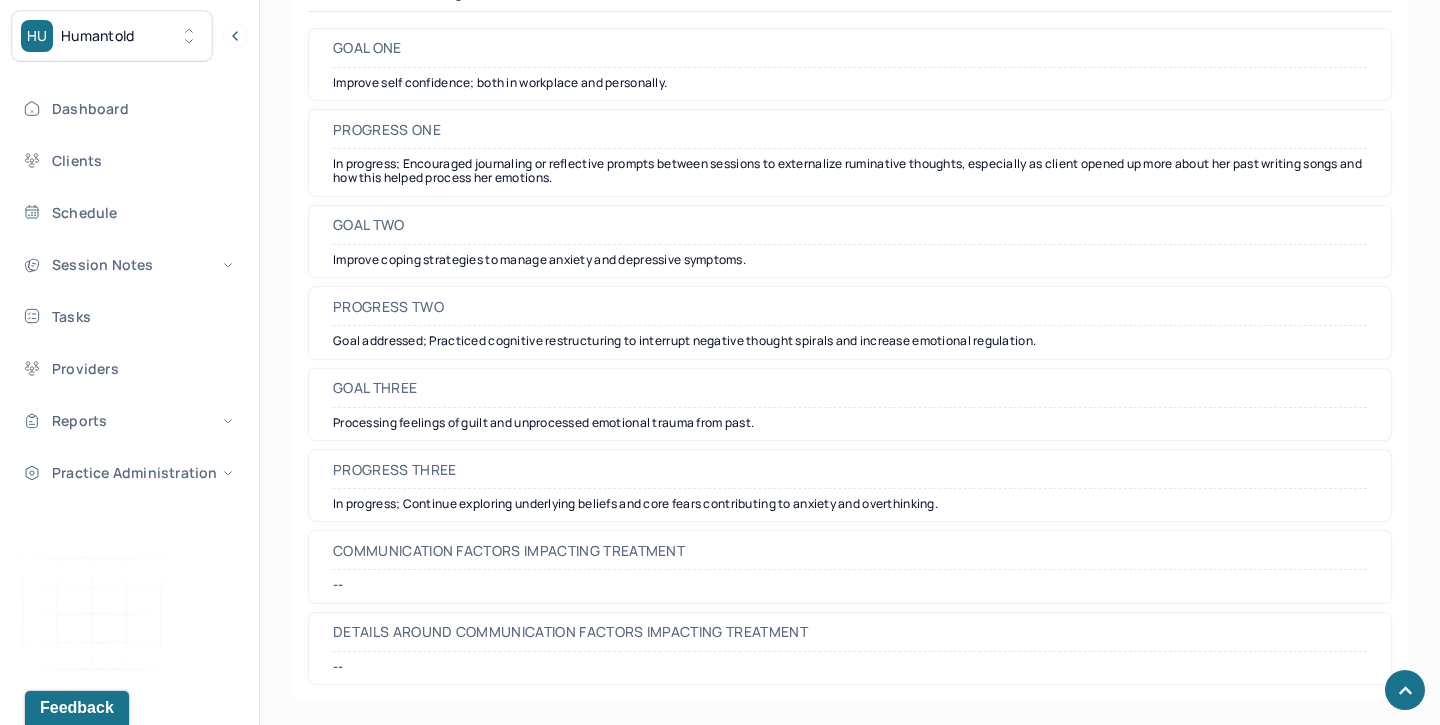 scroll, scrollTop: 440, scrollLeft: 0, axis: vertical 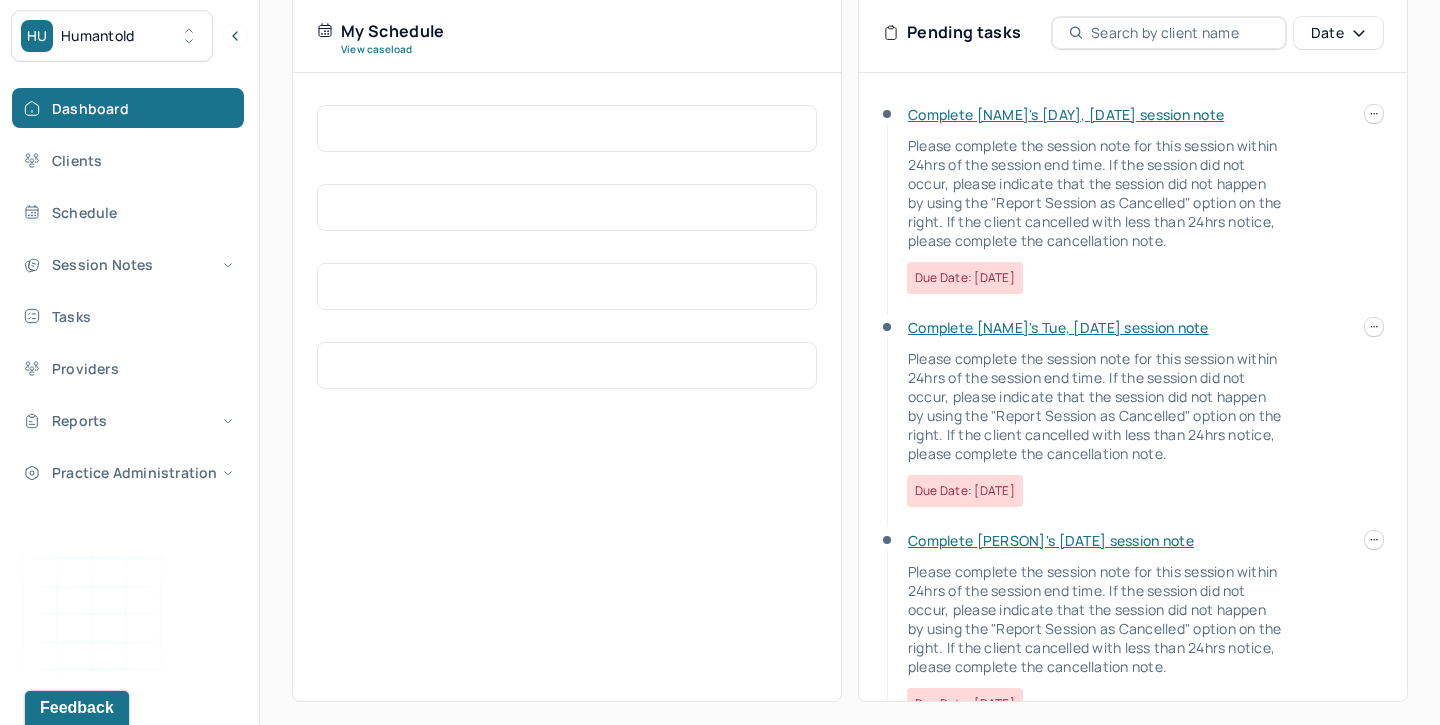 click on "Complete [NAME]'s [DAY], [DATE] session note" at bounding box center (1066, 114) 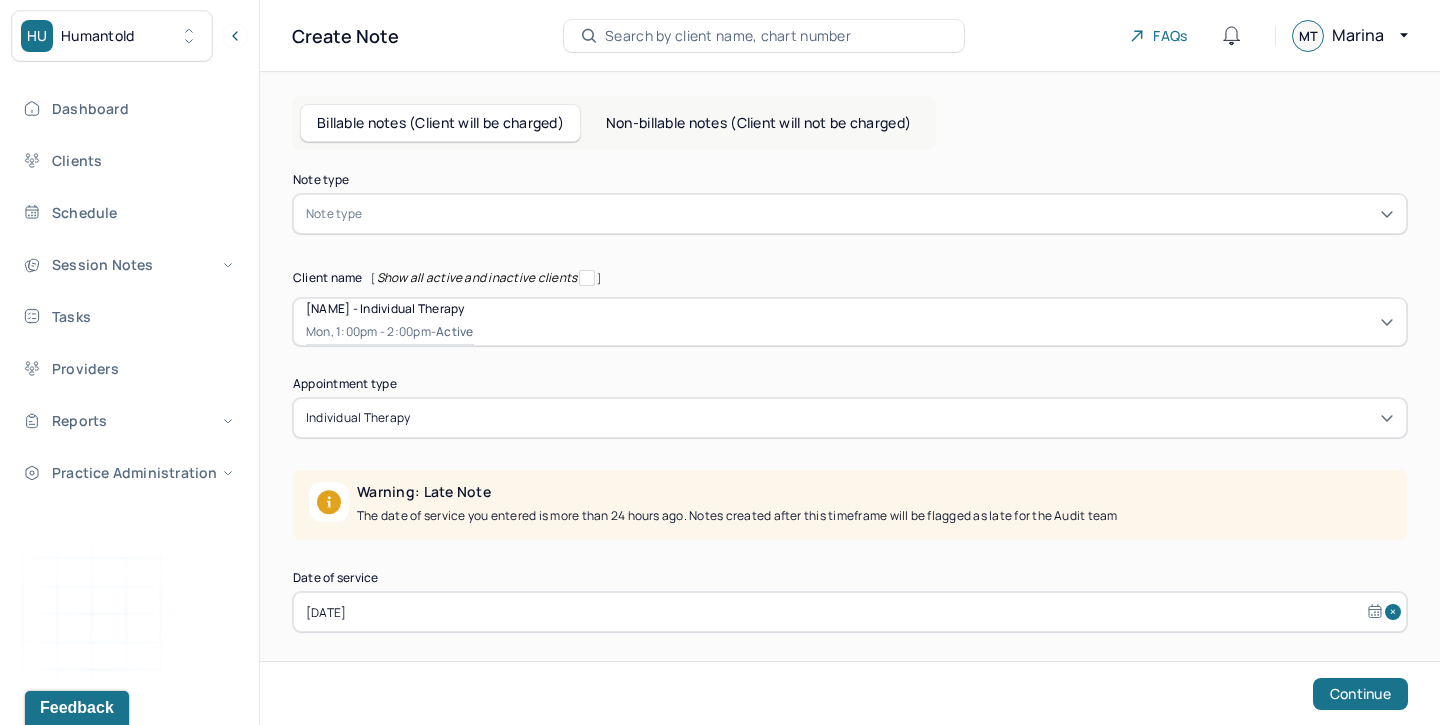 click at bounding box center [880, 214] 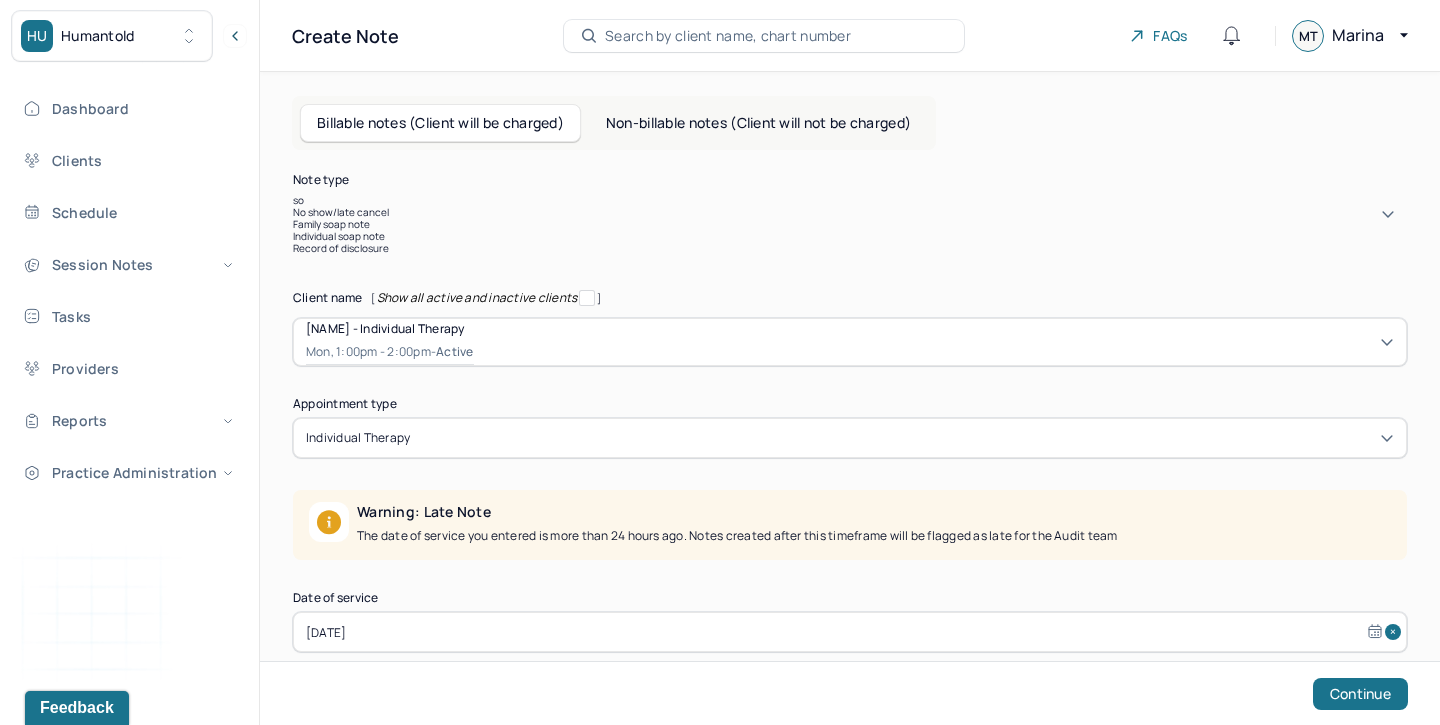 type on "soa" 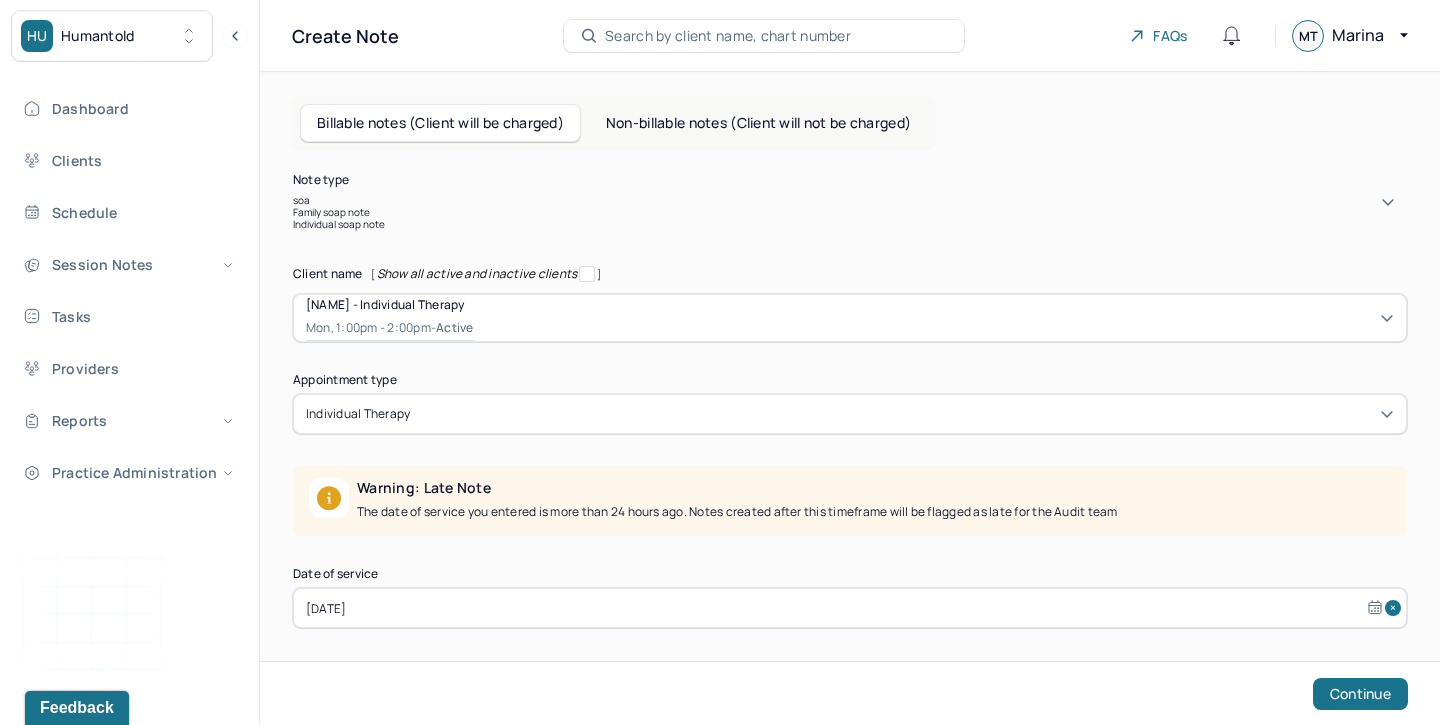 click on "Individual soap note" at bounding box center [850, 224] 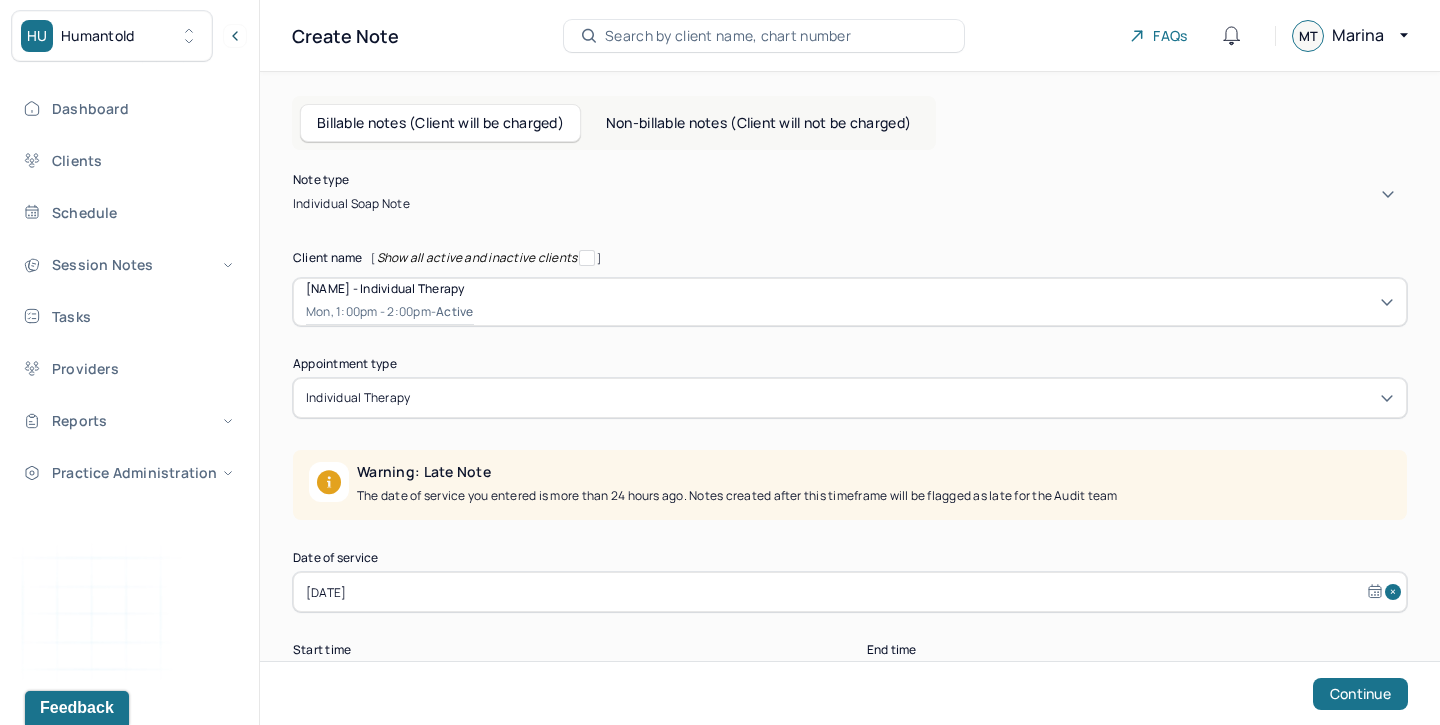 scroll, scrollTop: 104, scrollLeft: 0, axis: vertical 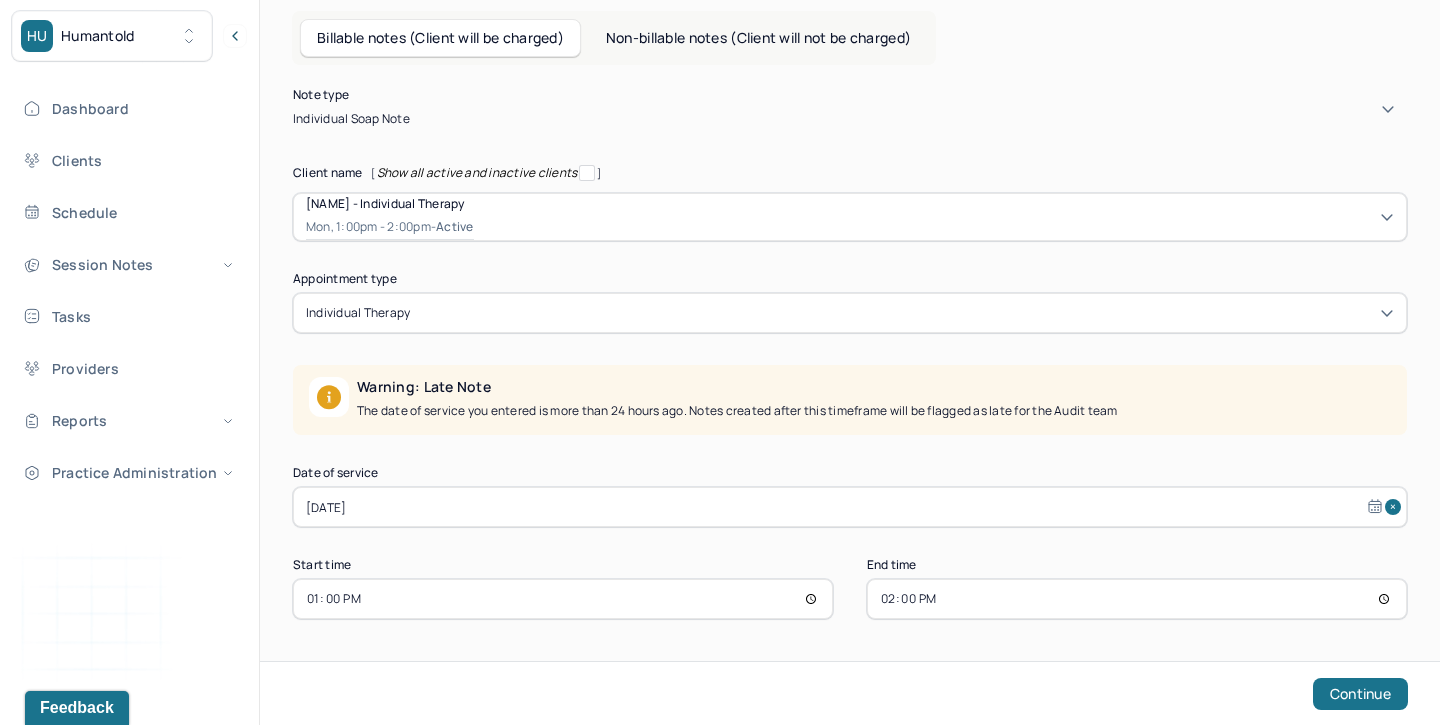 click on "[DATE]" at bounding box center [850, 507] 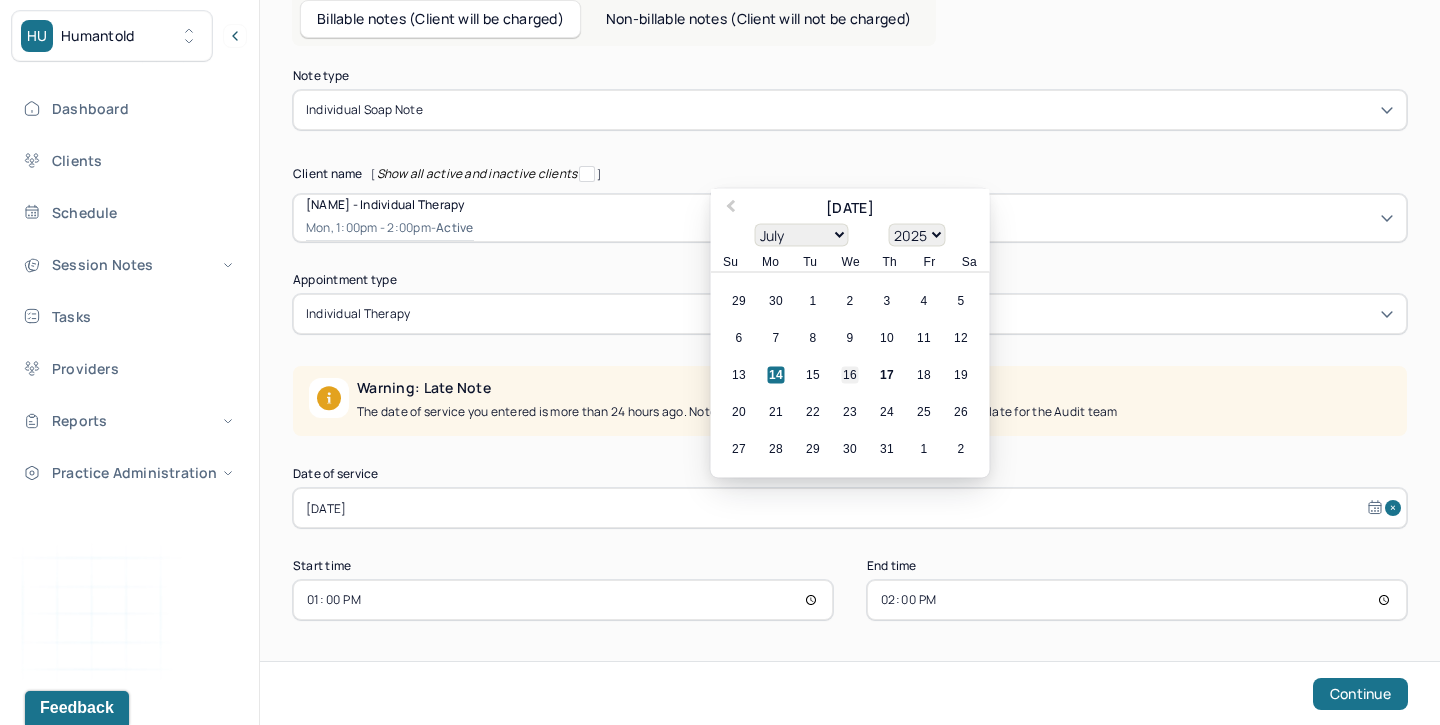 click on "16" at bounding box center (850, 375) 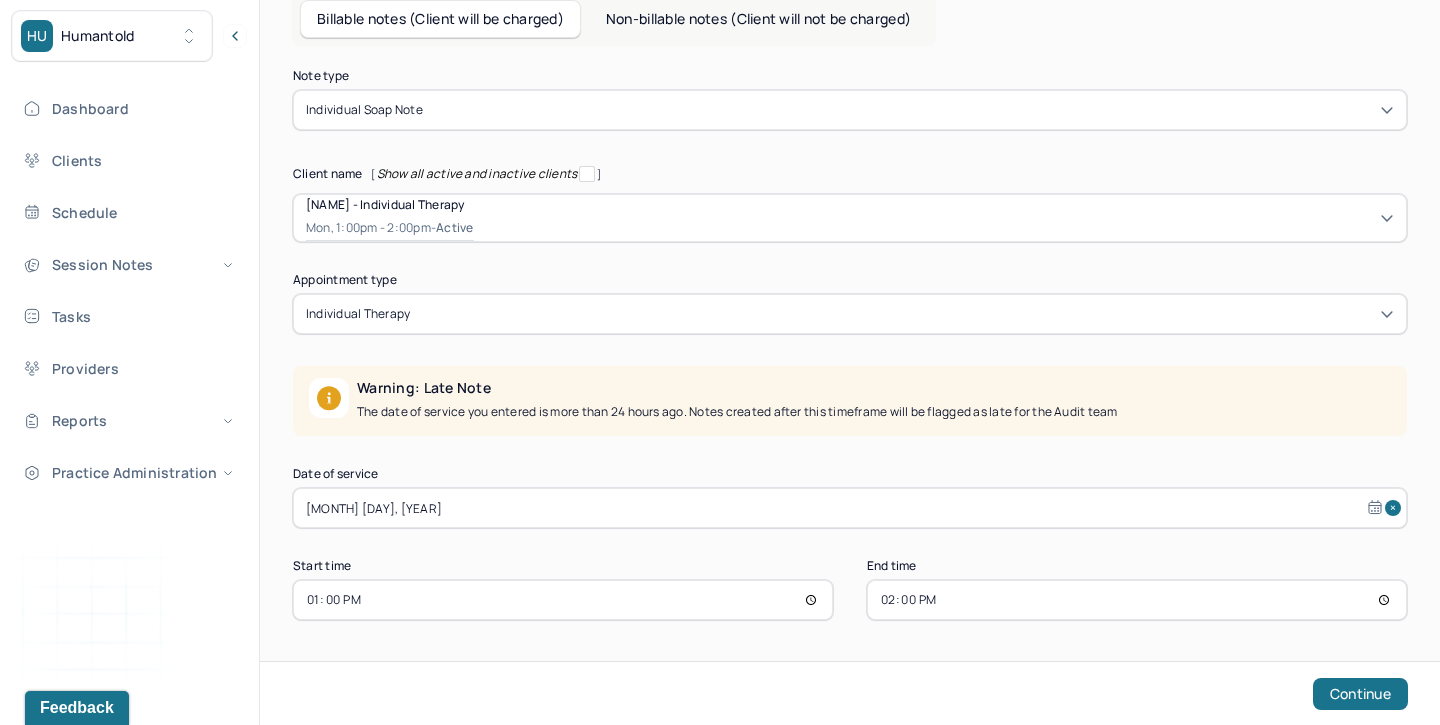 click on "13:00" at bounding box center (563, 600) 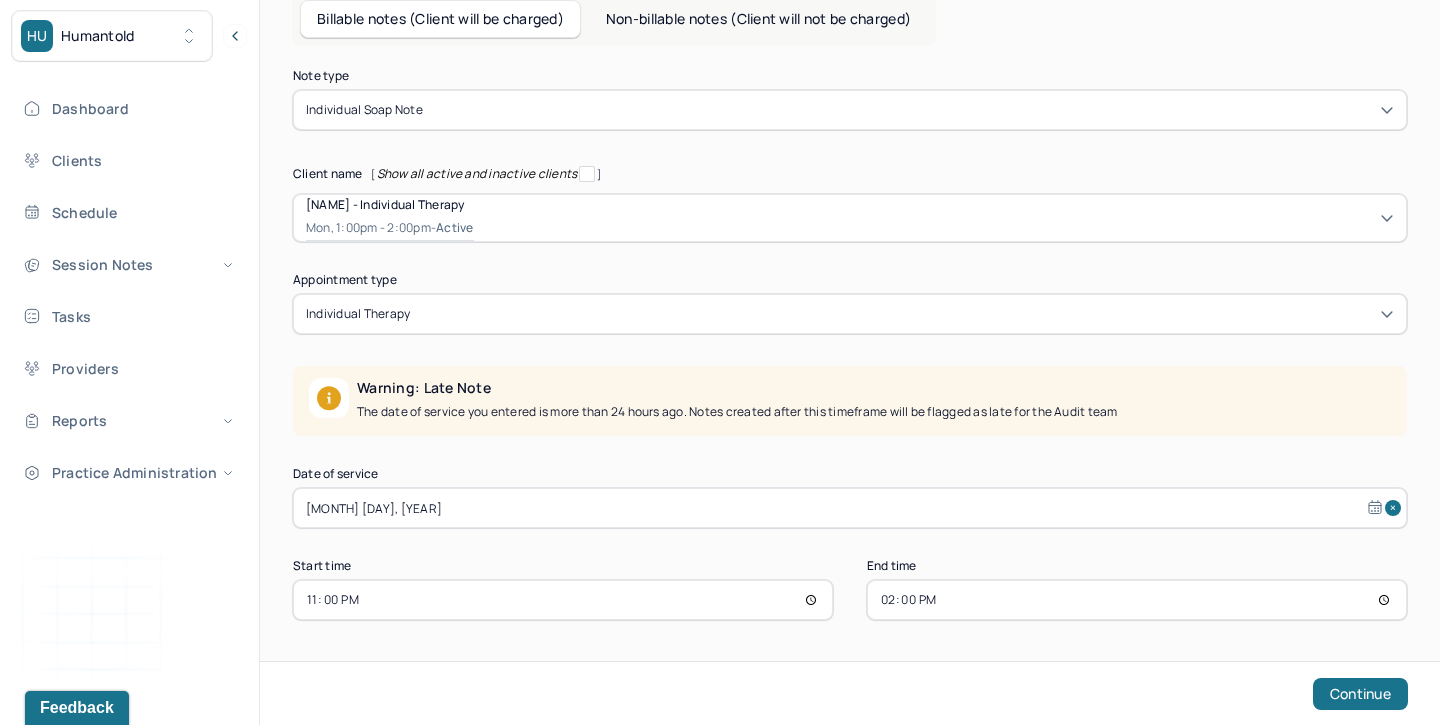 type on "11:00" 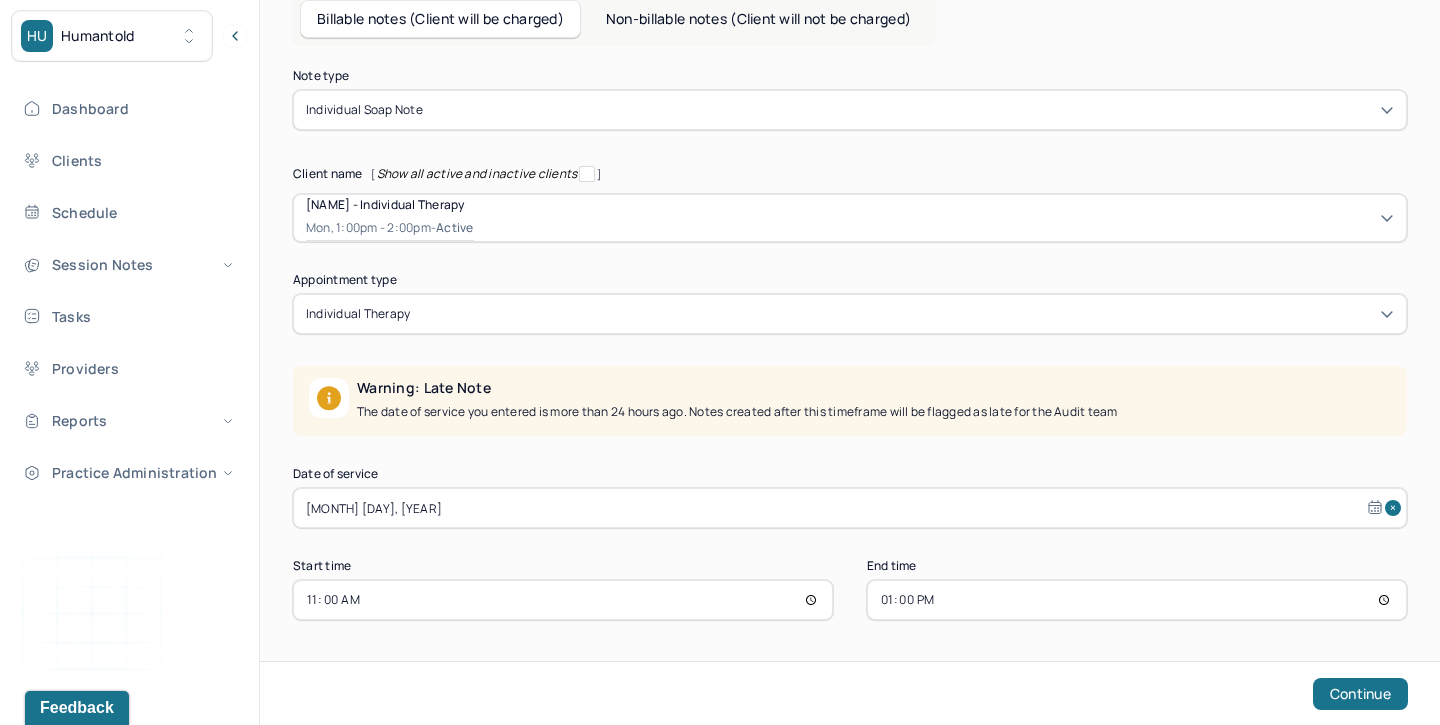 type on "12:00" 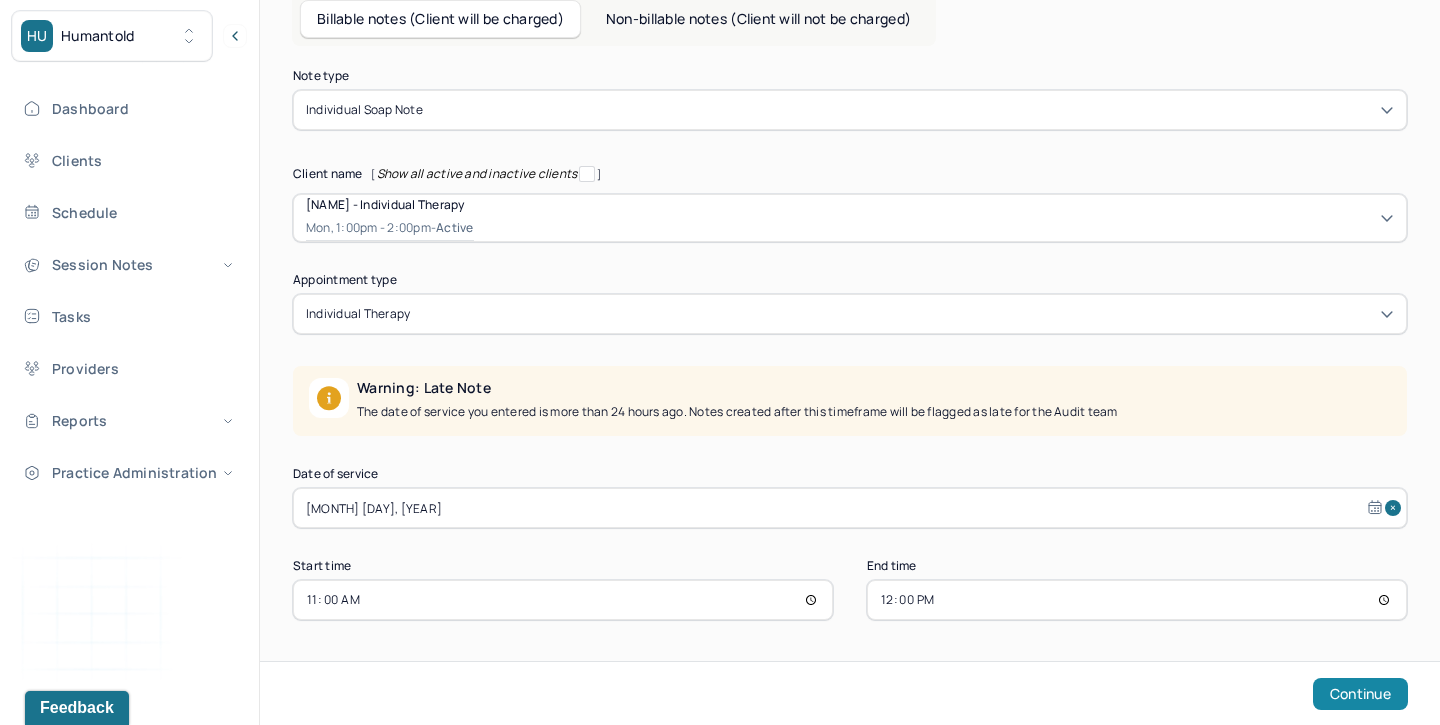 click on "Continue" at bounding box center [1360, 694] 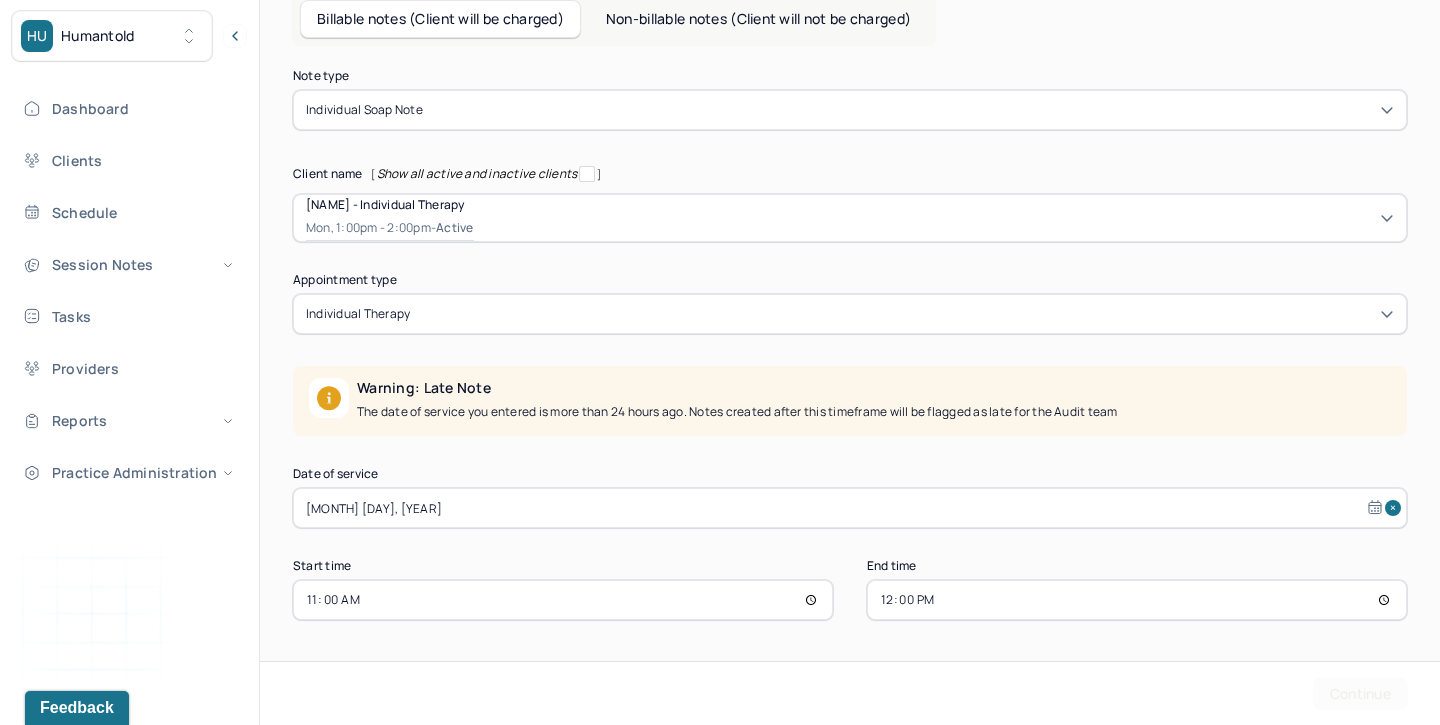 scroll, scrollTop: 0, scrollLeft: 0, axis: both 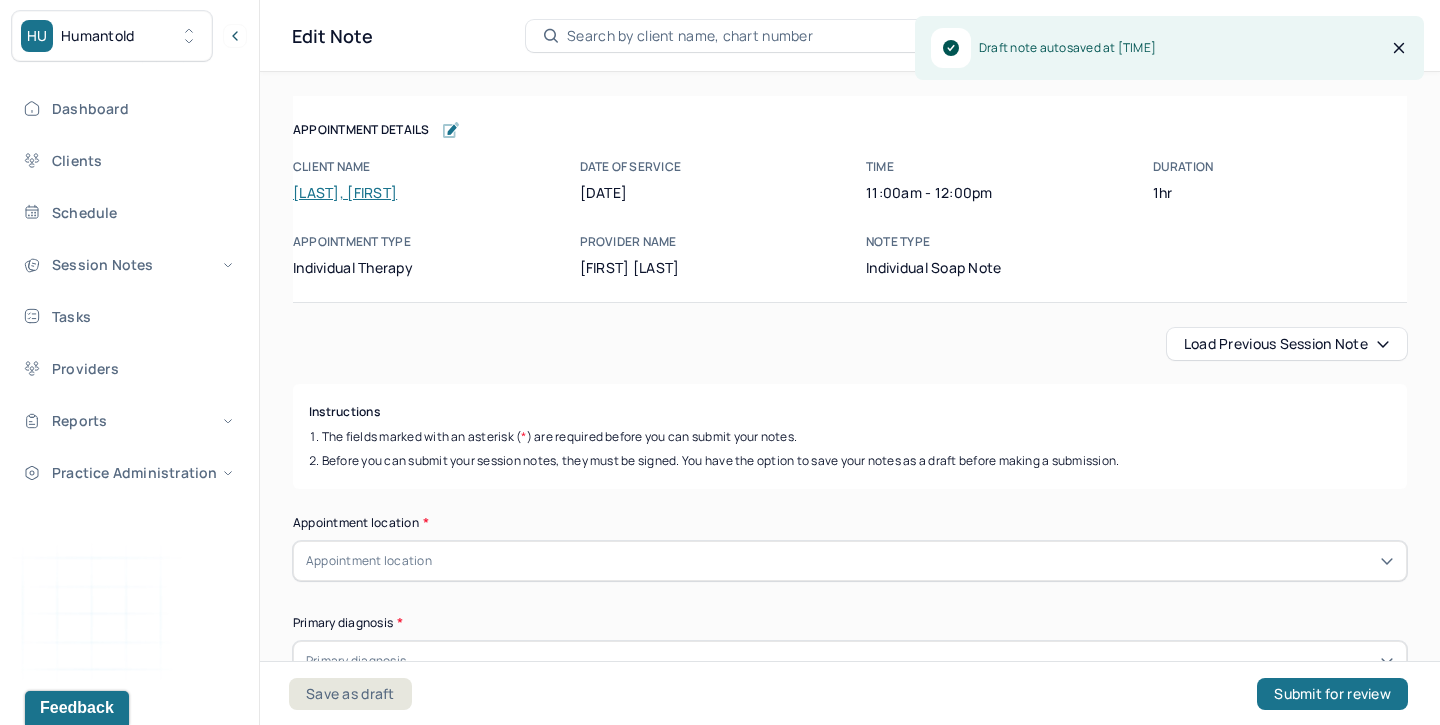 click on "Load previous session note" at bounding box center [1287, 344] 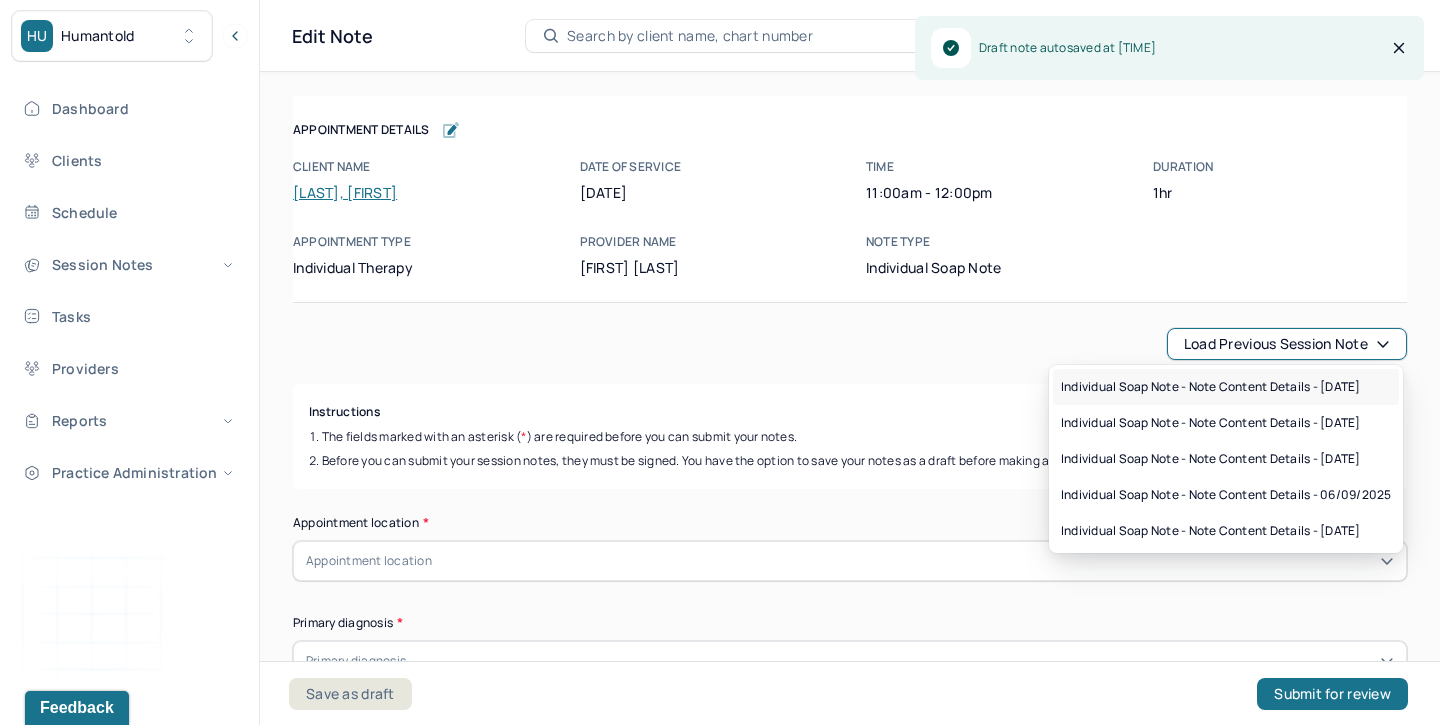 click on "Individual soap note   - Note content Details -   [DATE]" at bounding box center [1211, 387] 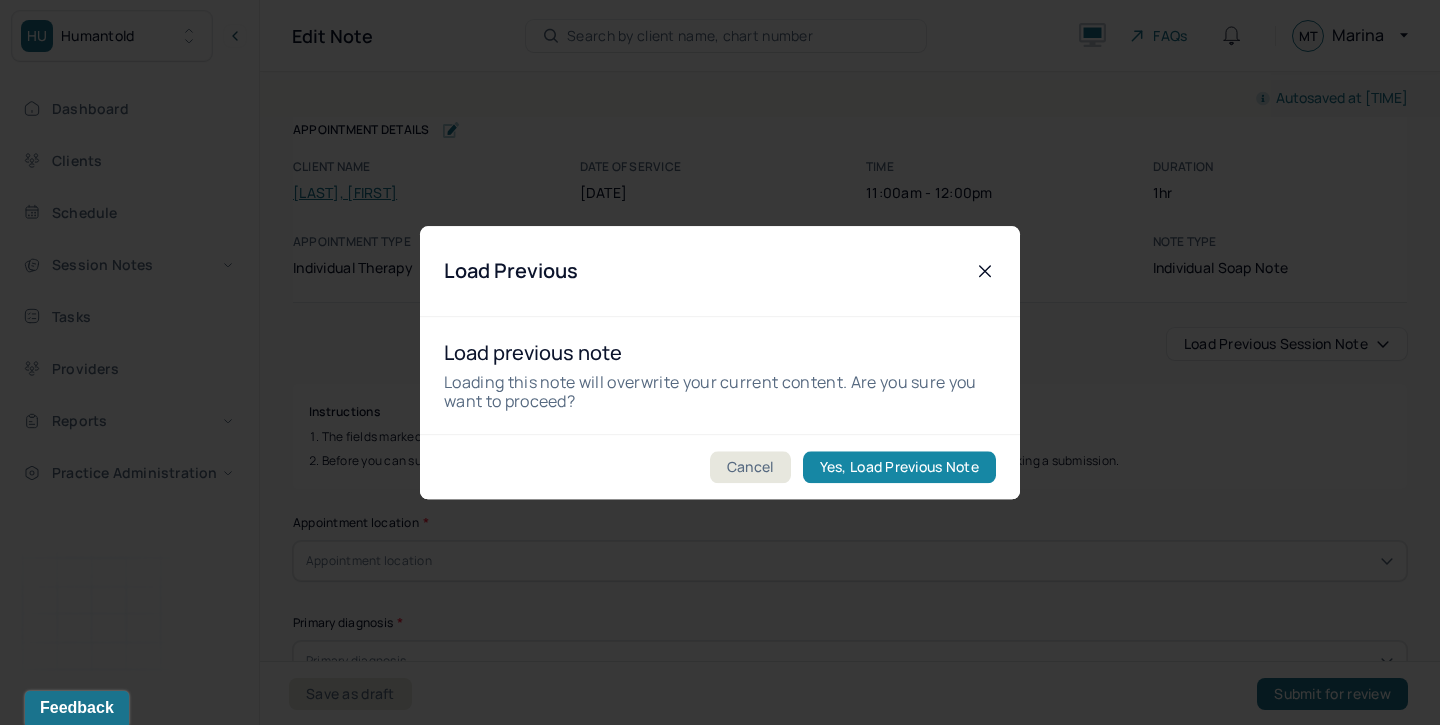 click on "Yes, Load Previous Note" at bounding box center [899, 467] 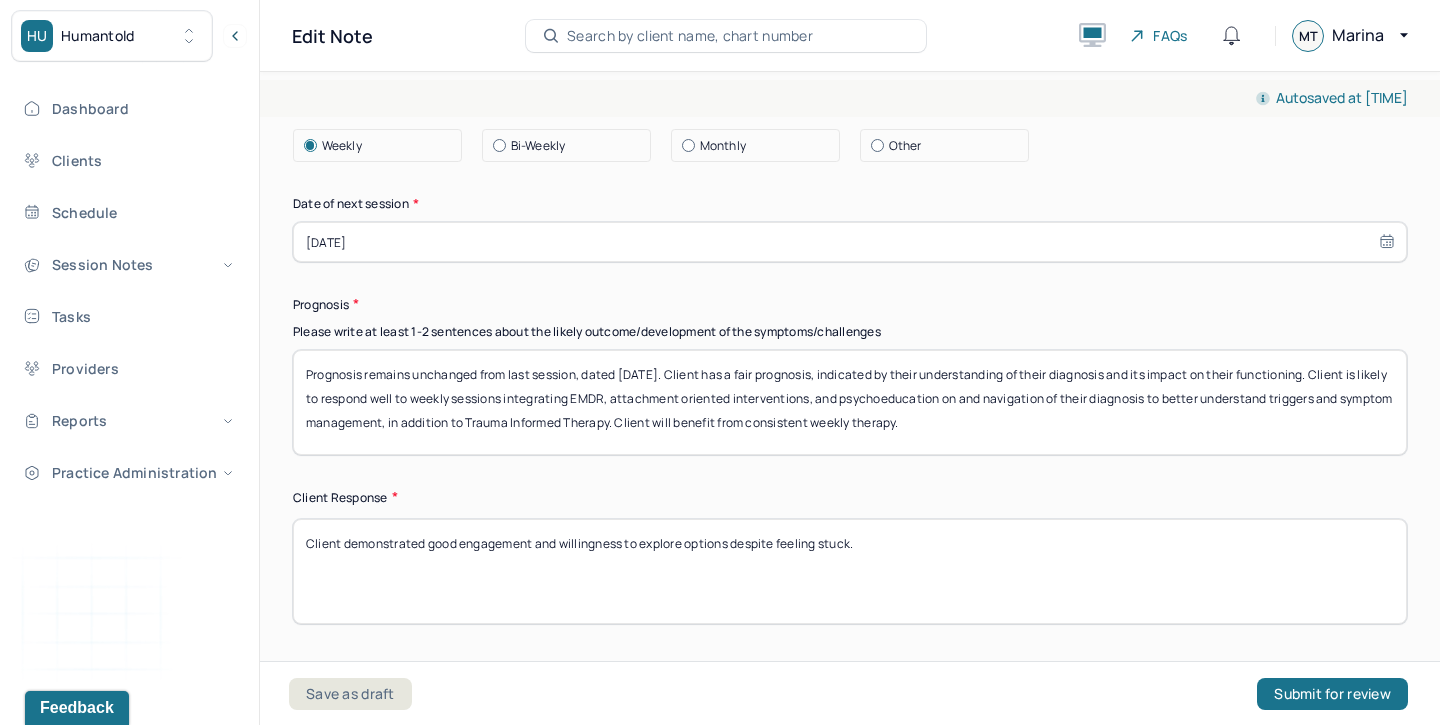 scroll, scrollTop: 2841, scrollLeft: 0, axis: vertical 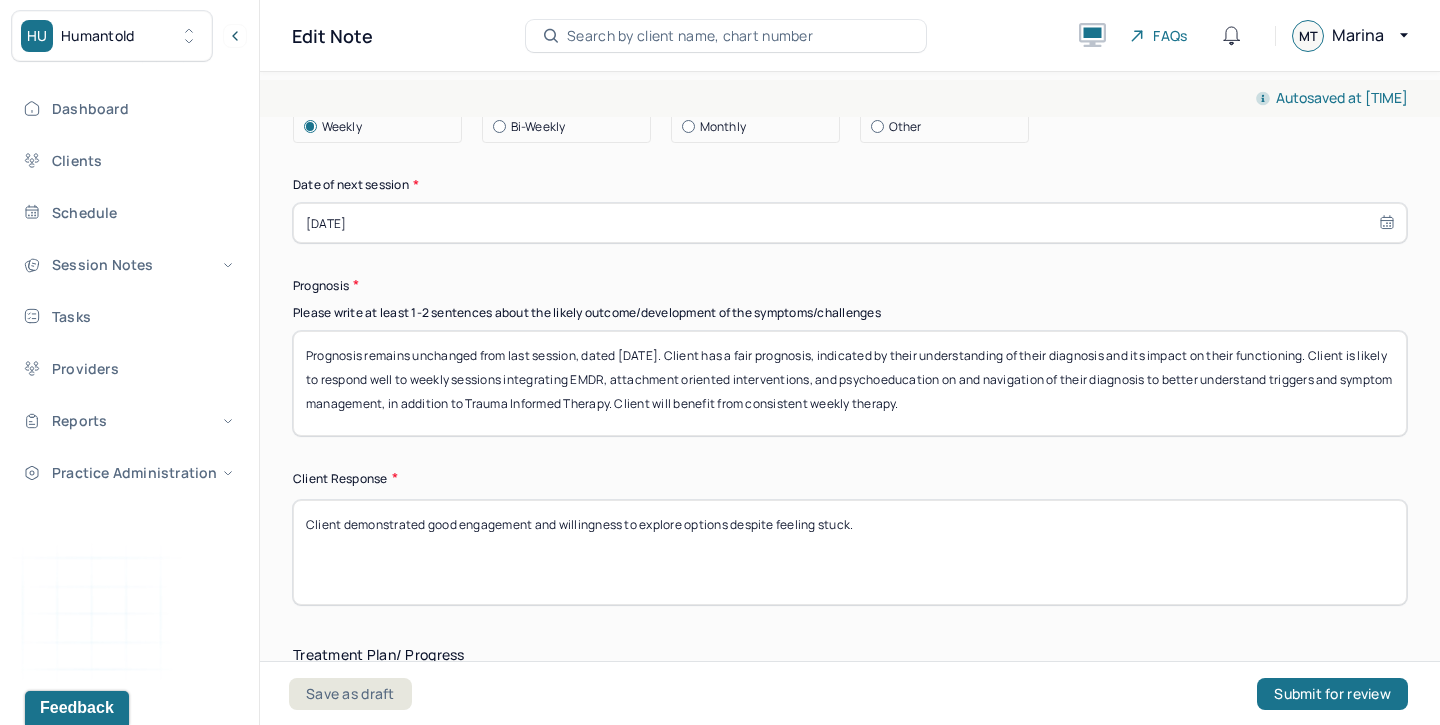 drag, startPoint x: 652, startPoint y: 337, endPoint x: 627, endPoint y: 334, distance: 25.179358 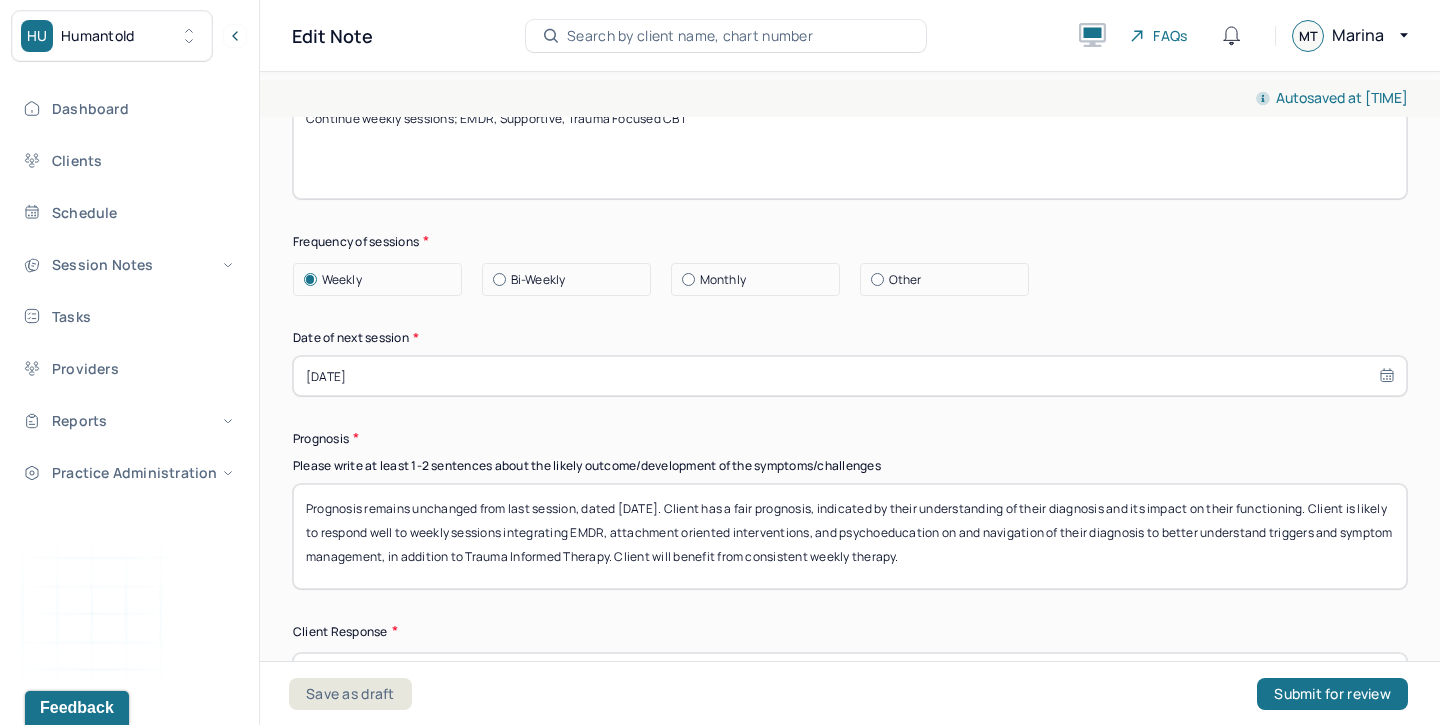 scroll, scrollTop: 2692, scrollLeft: 0, axis: vertical 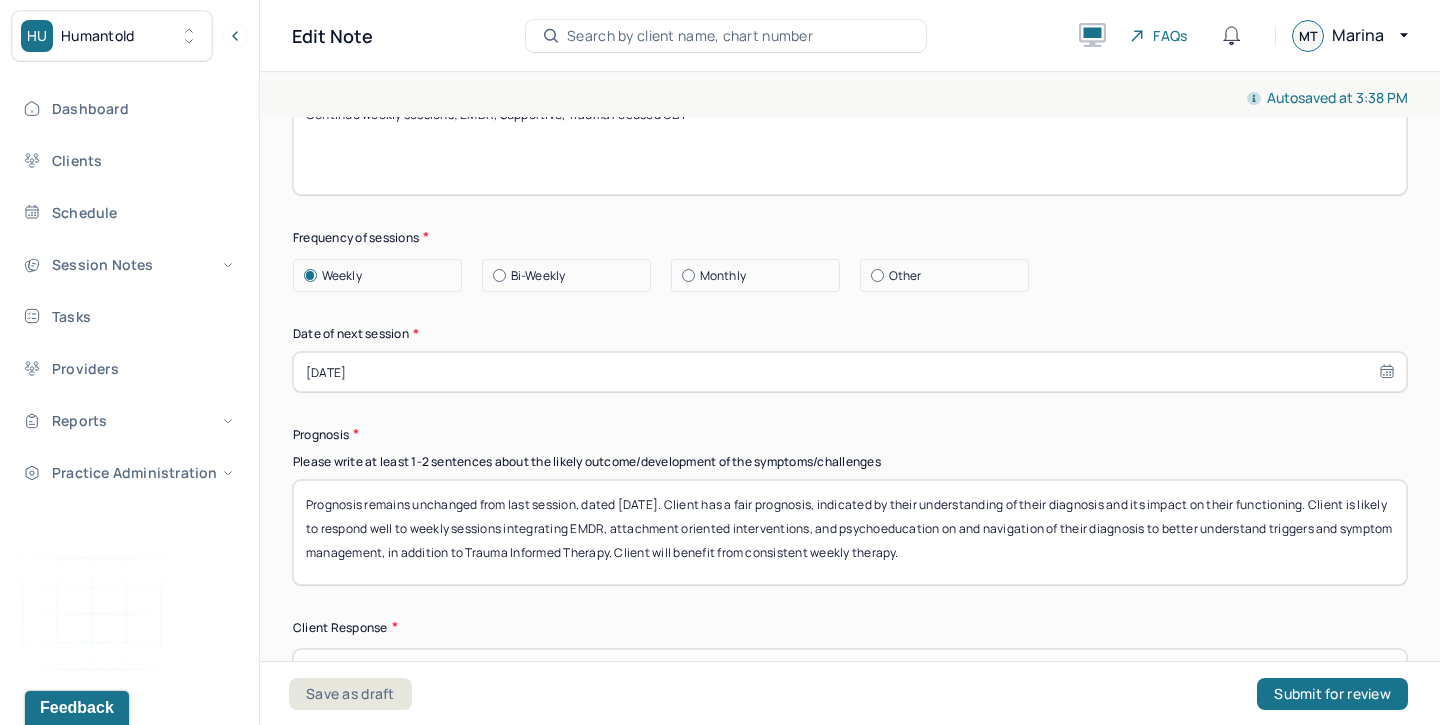 type on "Prognosis remains unchanged from last session, dated [DATE]. Client has a fair prognosis, indicated by their understanding of their diagnosis and its impact on their functioning. Client is likely to respond well to weekly sessions integrating EMDR, attachment oriented interventions, and psychoeducation on and navigation of their diagnosis to better understand triggers and symptom management, in addition to Trauma Informed Therapy. Client will benefit from consistent weekly therapy." 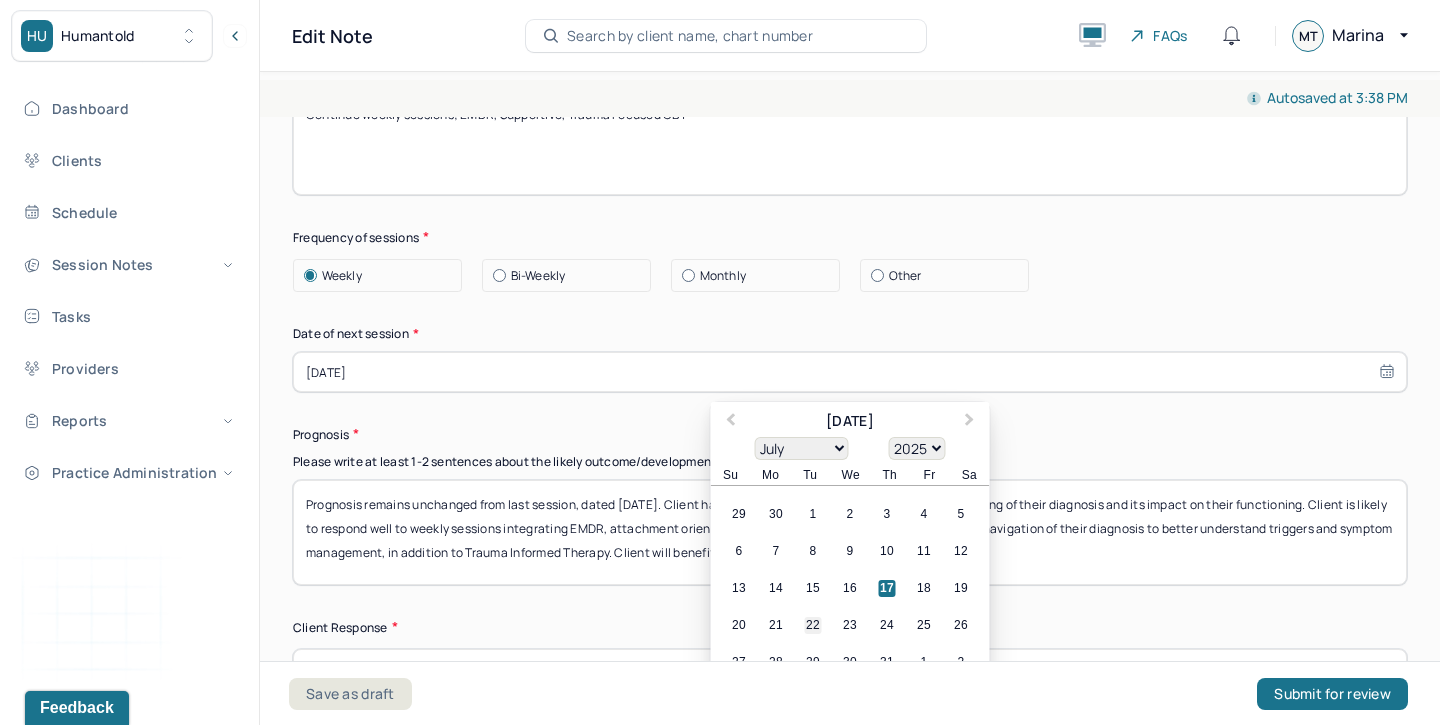 click on "22" at bounding box center [813, 626] 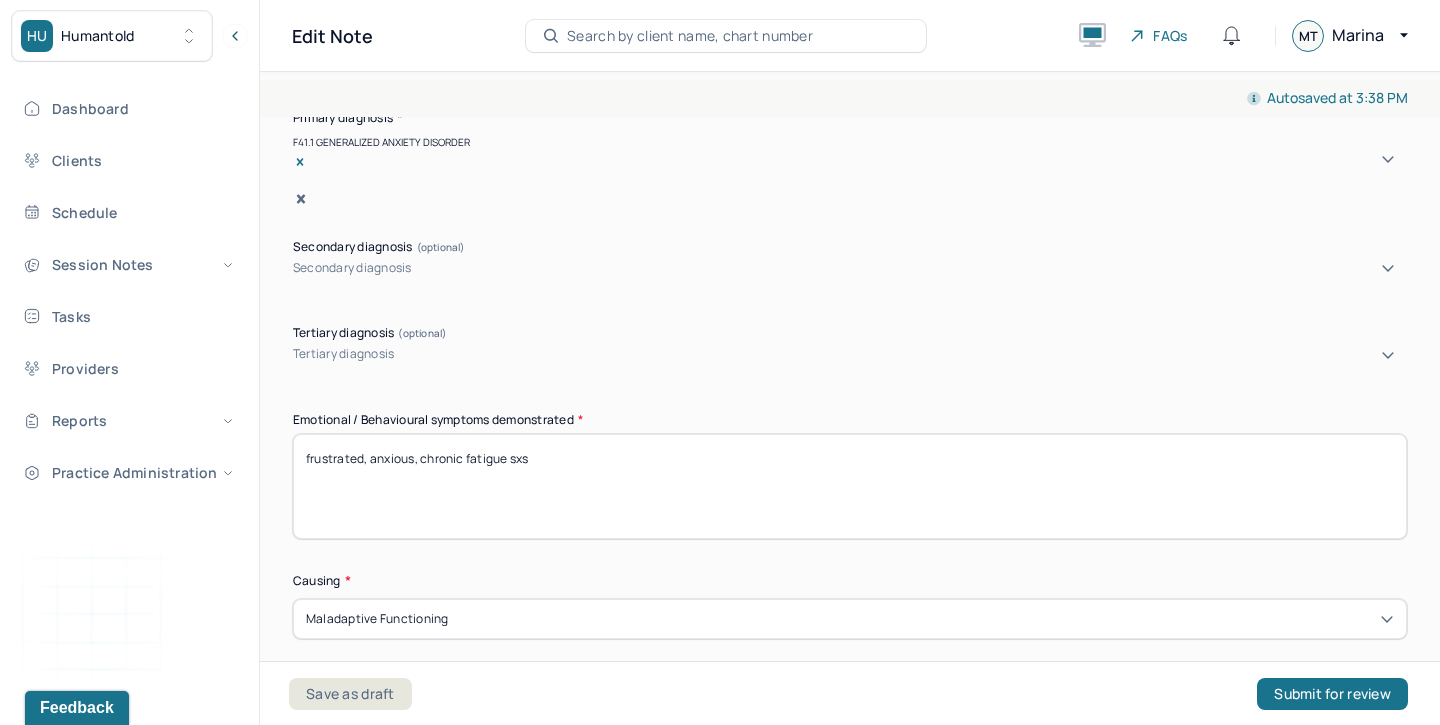 scroll, scrollTop: 790, scrollLeft: 0, axis: vertical 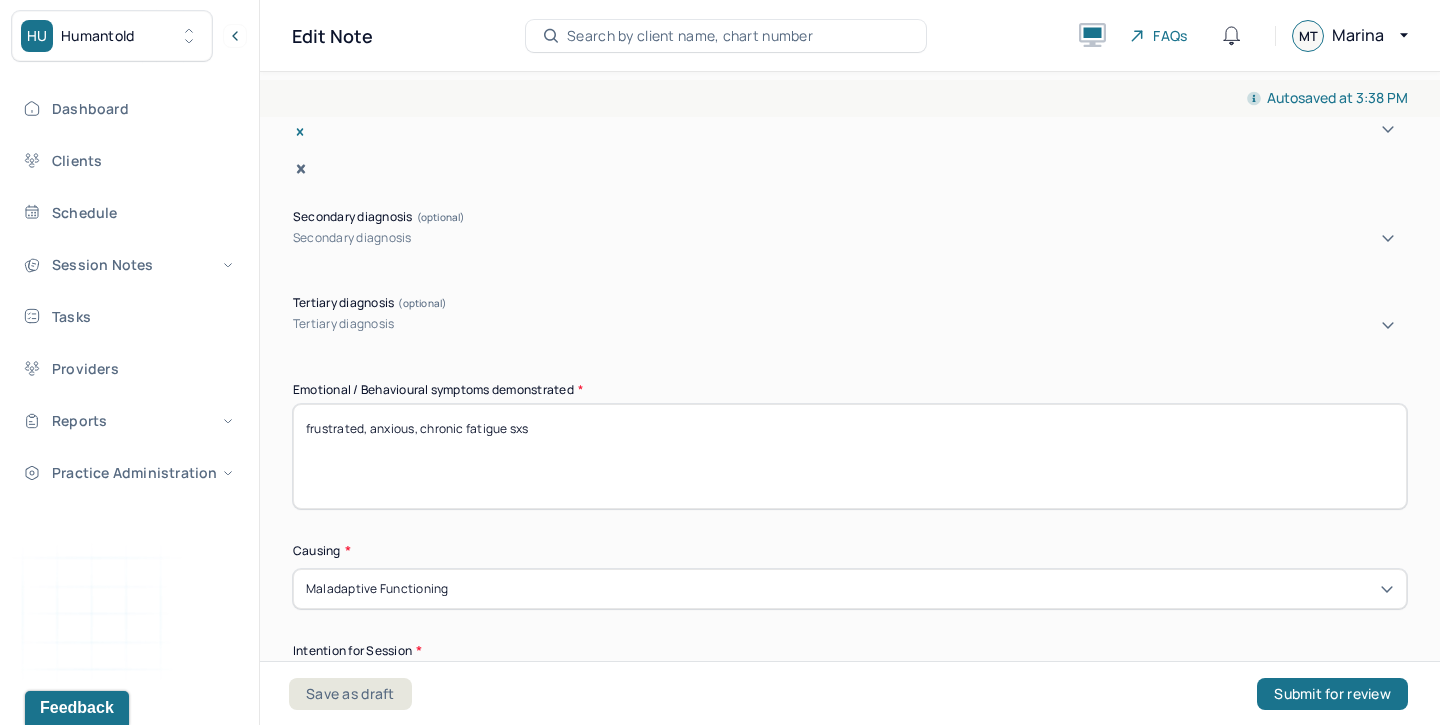 click on "frustrated, anxious, chronic fatigue sxs" at bounding box center (850, 456) 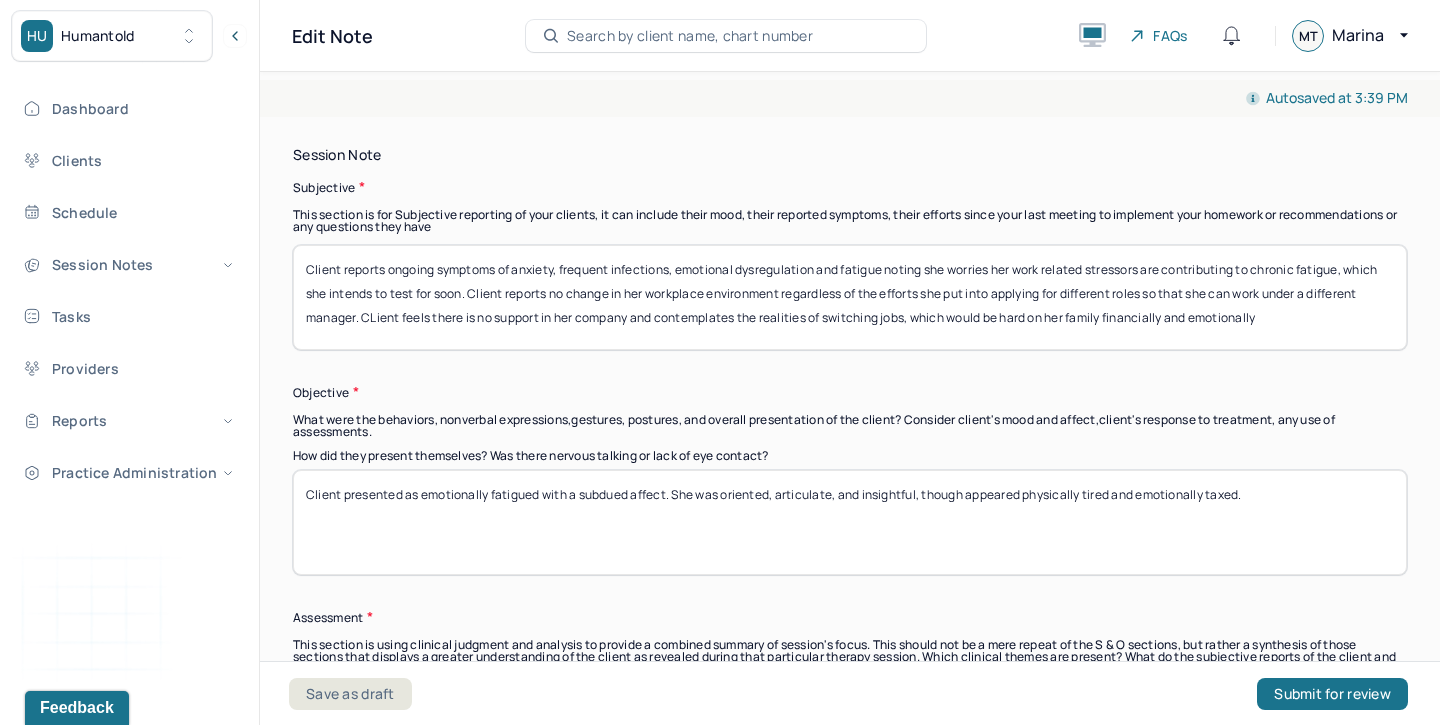 scroll, scrollTop: 1395, scrollLeft: 0, axis: vertical 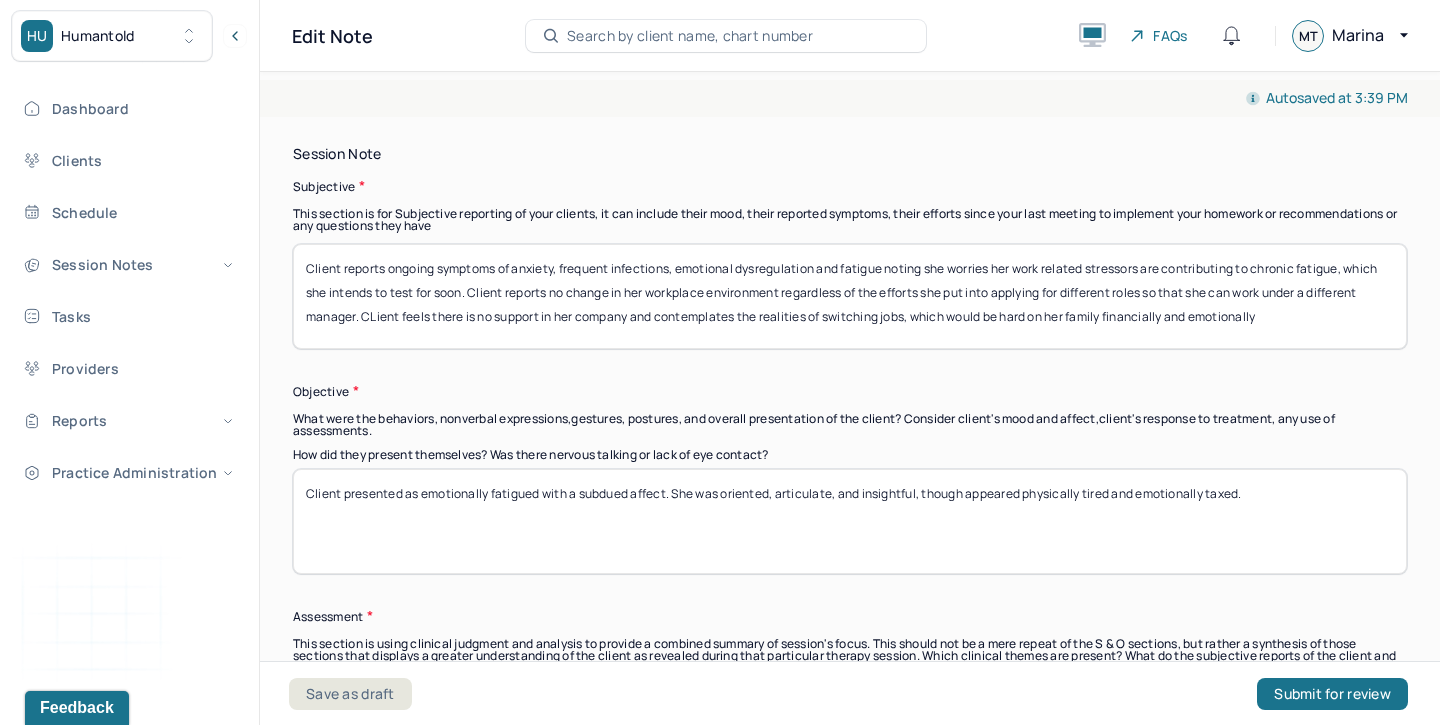 type on "heightened anxiety, feeling misunderstood, fearful" 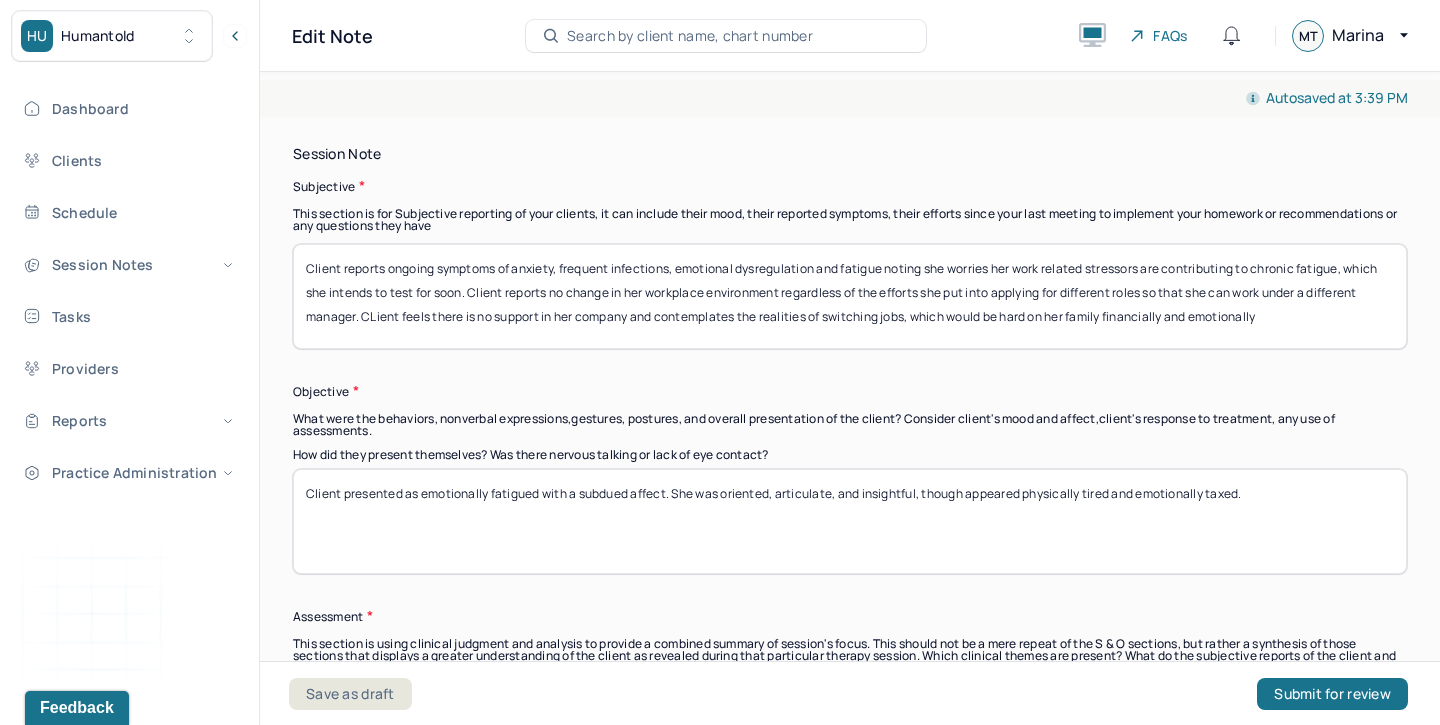 drag, startPoint x: 1151, startPoint y: 290, endPoint x: 345, endPoint y: 251, distance: 806.943 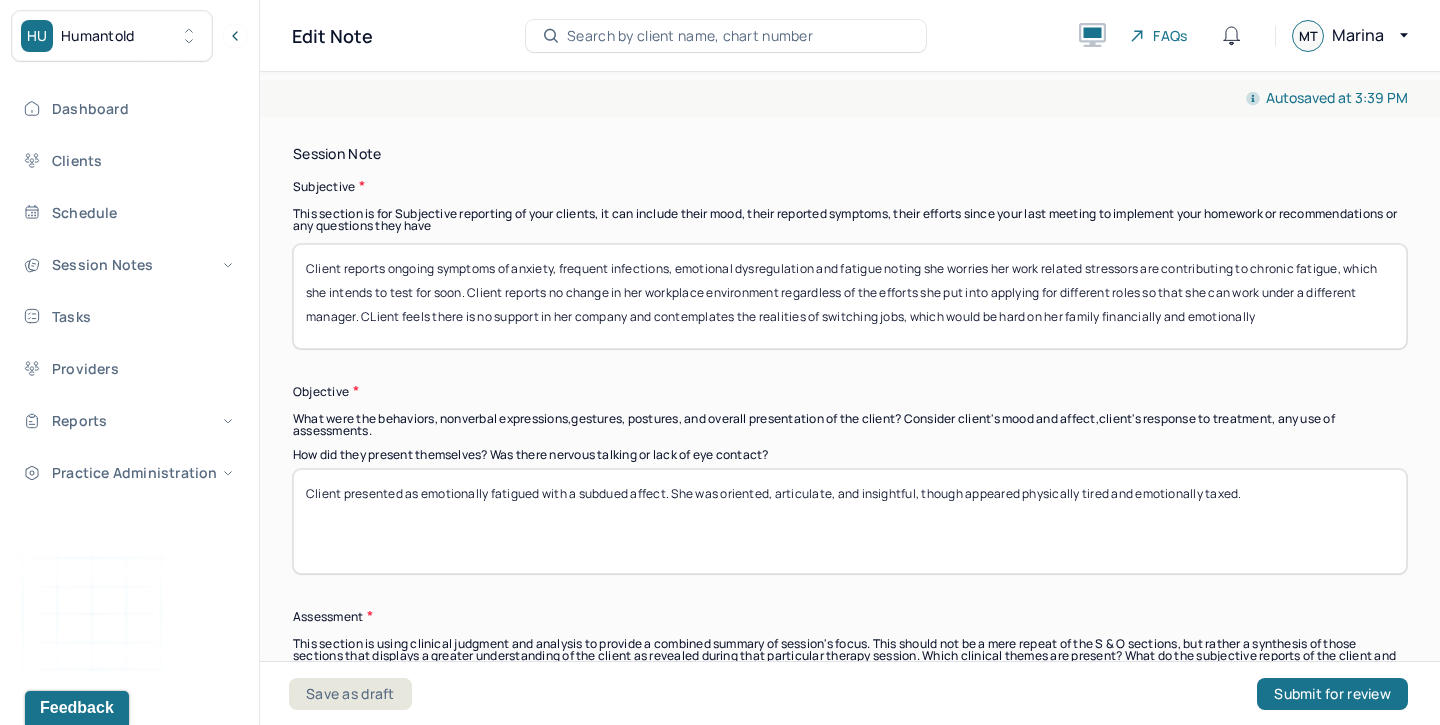 click on "Client reports ongoing symptoms of anxiety, frequent infections, emotional dysregulation and fatigue noting she worries her work related stressors are contributing to chronic fatigue, which she intends to test for soon. Client reports no change in her workplace environment regardless of the efforts she put into applying for different roles so that she can work under a different manager. CLient feels there is no support in her company and contemplates the realities of switching jobs, which would be hard on her family financially and emotionally" at bounding box center [850, 296] 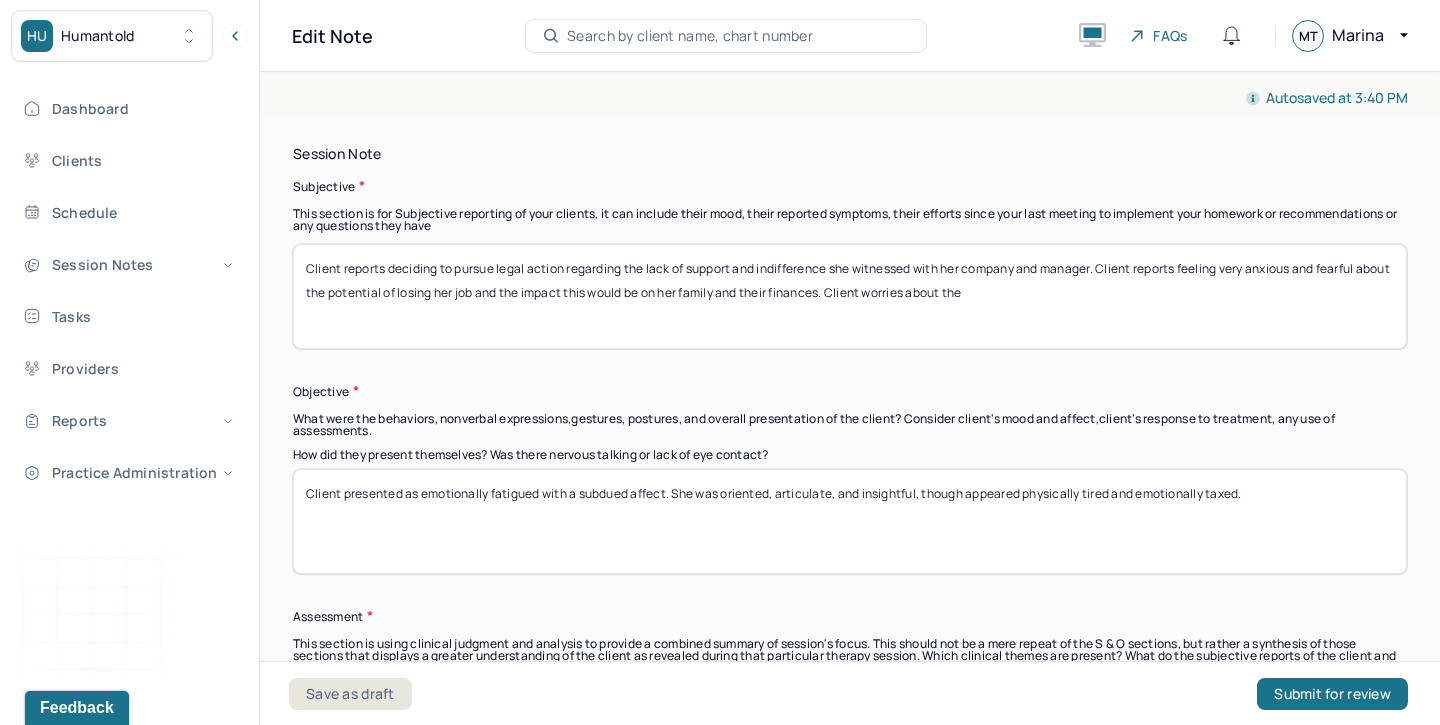click on "Client reports deciding to pursue legal action regarding the lack of support and indifference she witnessed with her company and manager. Client reprts feeling very anxious and fearful about the potential of losing her job and the impact this would be on her family and their finances. Client worries about the" at bounding box center [850, 296] 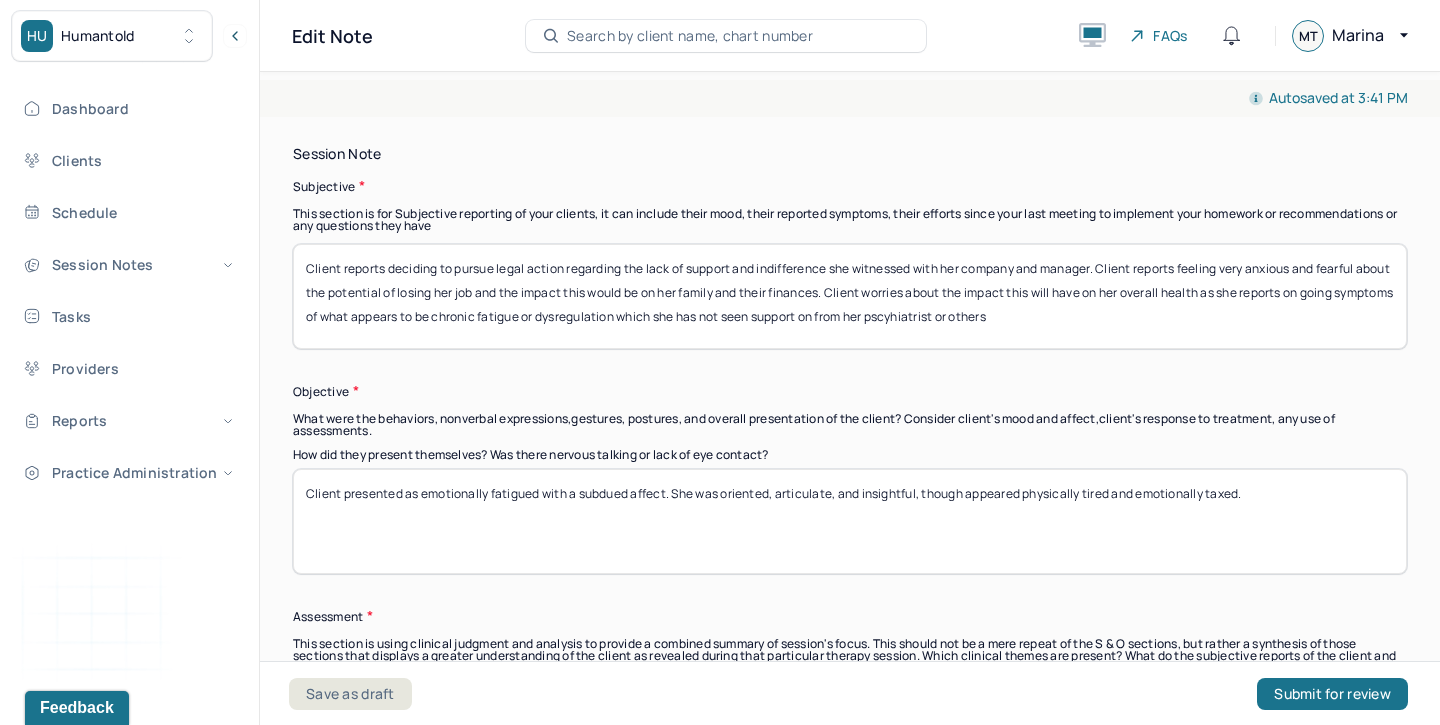 click on "Client reports deciding to pursue legal action regarding the lack of support and indifference she witnessed with her company and manager. Client reports feeling very anxious and fearful about the potential of losing her job and the impact this would be on her family and their finances. Client worries about the impact this will have on her overall health as she reports on going symptoms of what appears to be chronic fatigue or dysregulation which she has not seen support on from her pscyhiatrist or others" at bounding box center [850, 296] 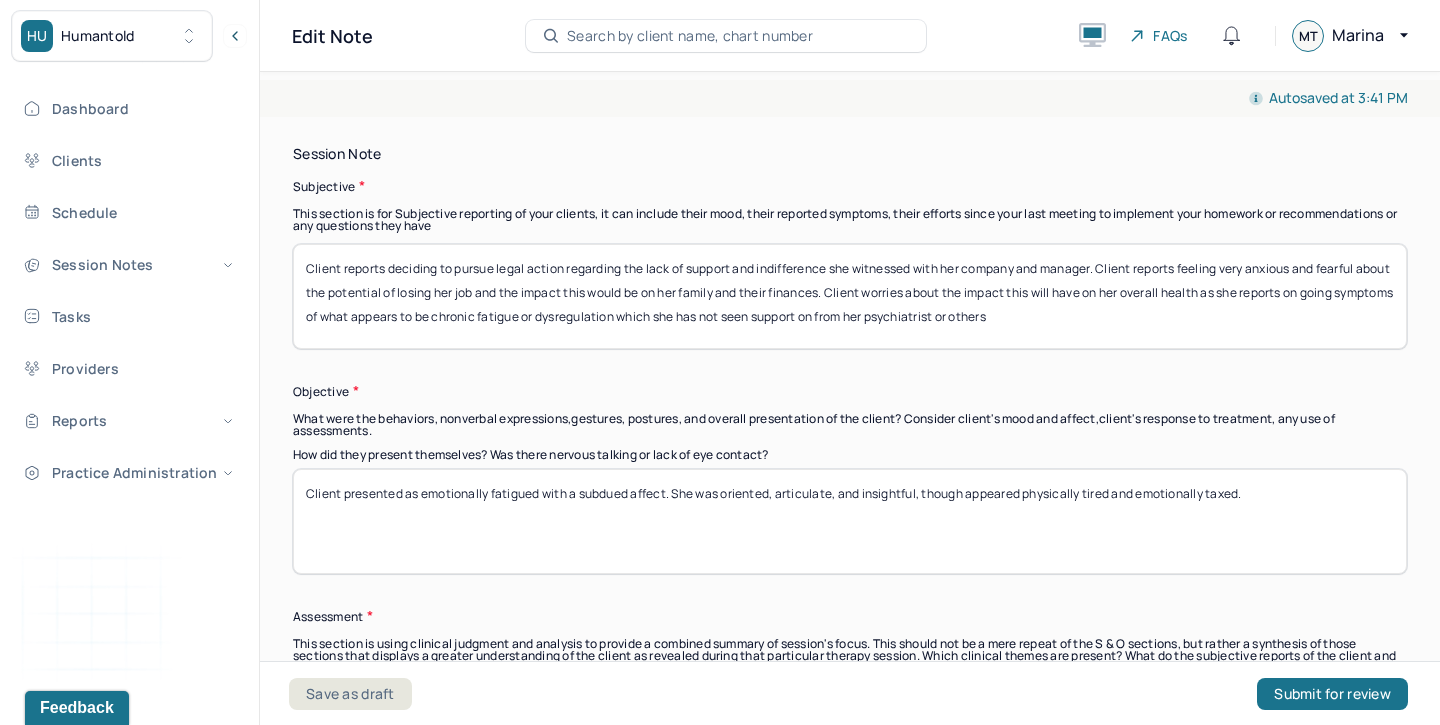 click on "Client reports deciding to pursue legal action regarding the lack of support and indifference she witnessed with her company and manager. Client reports feeling very anxious and fearful about the potential of losing her job and the impact this would be on her family and their finances. Client worries about the impact this will have on her overall health as she reports on going symptoms of what appears to be chronic fatigue or dysregulation which she has not seen support on from her pscyhiatrist or others" at bounding box center (850, 296) 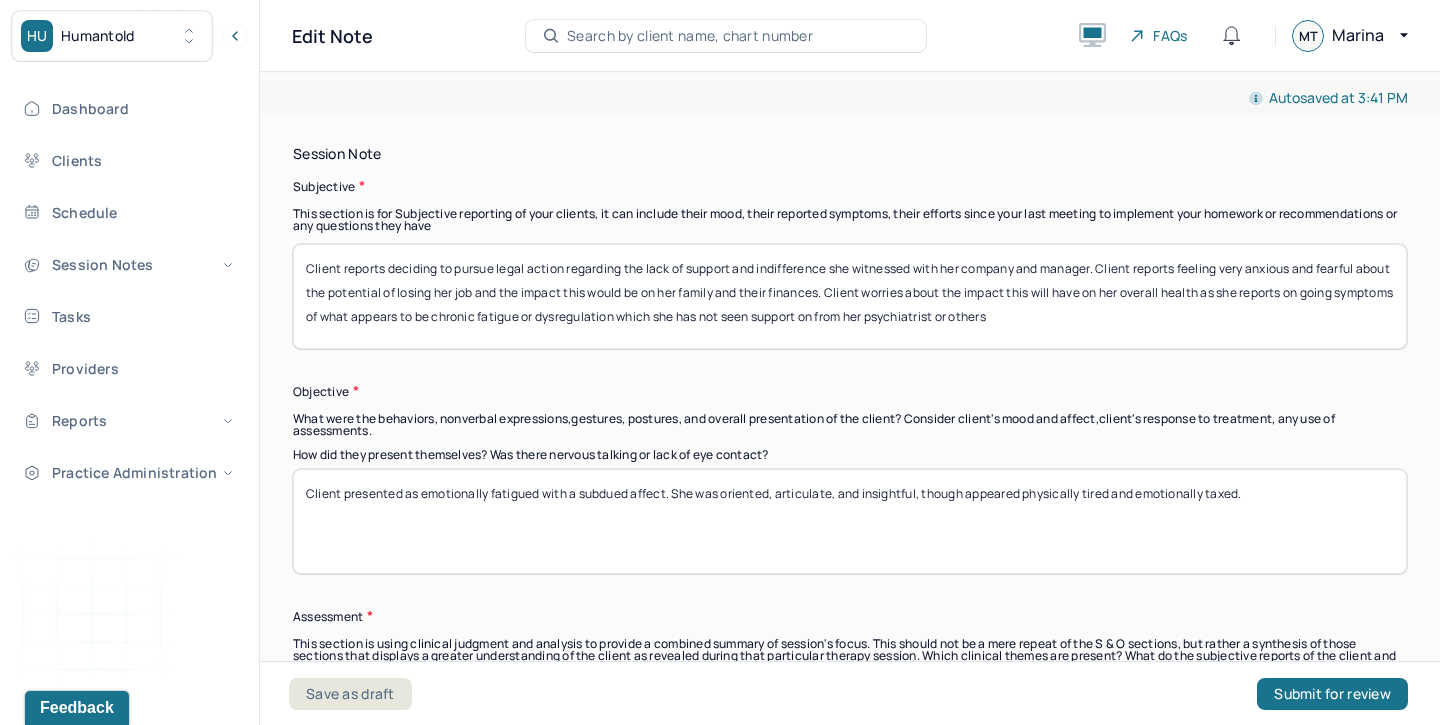type on "Client reports deciding to pursue legal action regarding the lack of support and indifference she witnessed with her company and manager. Client reports feeling very anxious and fearful about the potential of losing her job and the impact this would be on her family and their finances. Client worries about the impact this will have on her overall health as she reports on going symptoms of what appears to be chronic fatigue or dysregulation which she has not seen support on from her psychiatrist or others" 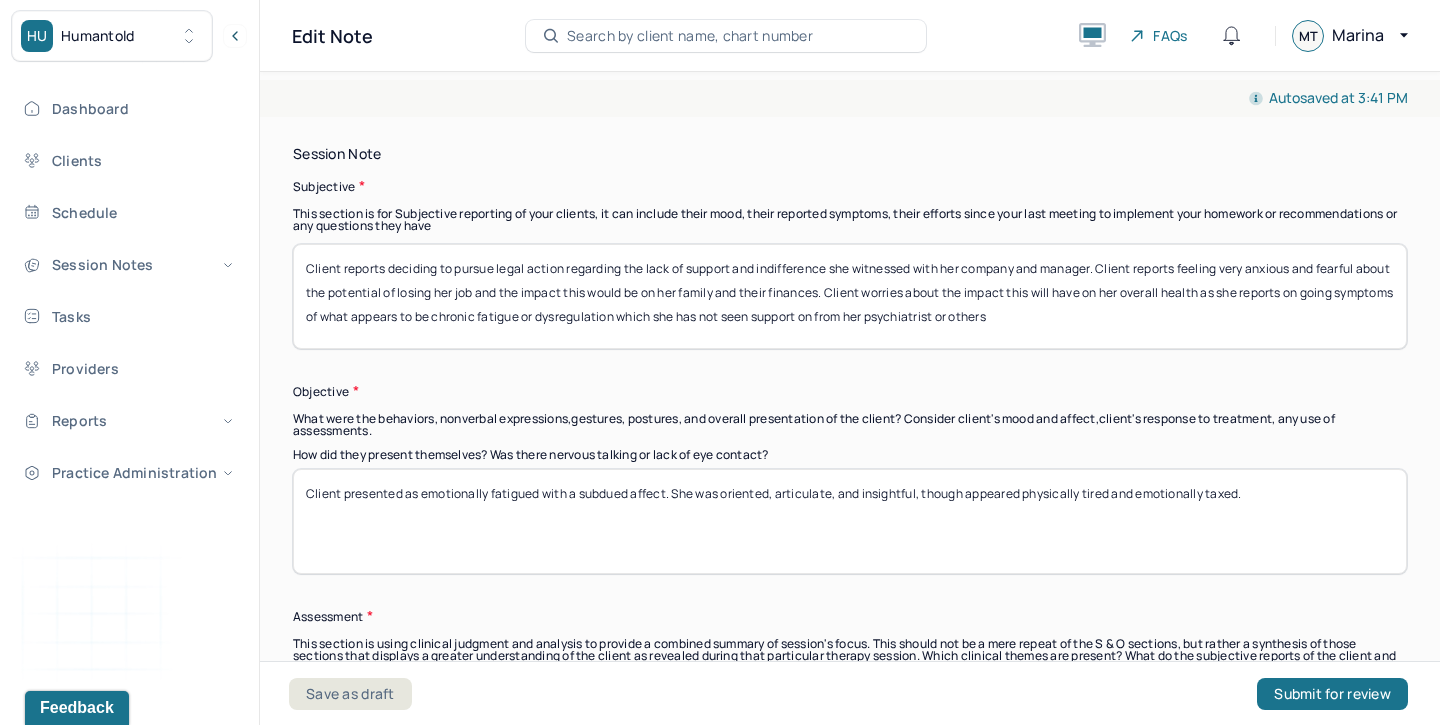 click on "Client presented as emotionally fatigued with a subdued affect. She was oriented, articulate, and insightful, though appeared physically tired and emotionally taxed." at bounding box center (850, 521) 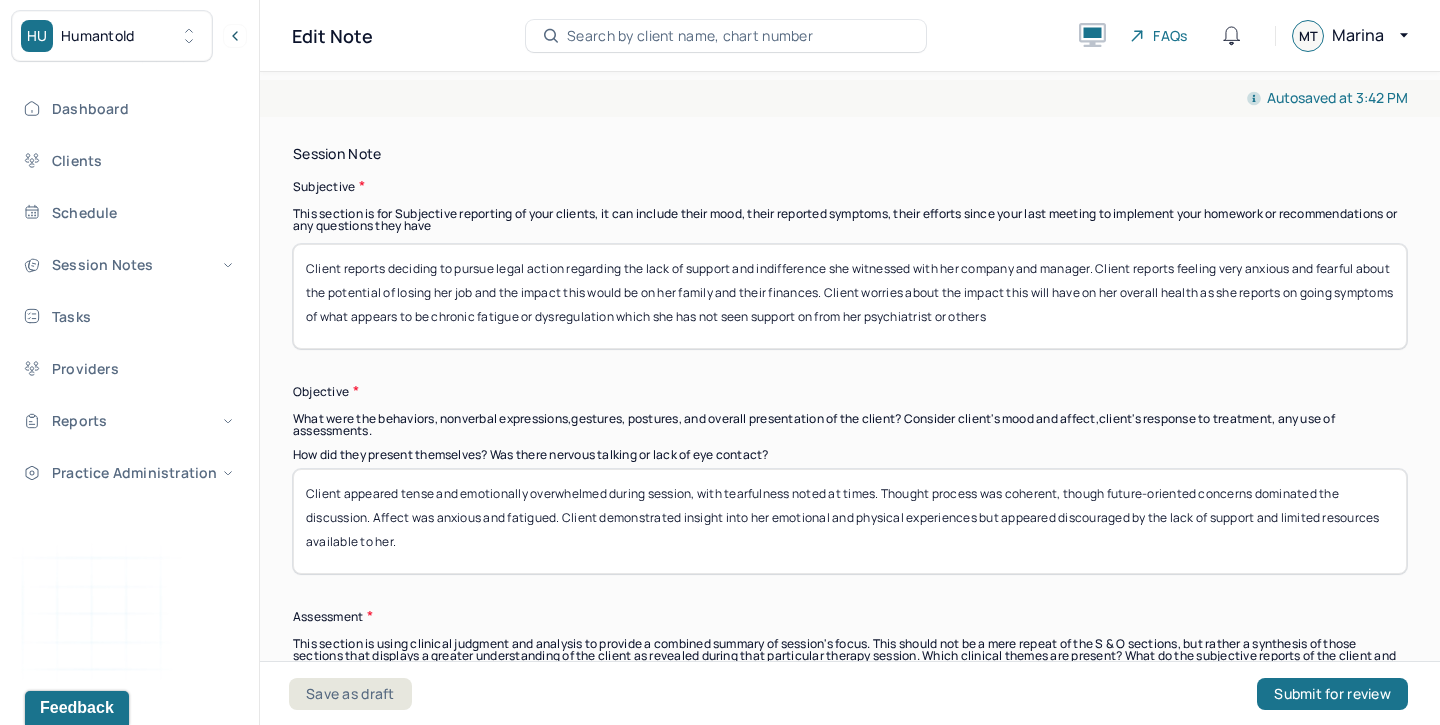 drag, startPoint x: 563, startPoint y: 497, endPoint x: 573, endPoint y: 520, distance: 25.079872 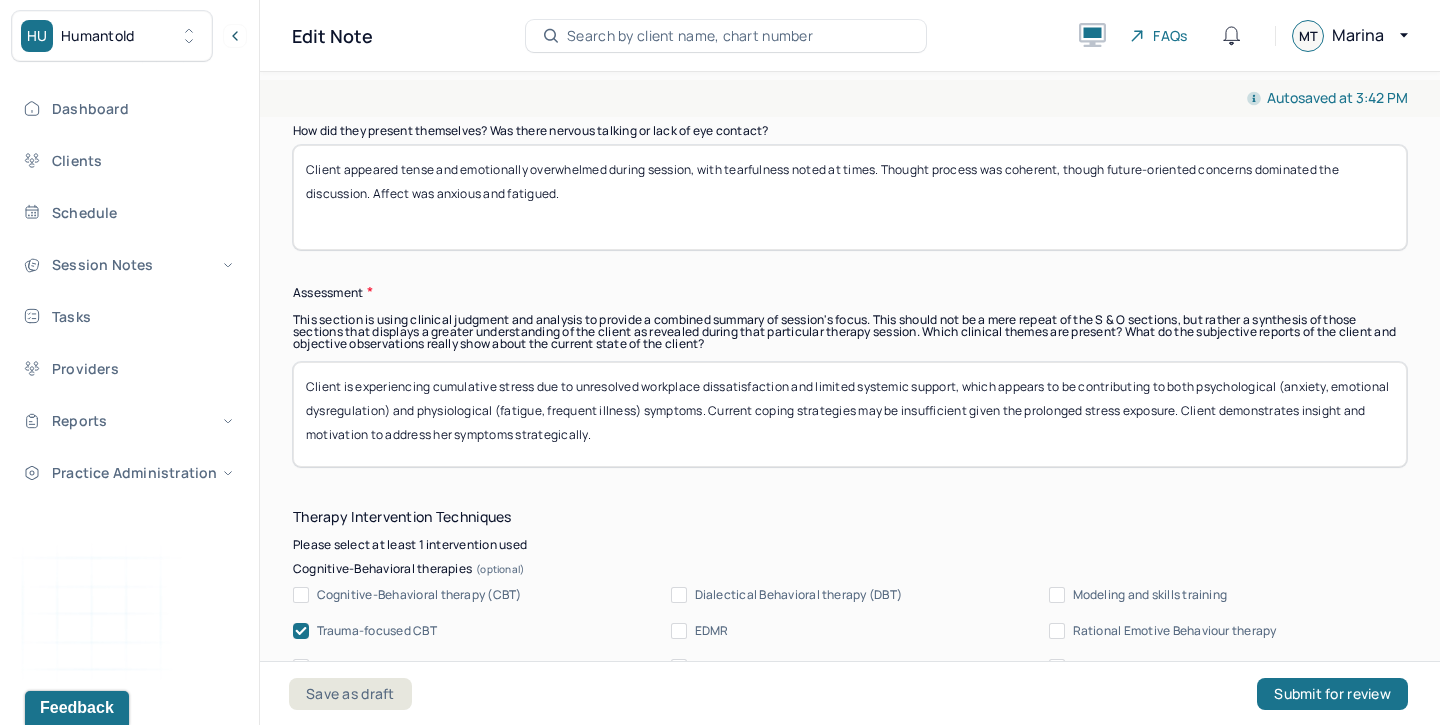 scroll, scrollTop: 1718, scrollLeft: 0, axis: vertical 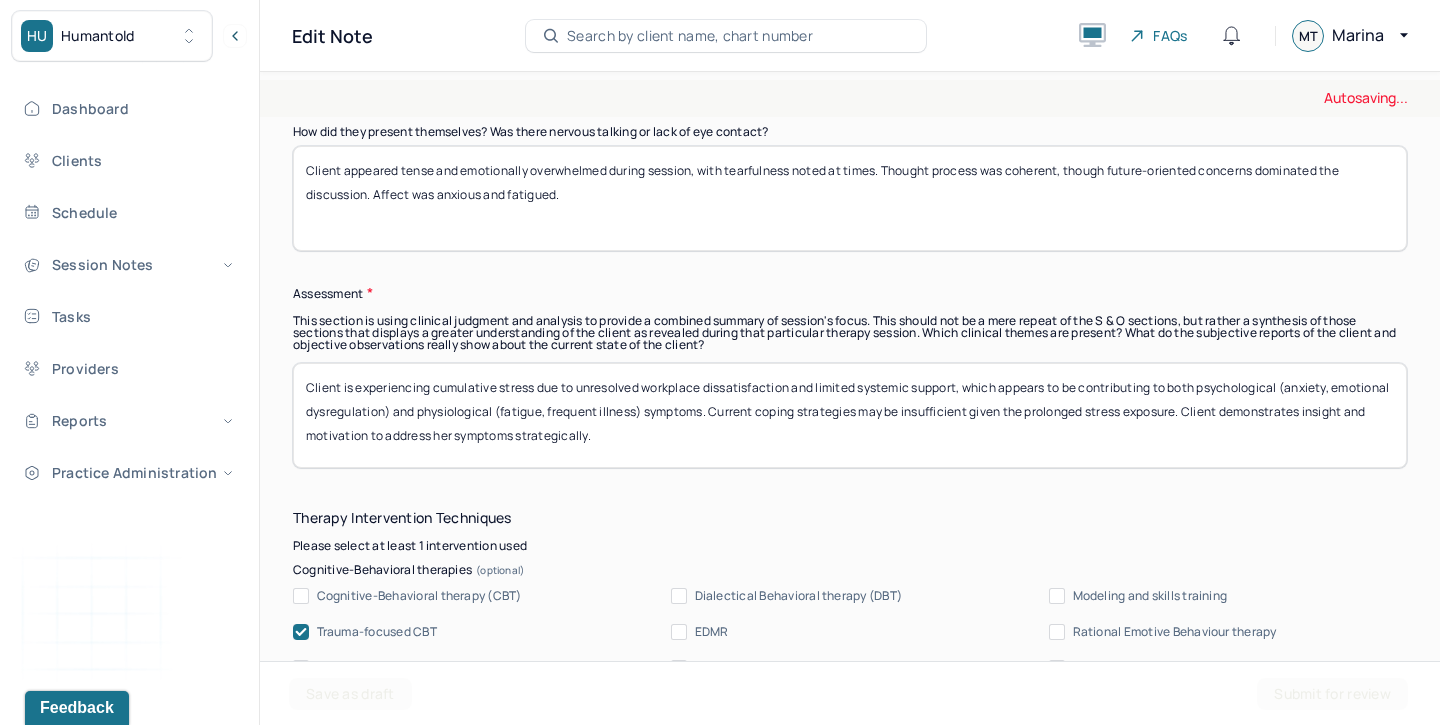 type on "Client appeared tense and emotionally overwhelmed during session, with tearfulness noted at times. Thought process was coherent, though future-oriented concerns dominated the discussion. Affect was anxious and fatigued." 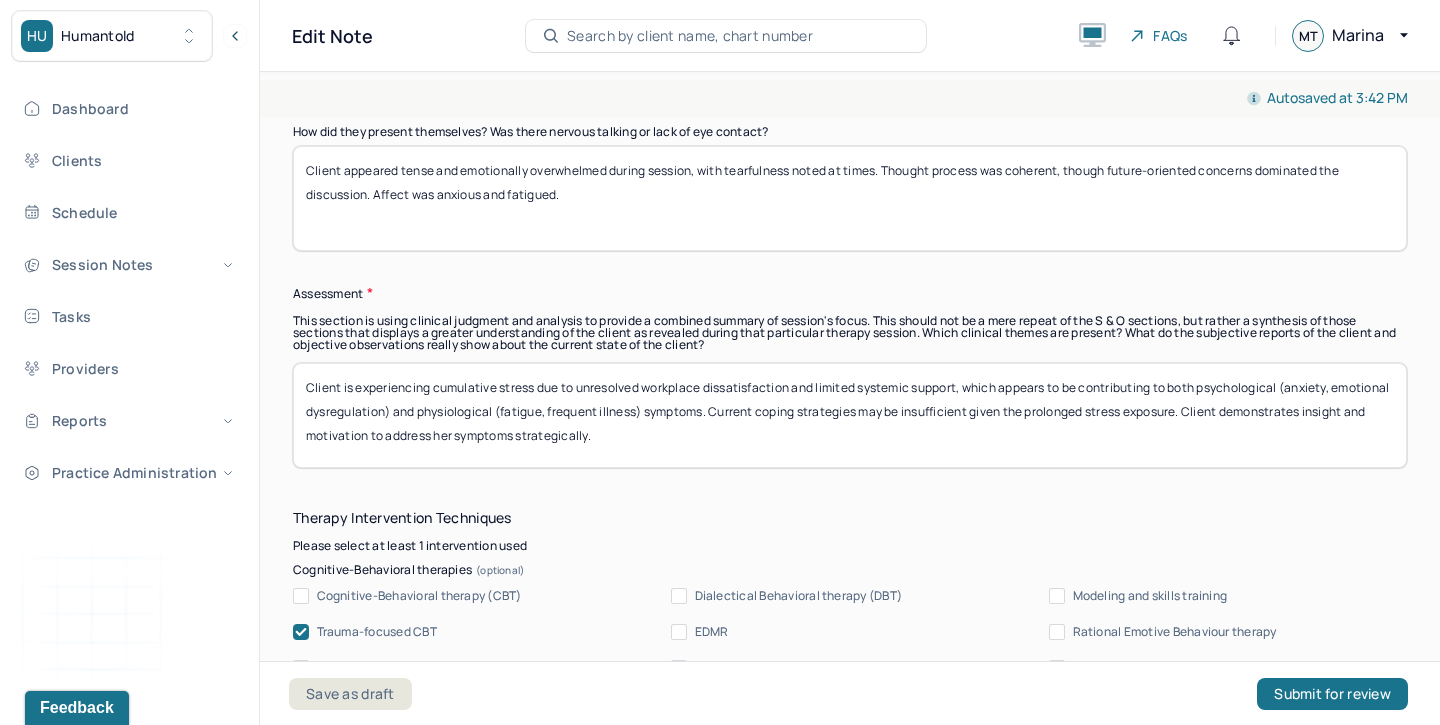 click on "Client is experiencing cumulative stress due to unresolved workplace dissatisfaction and limited systemic support, which appears to be contributing to both psychological (anxiety, emotional dysregulation) and physiological (fatigue, frequent illness) symptoms. Current coping strategies may be insufficient given the prolonged stress exposure. Client demonstrates insight and motivation to address her symptoms strategically." at bounding box center (850, 415) 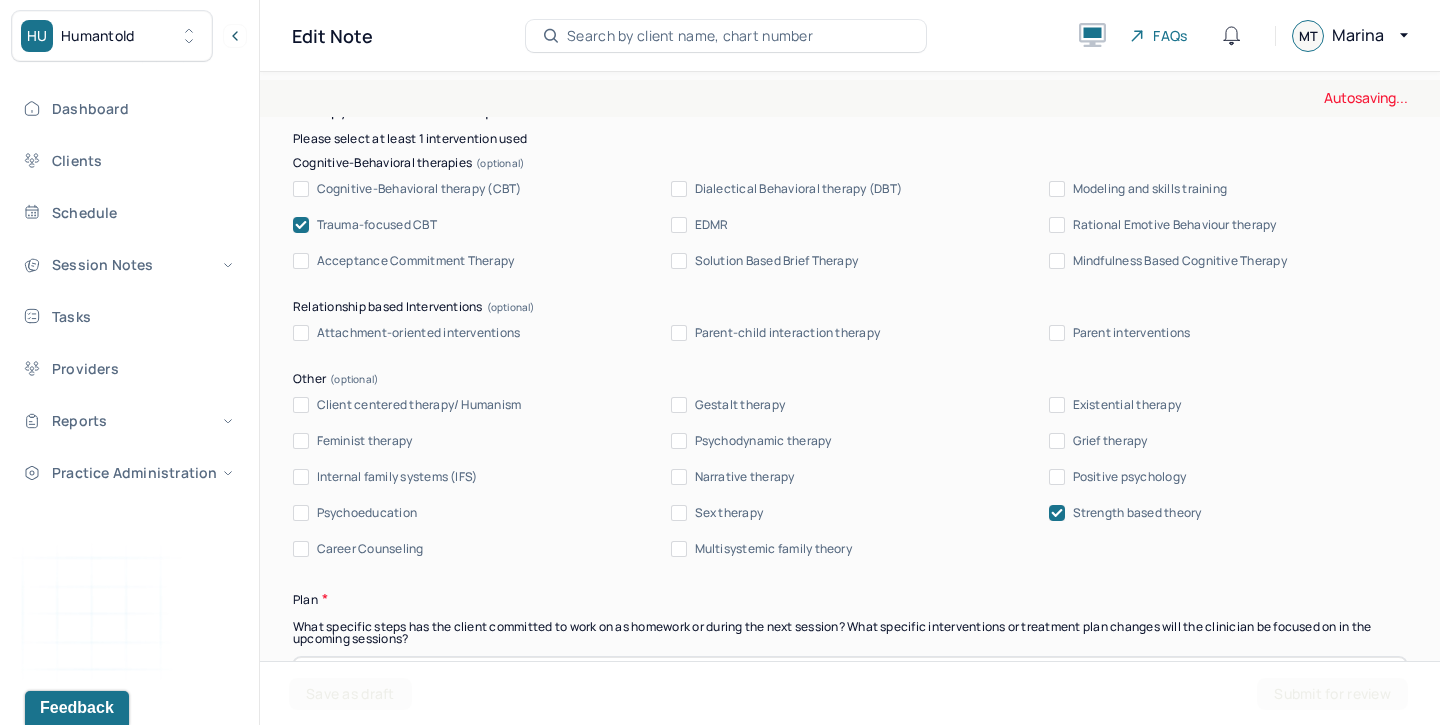 scroll, scrollTop: 2145, scrollLeft: 0, axis: vertical 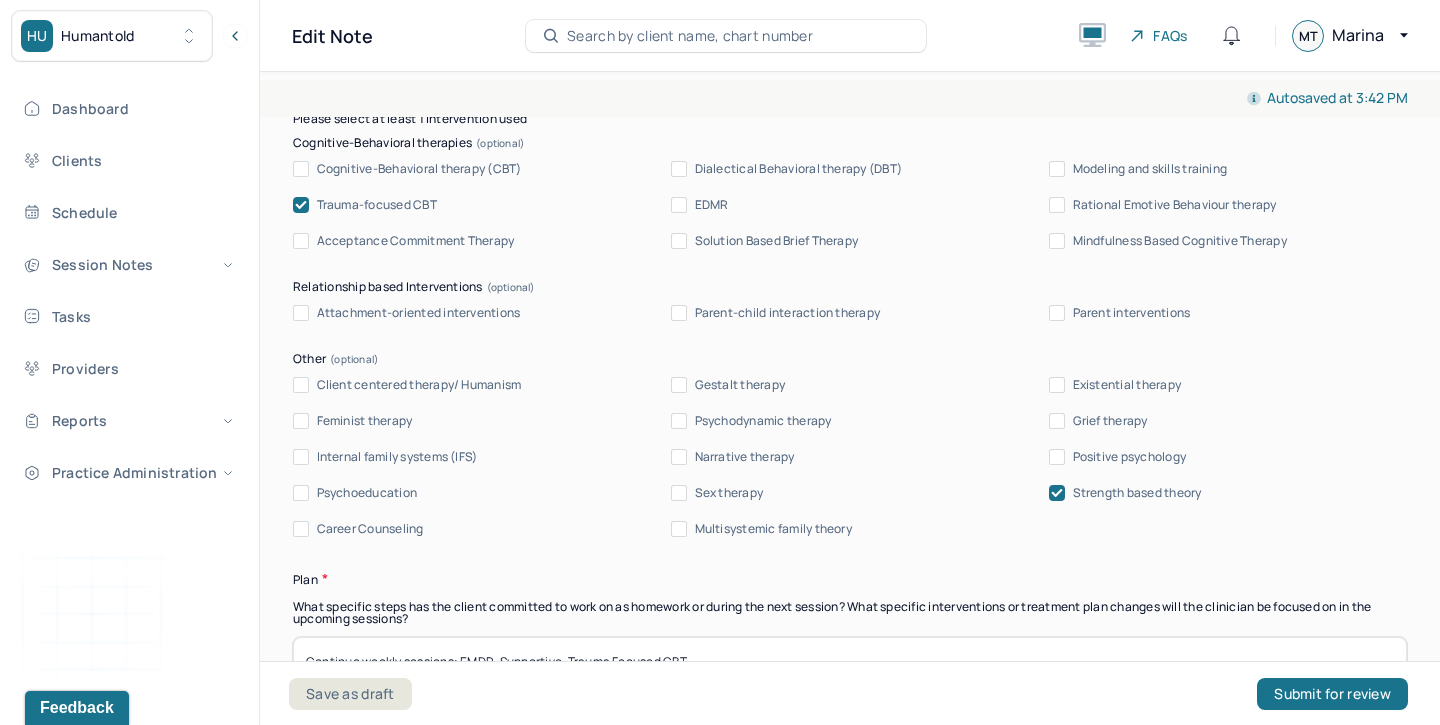 type 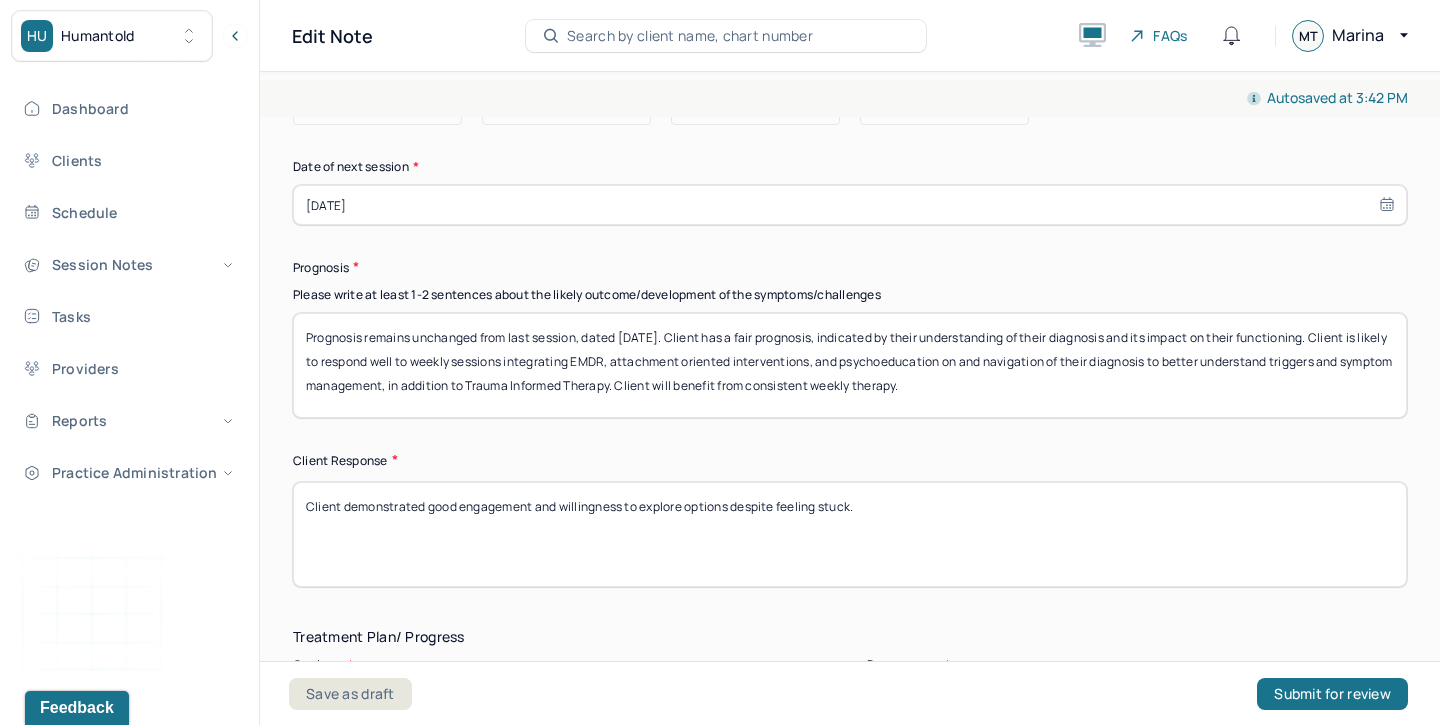 scroll, scrollTop: 2860, scrollLeft: 0, axis: vertical 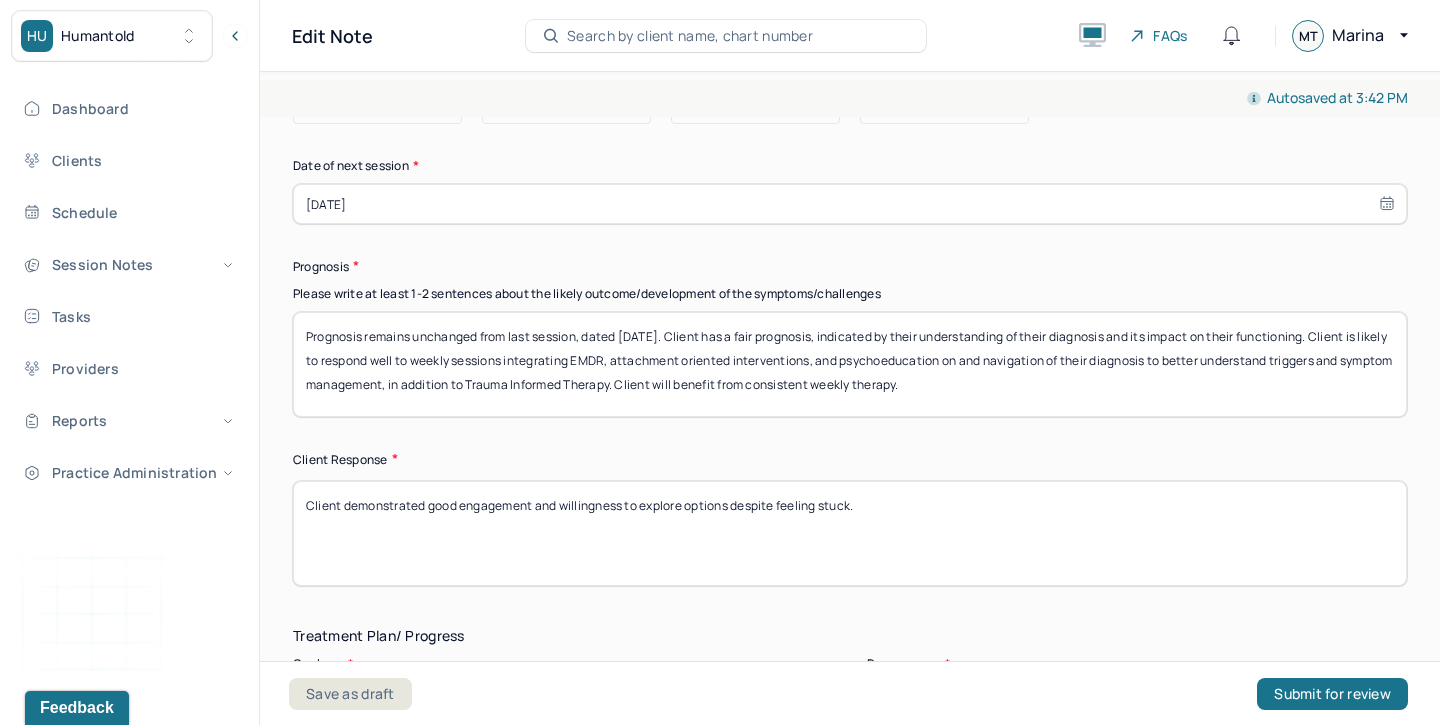 click on "Client demonstrated good engagement and willingness to explore options despite feeling stuck." at bounding box center (850, 533) 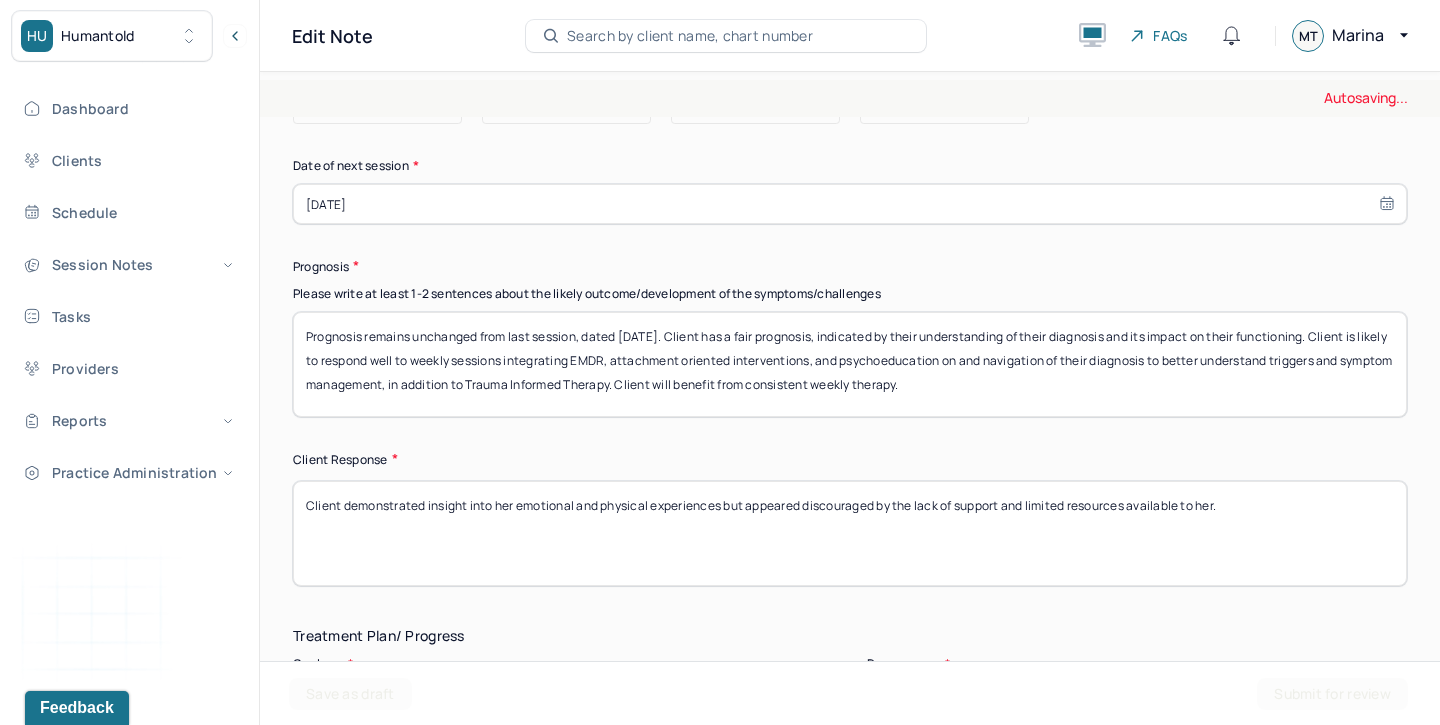 type on "Client demonstrated insight into her emotional and physical experiences but appeared discouraged by the lack of support and limited resources available to her." 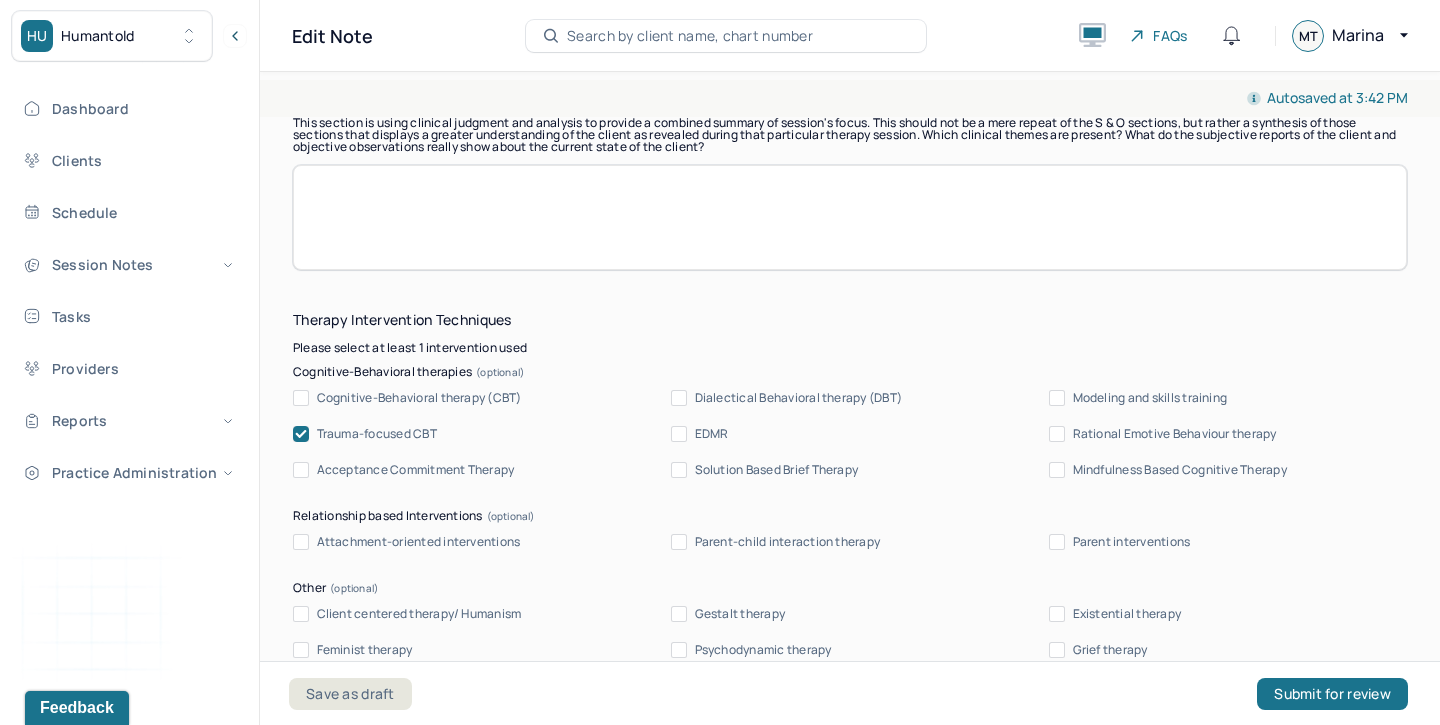 scroll, scrollTop: 1901, scrollLeft: 0, axis: vertical 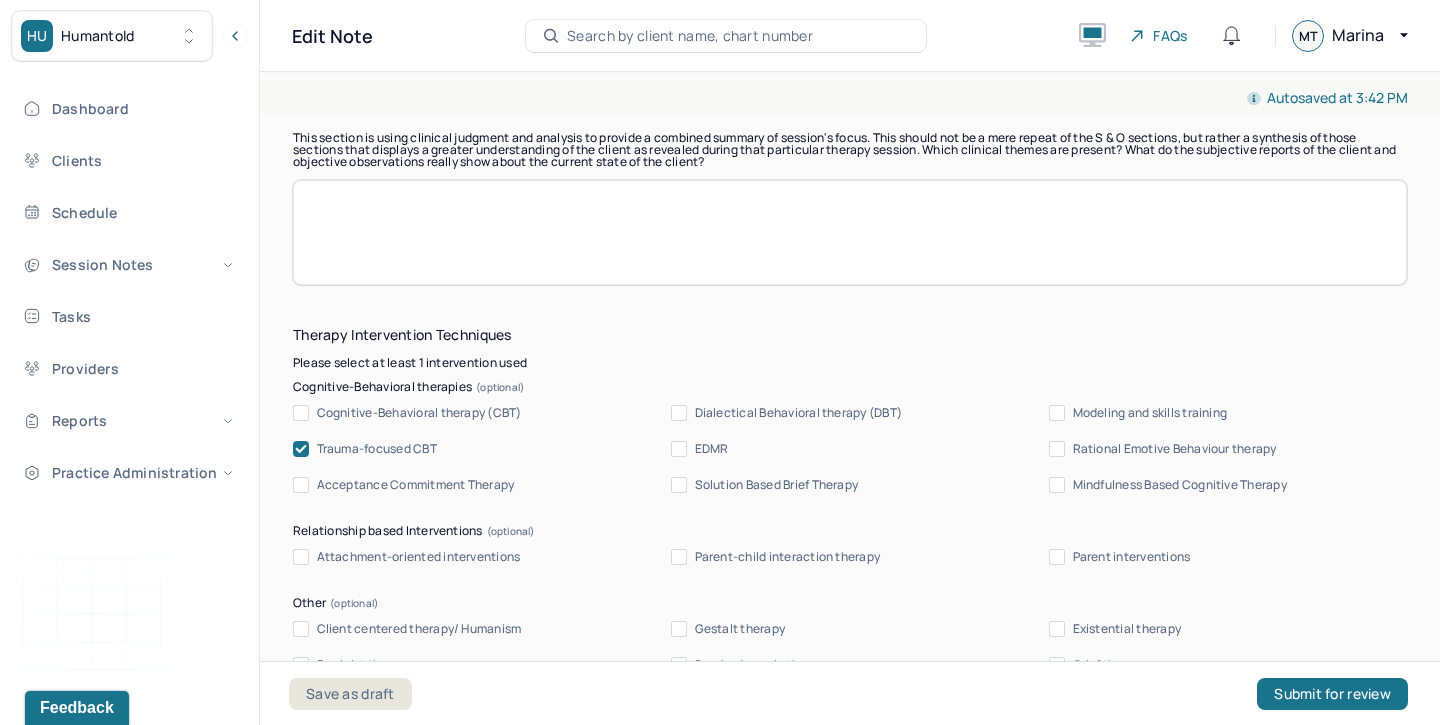 click at bounding box center (850, 232) 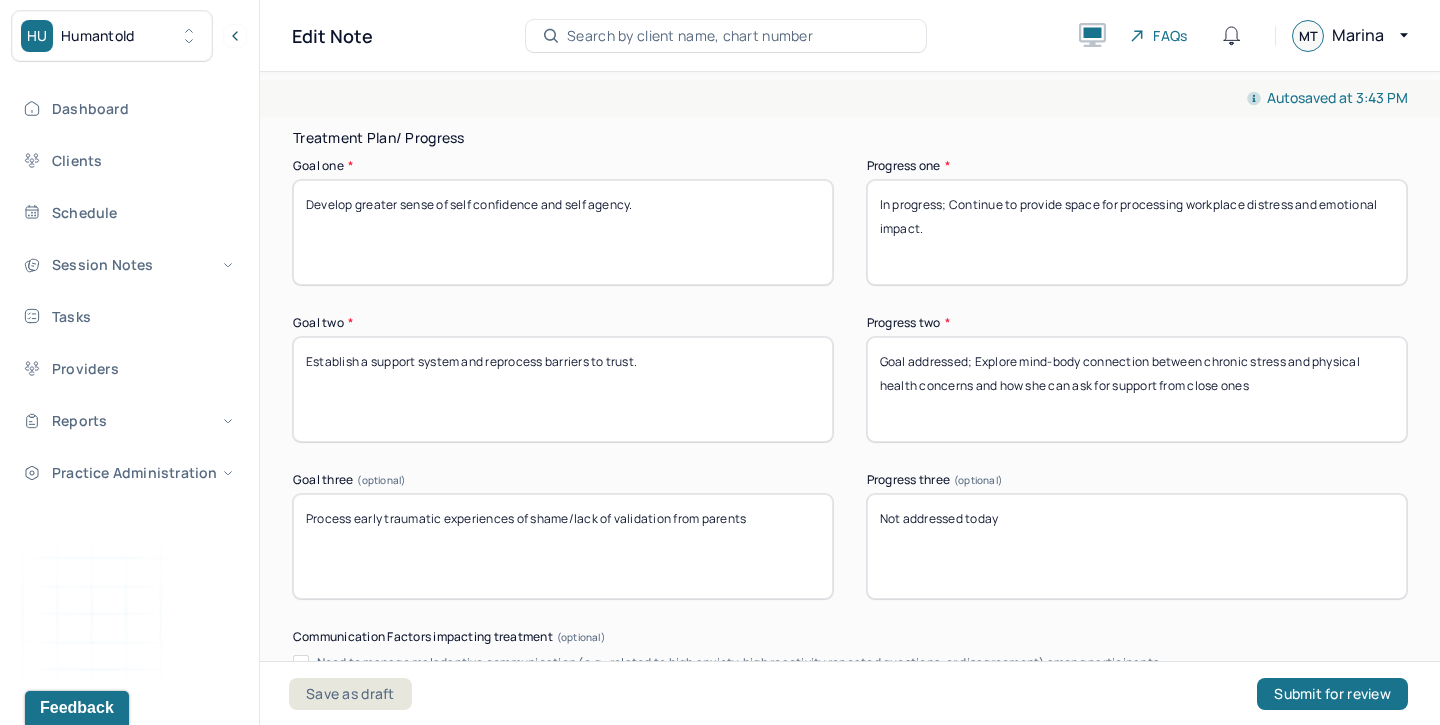 scroll, scrollTop: 3365, scrollLeft: 0, axis: vertical 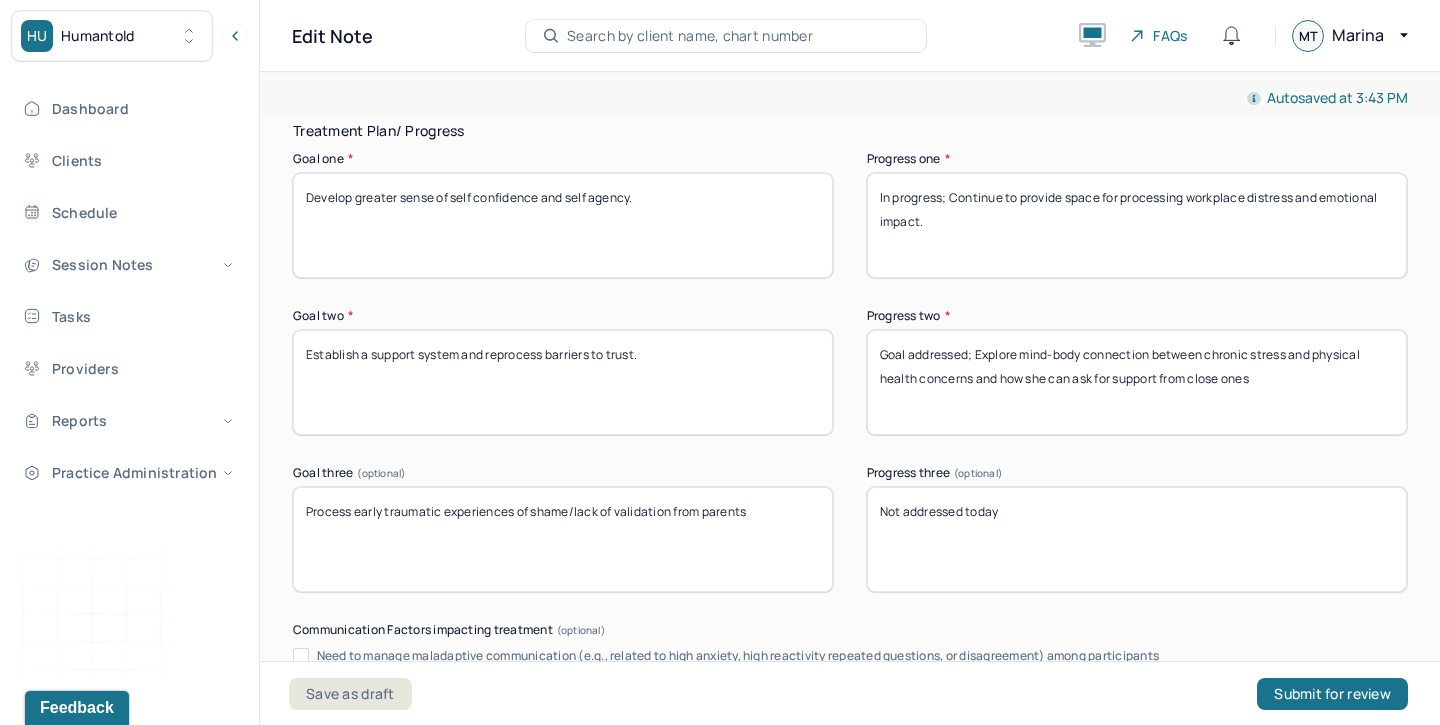 type on "Client is experiencing heightened anxiety and fear due to workplace conflict and legal stressors, compounded by feelings of invalidation and lack of medical/psychiatric support. Symptoms suggest possible chronic stress response or ongoing dysregulation, which may be contributing to chronic fatigue. The situation has triggered concerns about stability, safety, and long-term well-being." 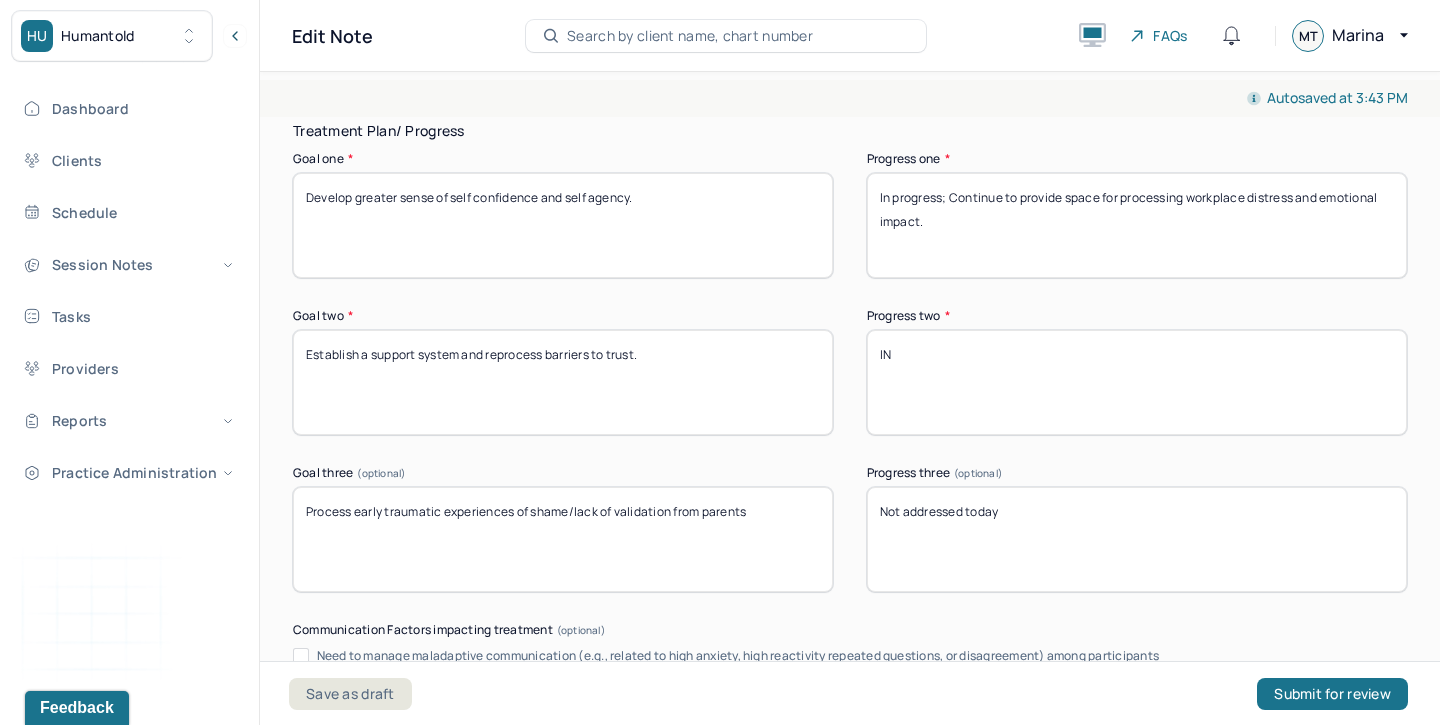 type on "I" 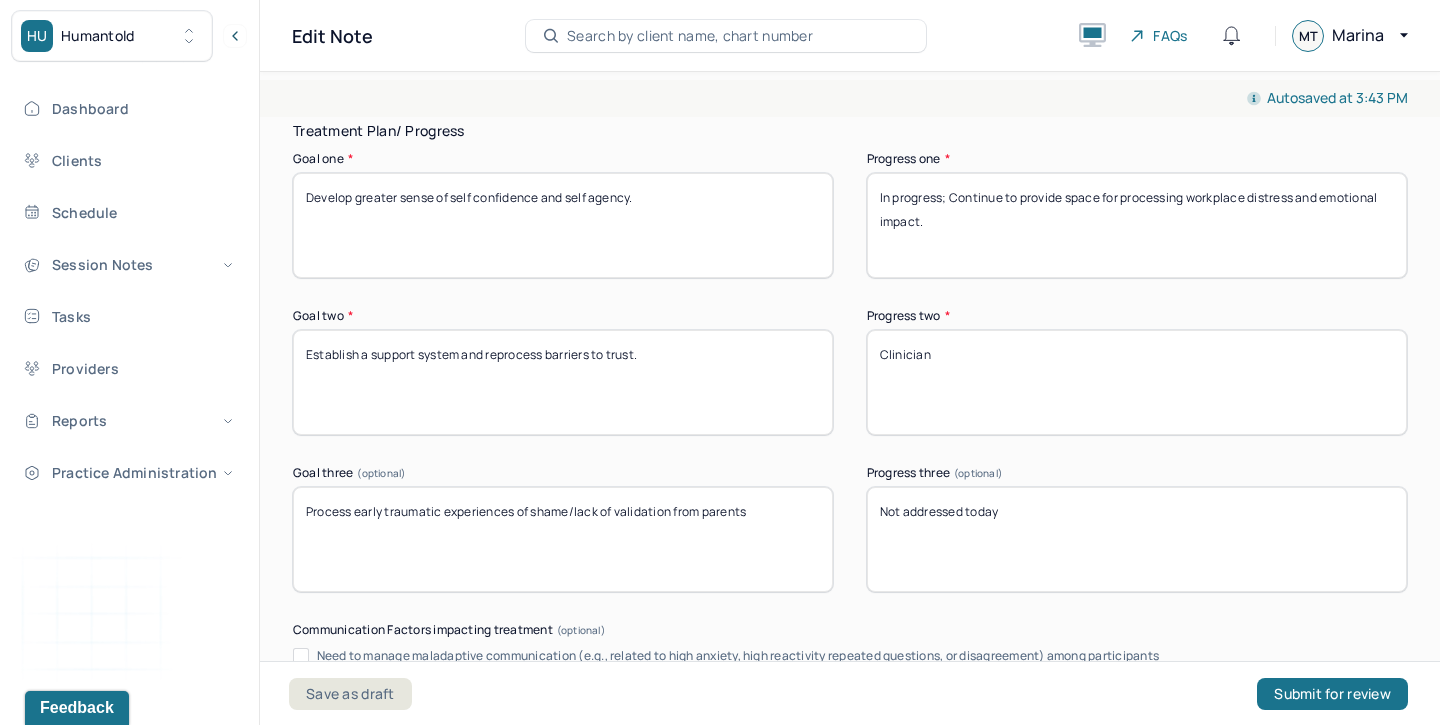 paste on "Support emotional processing related to fear, uncertainty, and health concerns." 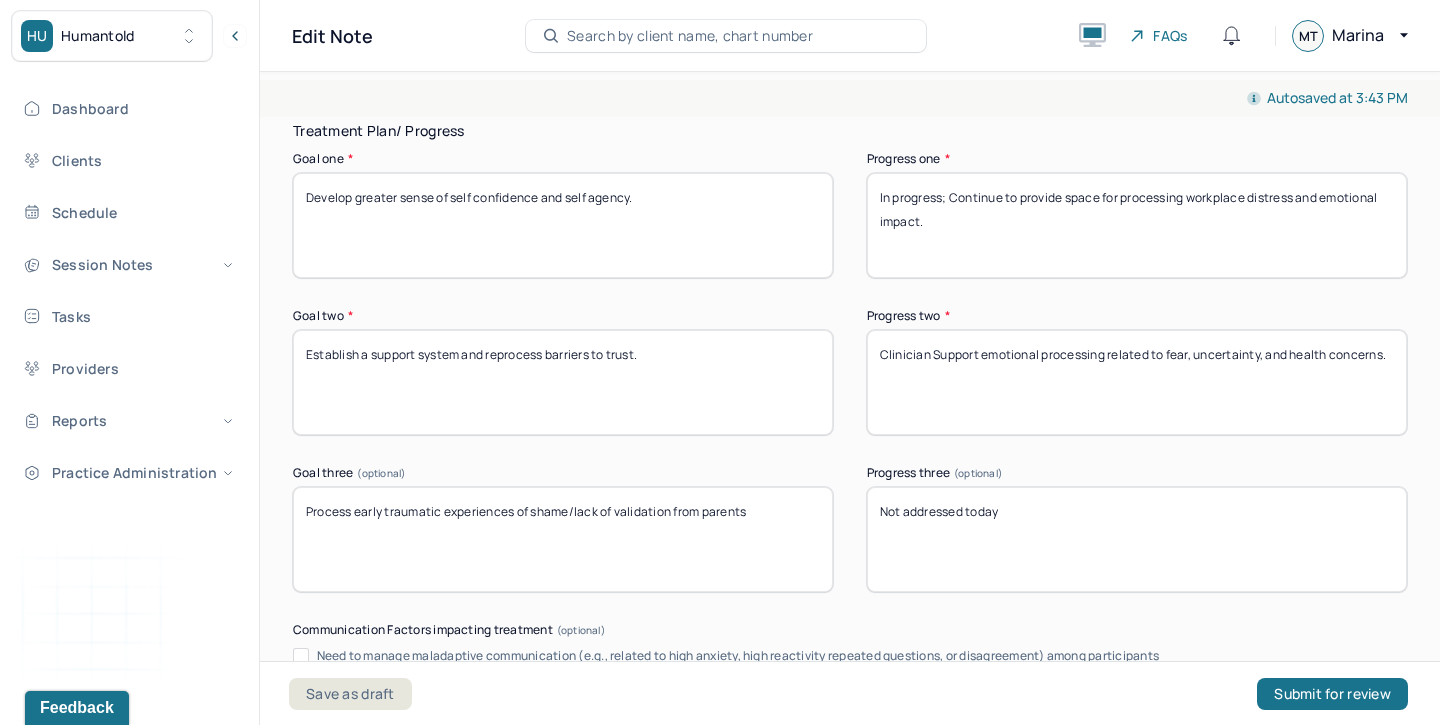 click on "Goal addressed; Explore mind-body connection between chronic stress and physical health concerns and how she can ask for support from close ones" at bounding box center [1137, 382] 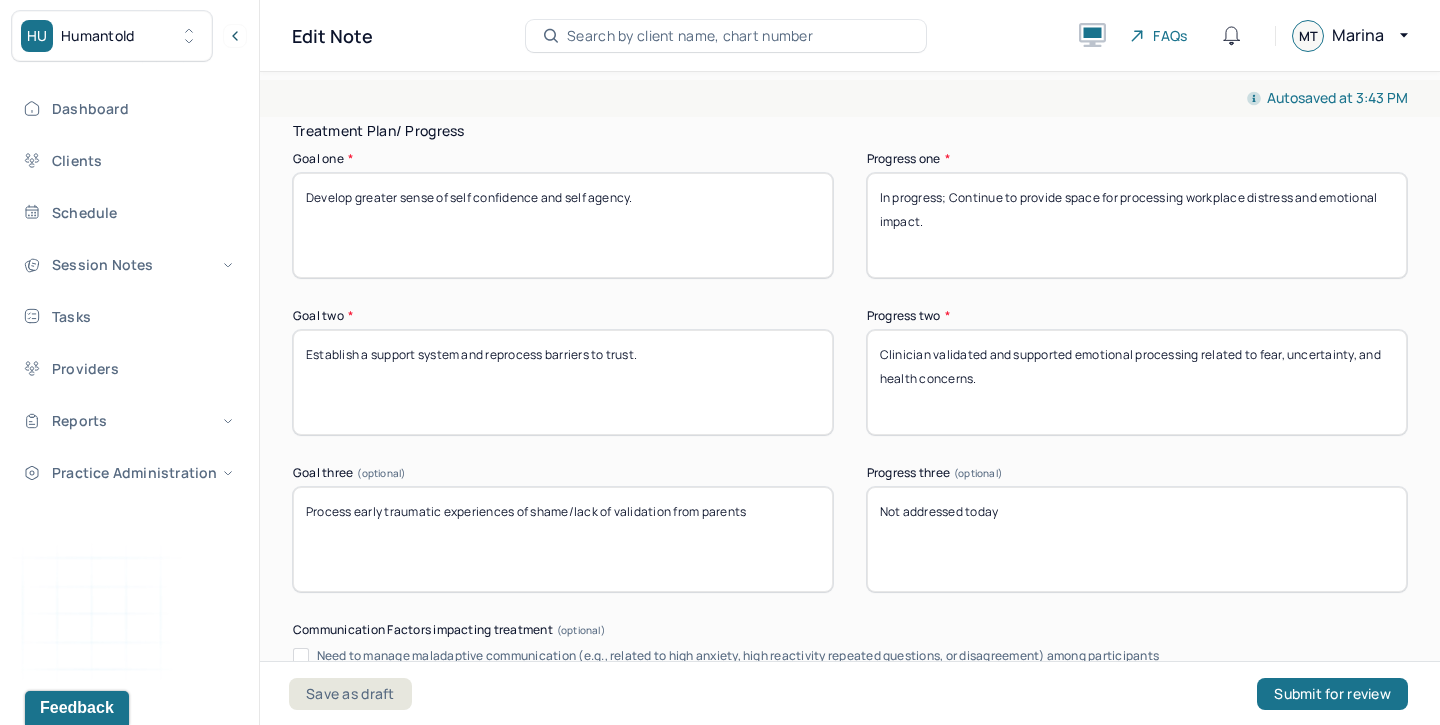 type on "Clinician validated and supported emotional processing related to fear, uncertainty, and health concerns." 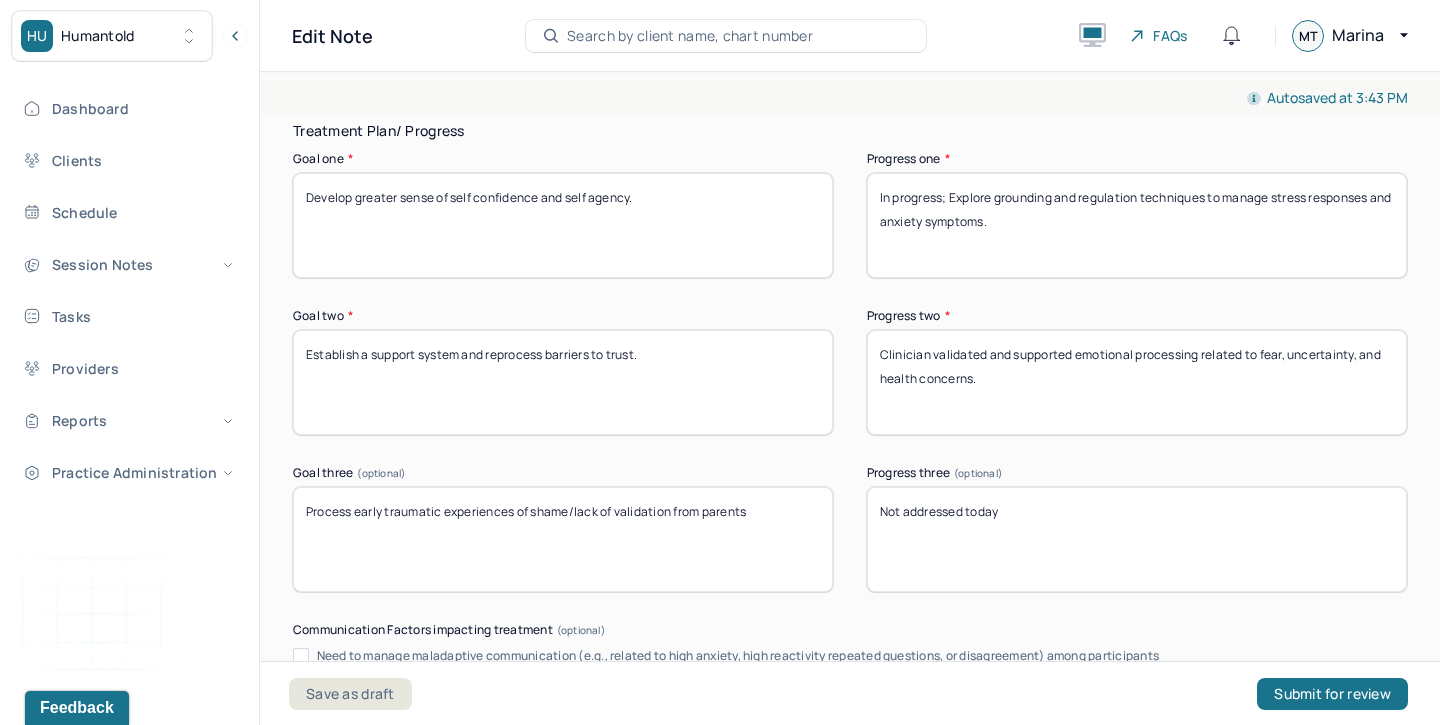 type on "In progress; Explore grounding and regulation techniques to manage stress responses and anxiety symptoms." 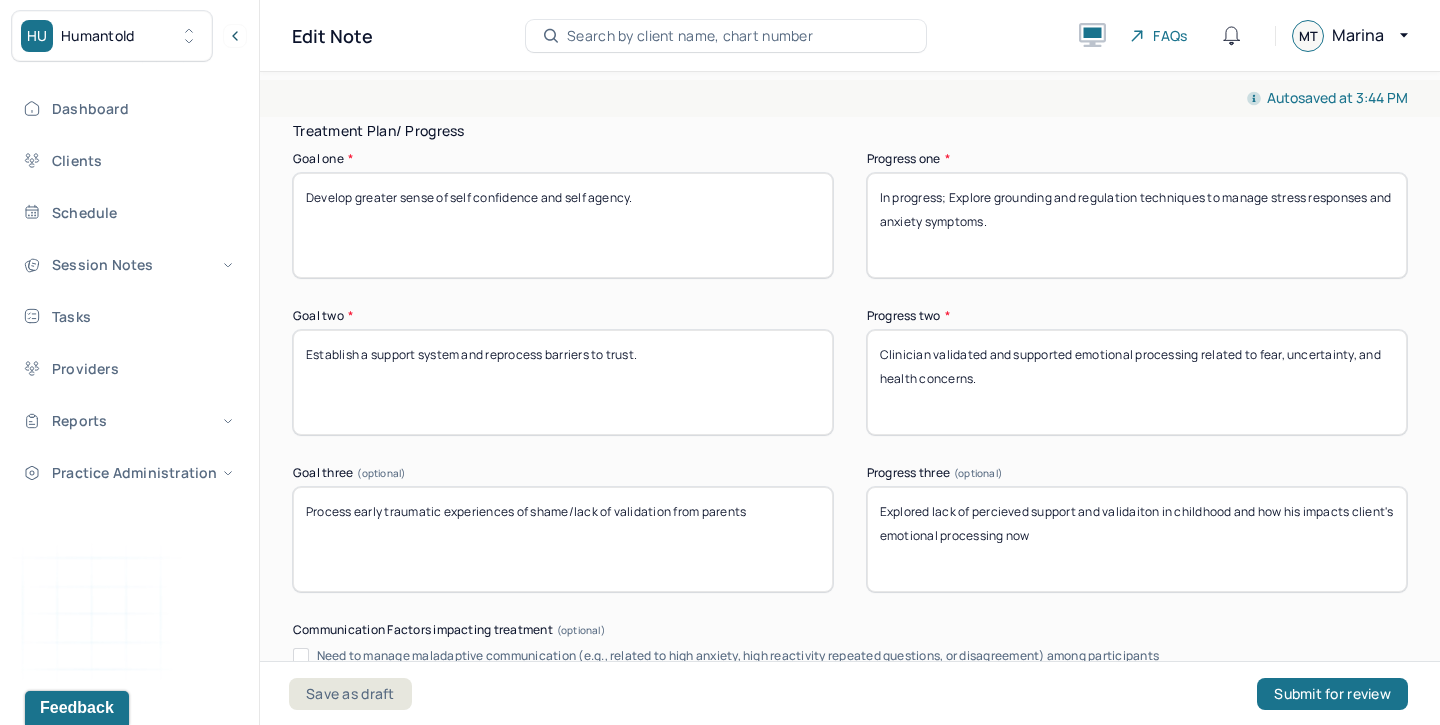 scroll, scrollTop: 3361, scrollLeft: 0, axis: vertical 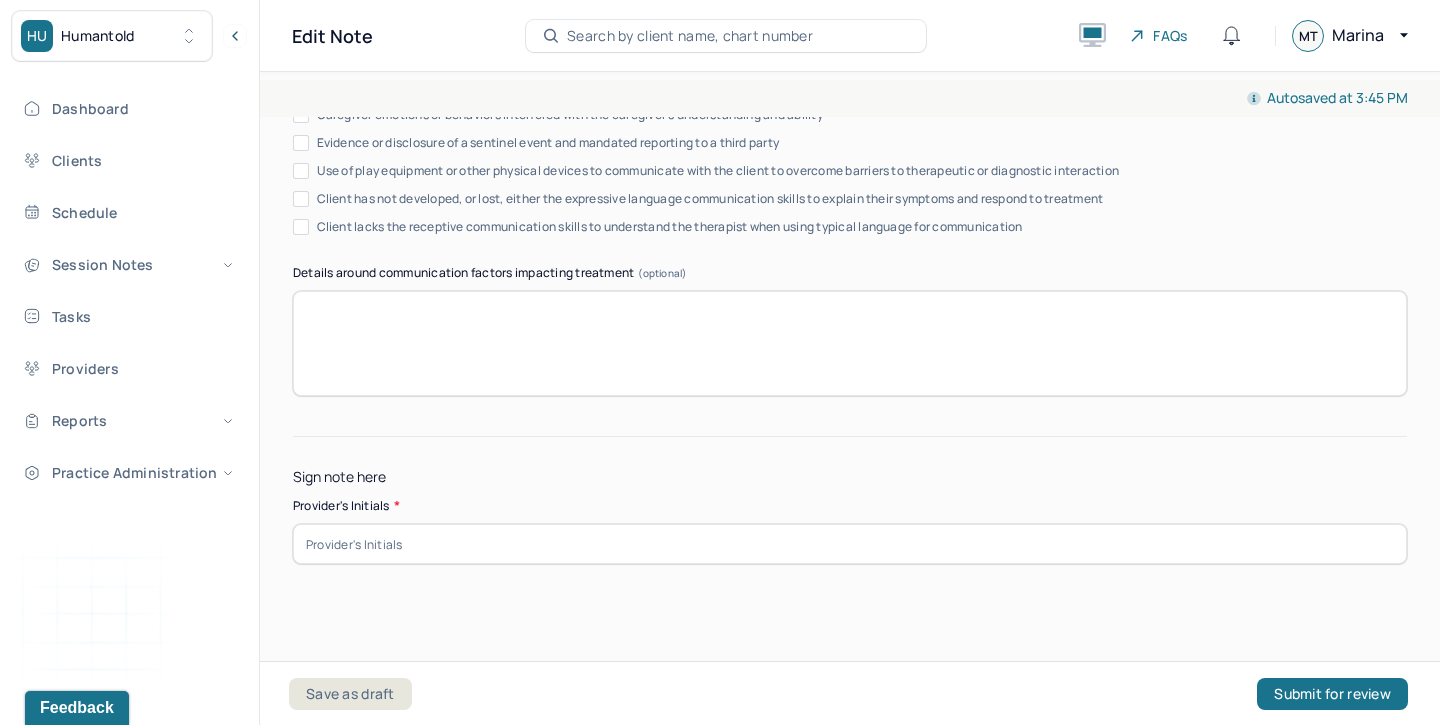 type on "Explored lack of perceived support and validation in childhood and how his impacts client's emotional processing now" 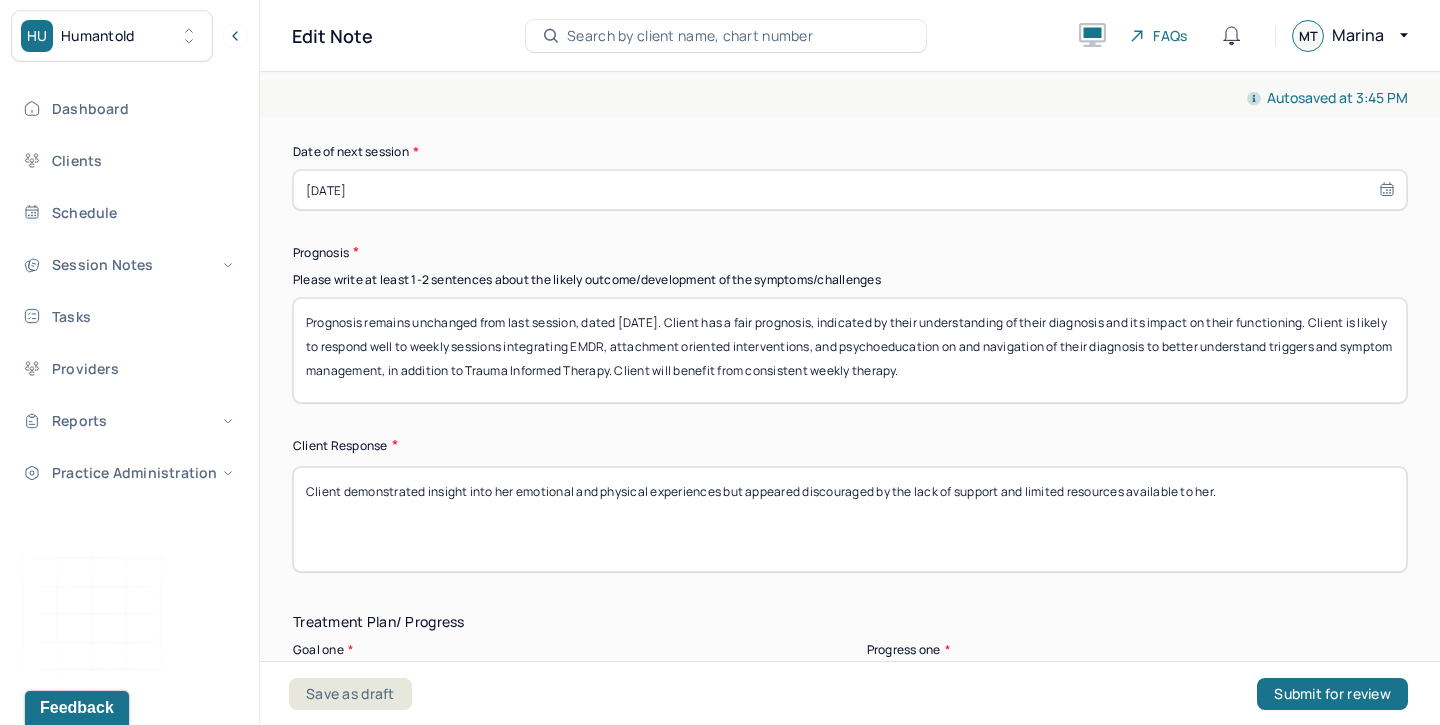 scroll, scrollTop: 2878, scrollLeft: 0, axis: vertical 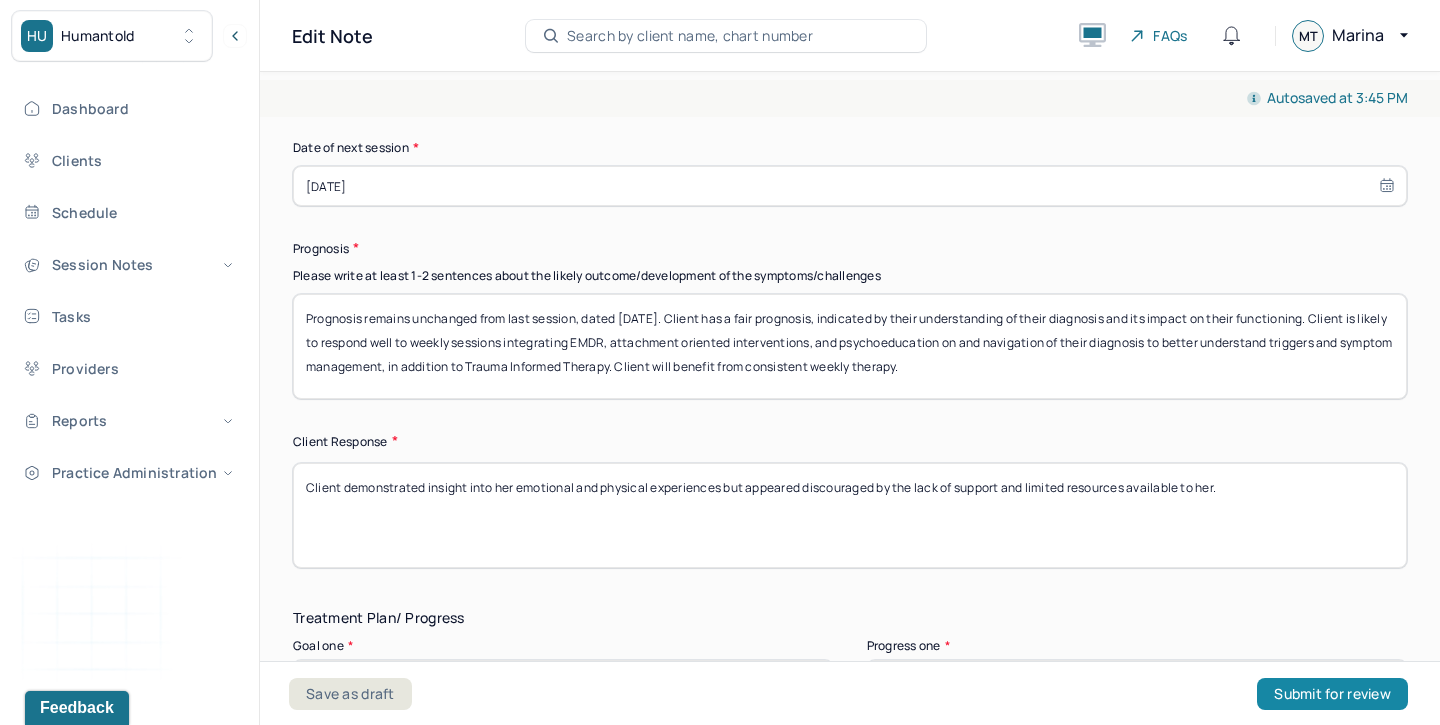 type on "MT" 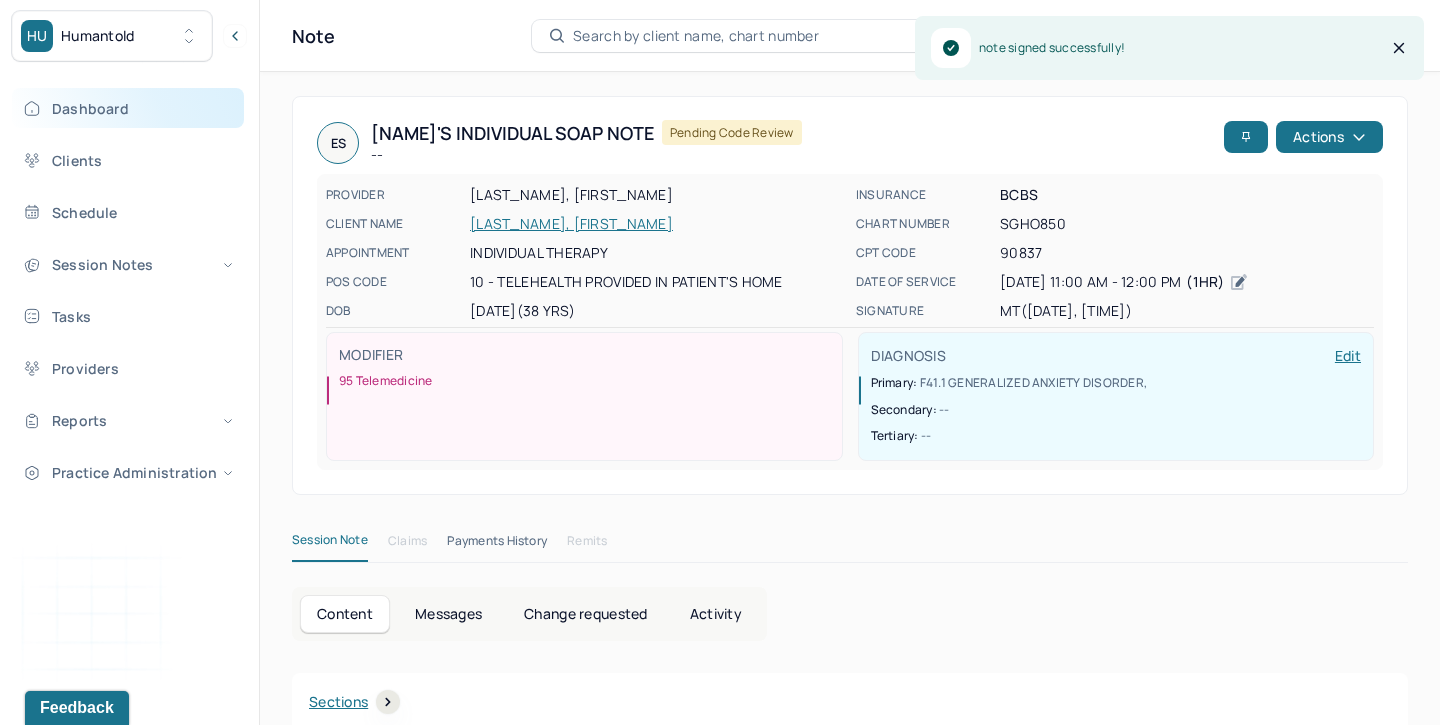 click on "Dashboard" at bounding box center [128, 108] 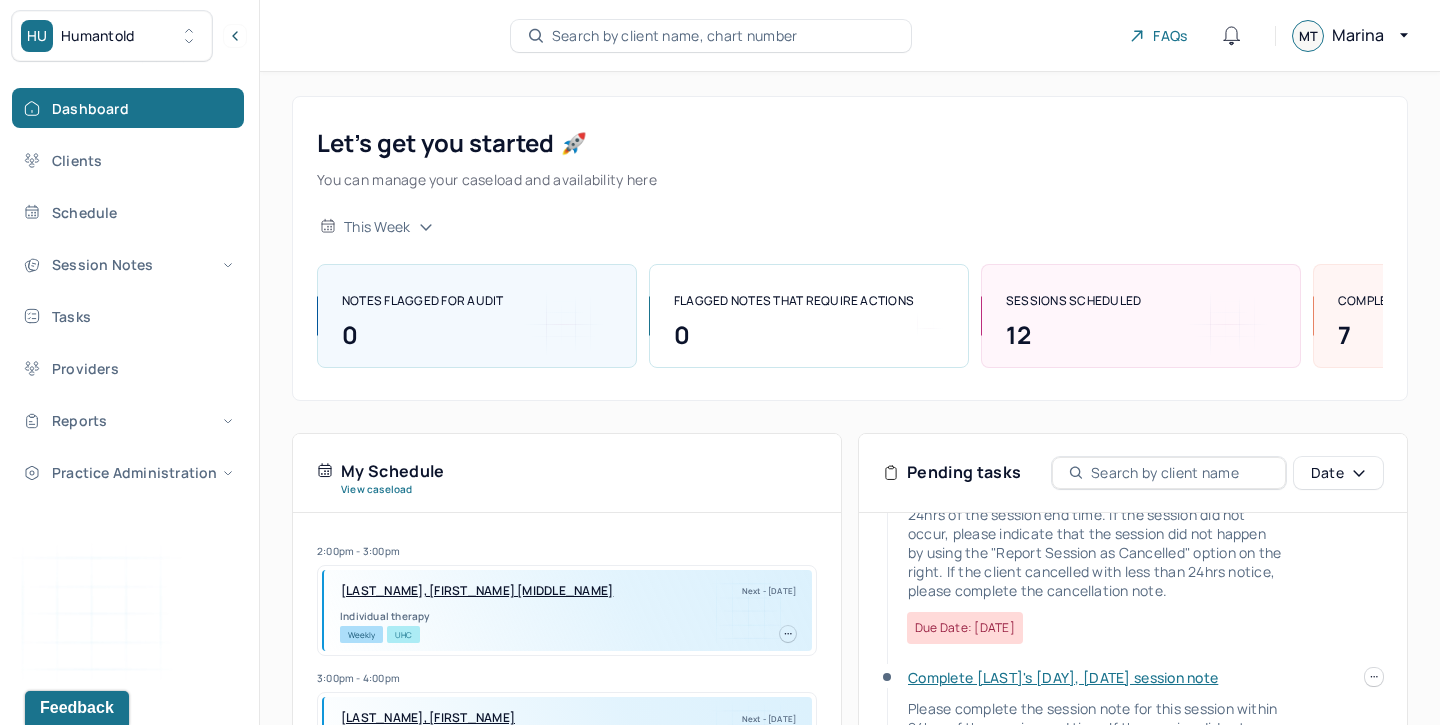 scroll, scrollTop: 304, scrollLeft: 0, axis: vertical 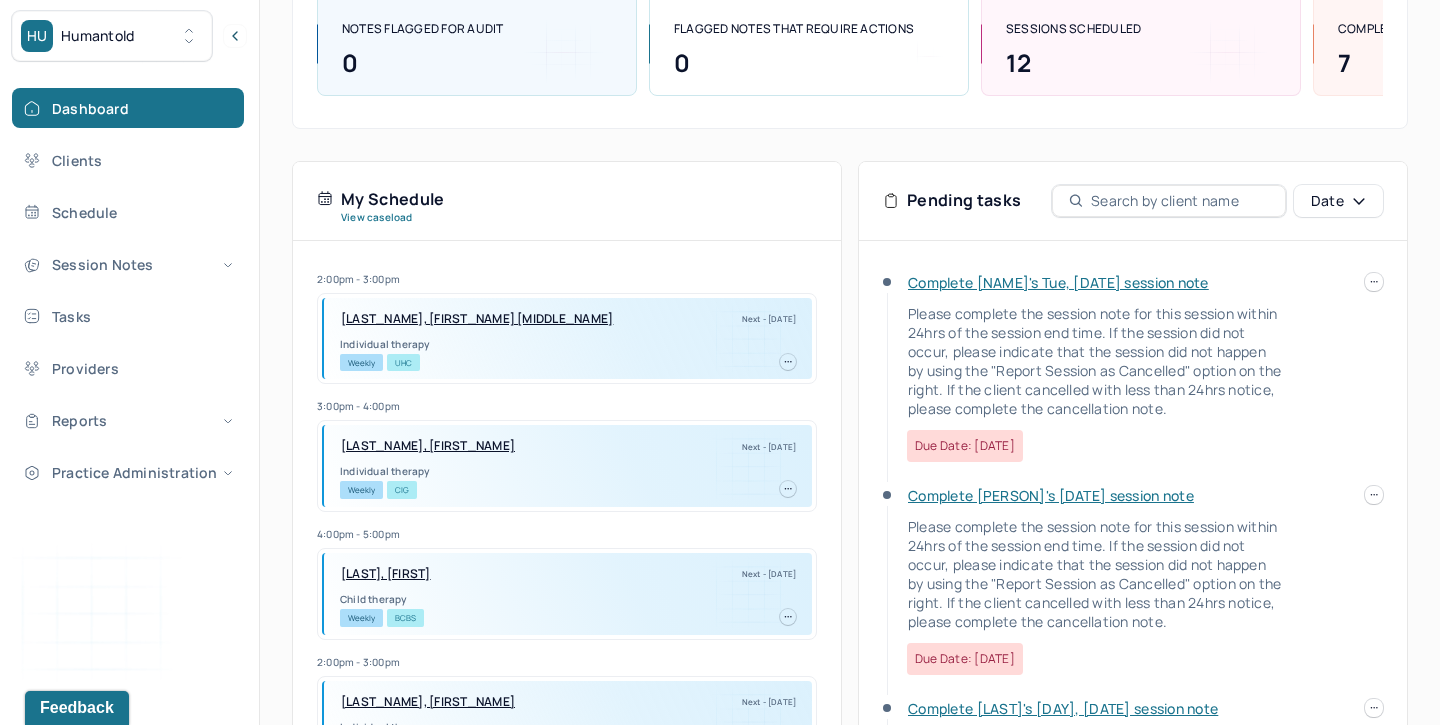 click on "Complete [NAME]'s Tue, [DATE] session note" at bounding box center [1058, 282] 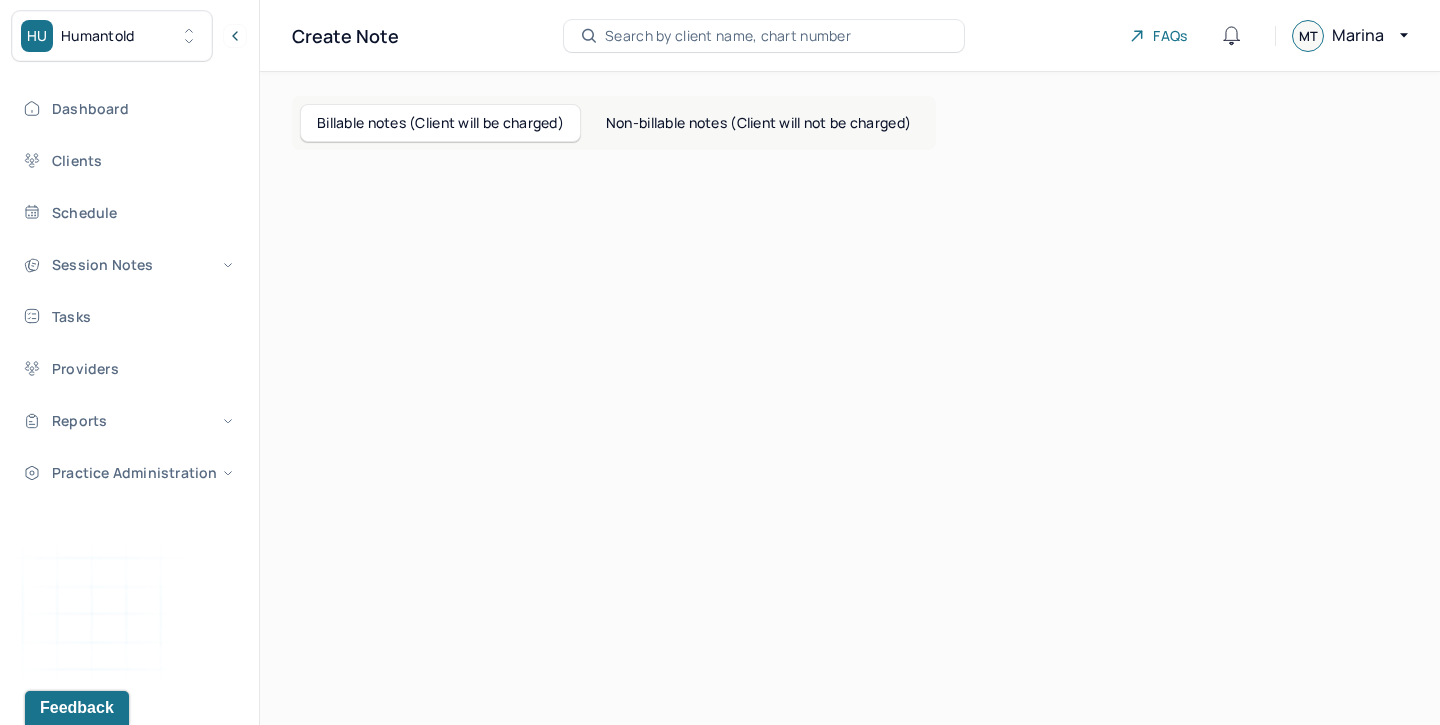 scroll, scrollTop: 0, scrollLeft: 0, axis: both 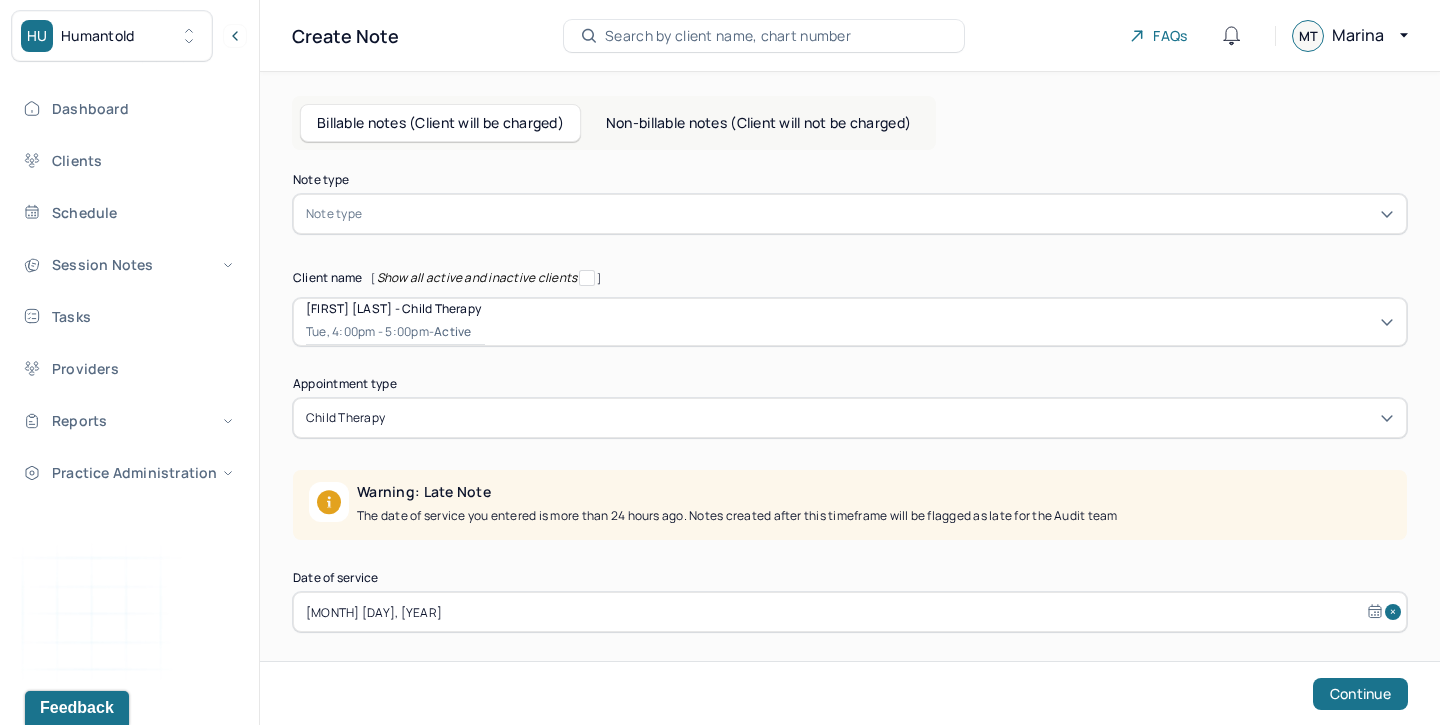 click at bounding box center [880, 214] 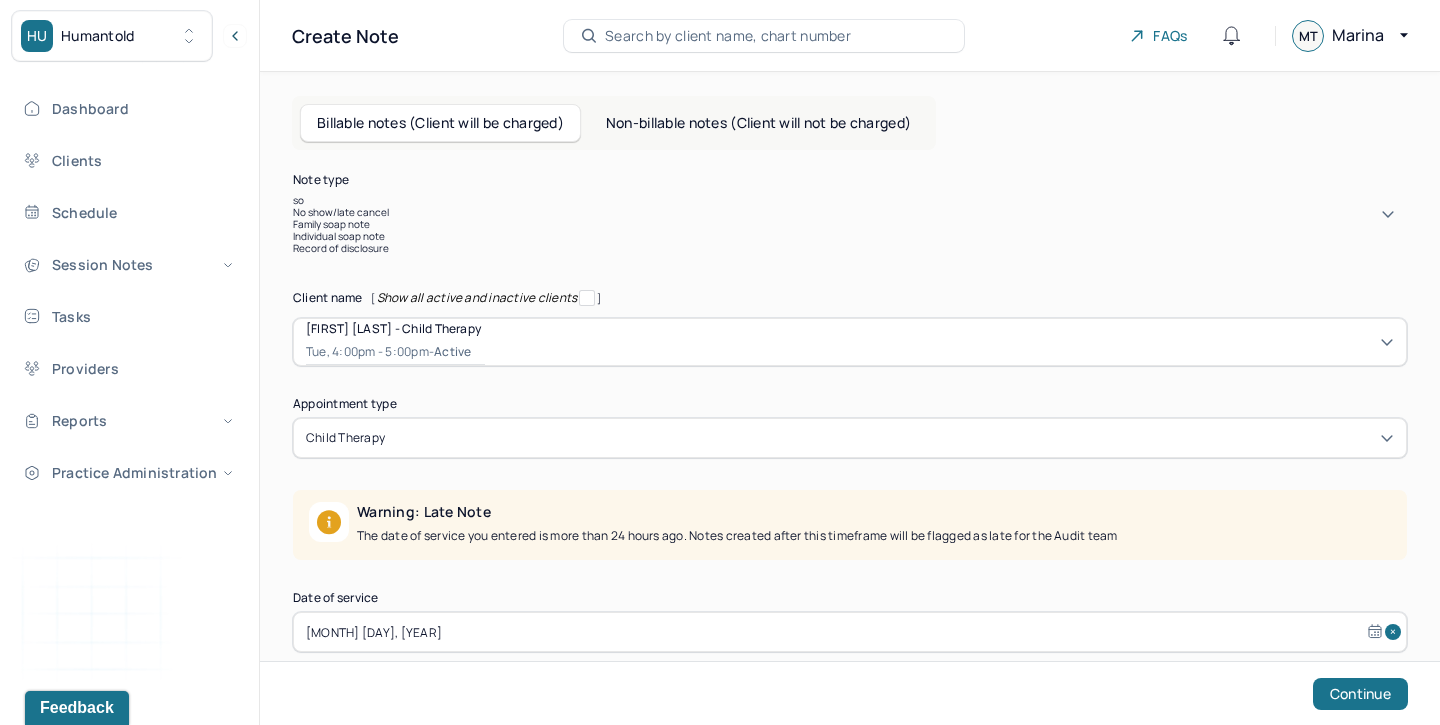 type on "soa" 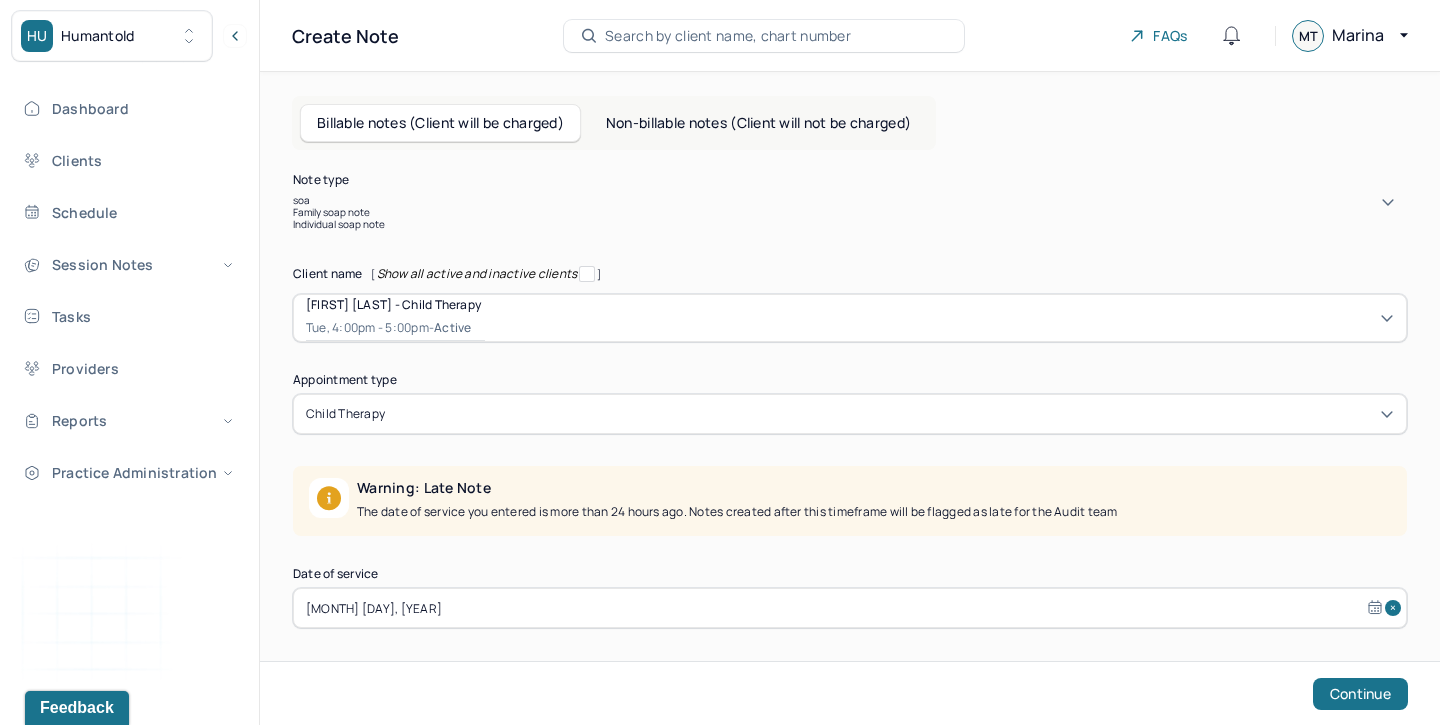 click on "Individual soap note" at bounding box center [850, 224] 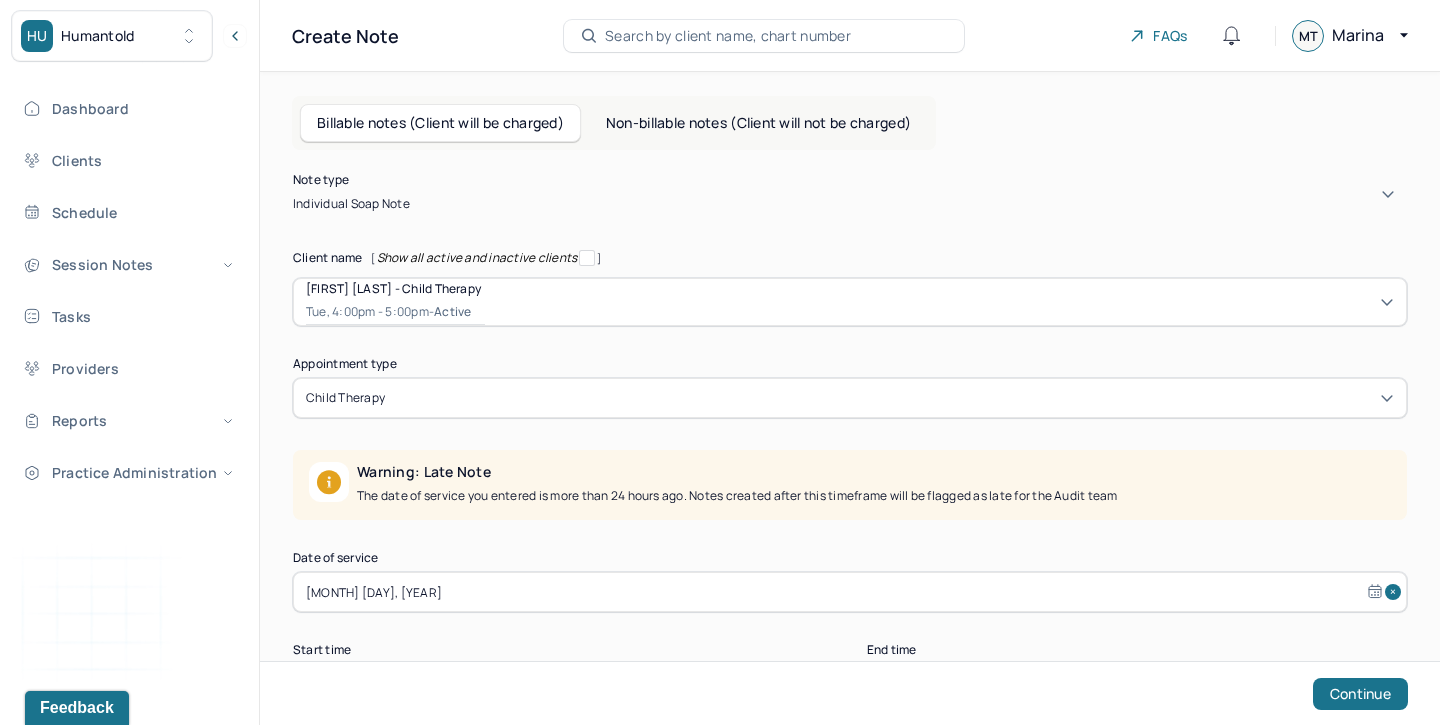 scroll, scrollTop: 104, scrollLeft: 0, axis: vertical 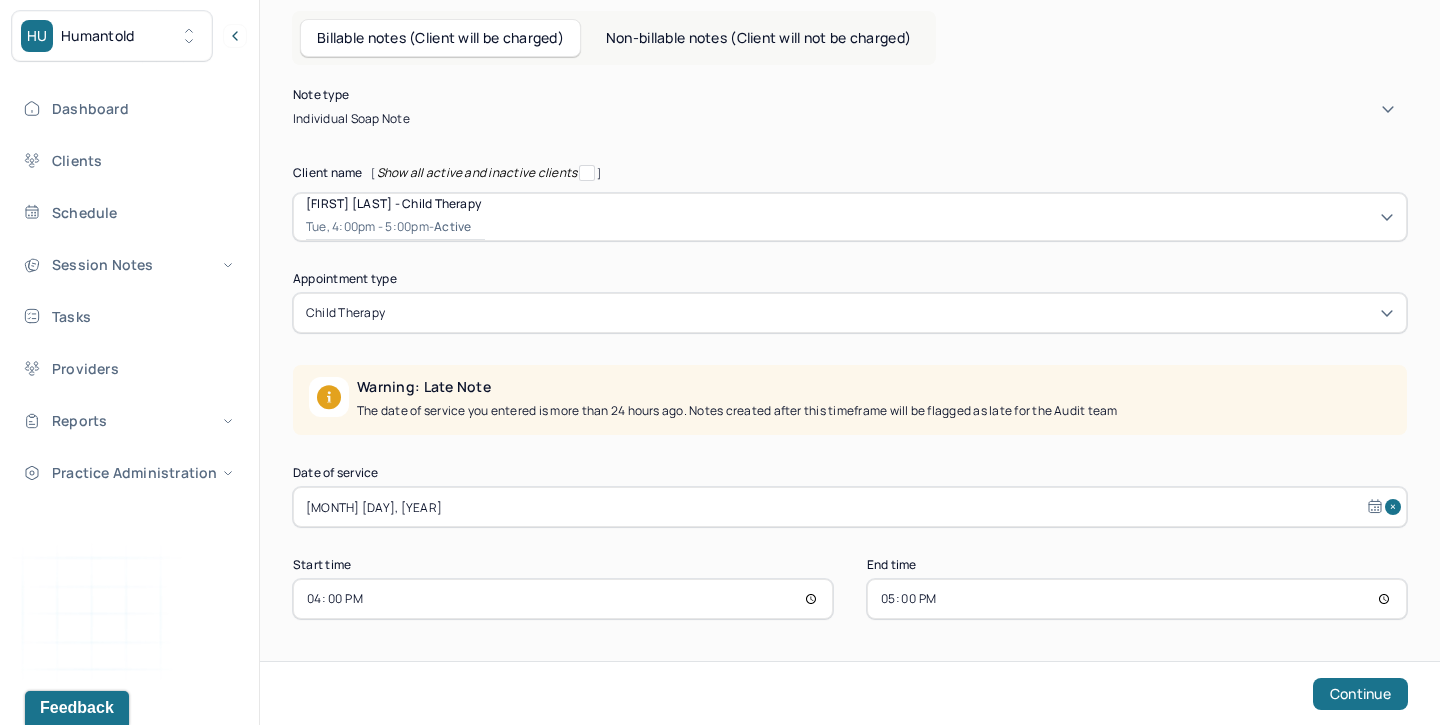 click on "[MONTH] [DAY], [YEAR]" at bounding box center [850, 507] 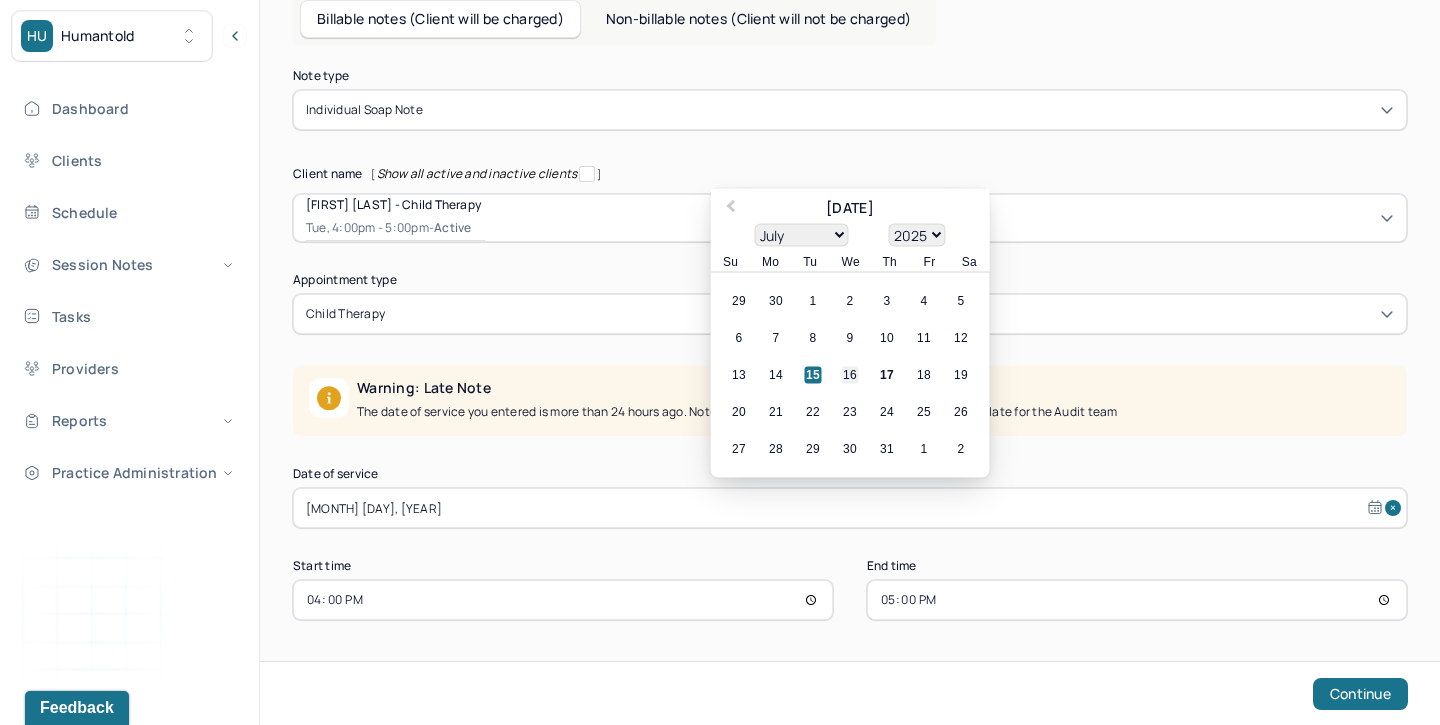 click on "16" at bounding box center [850, 375] 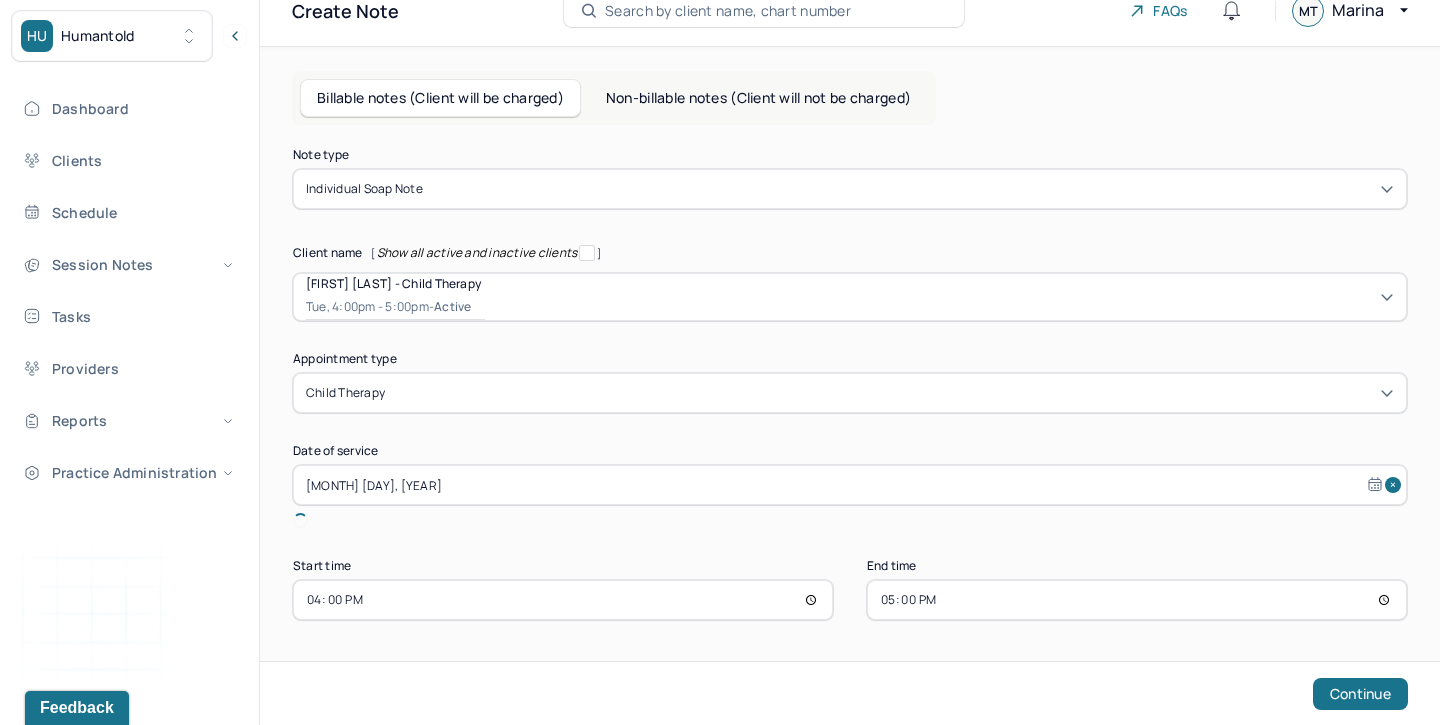 scroll, scrollTop: 2, scrollLeft: 0, axis: vertical 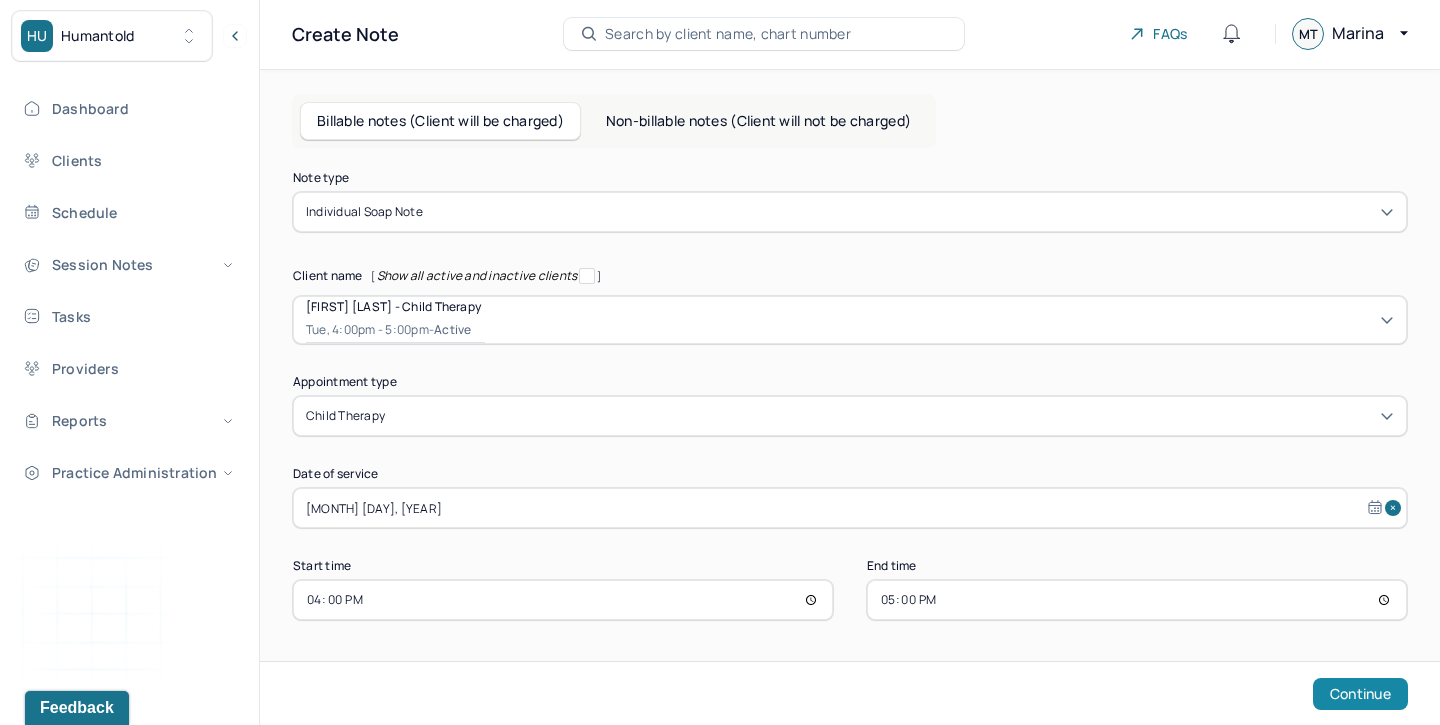click on "Continue" at bounding box center [1360, 694] 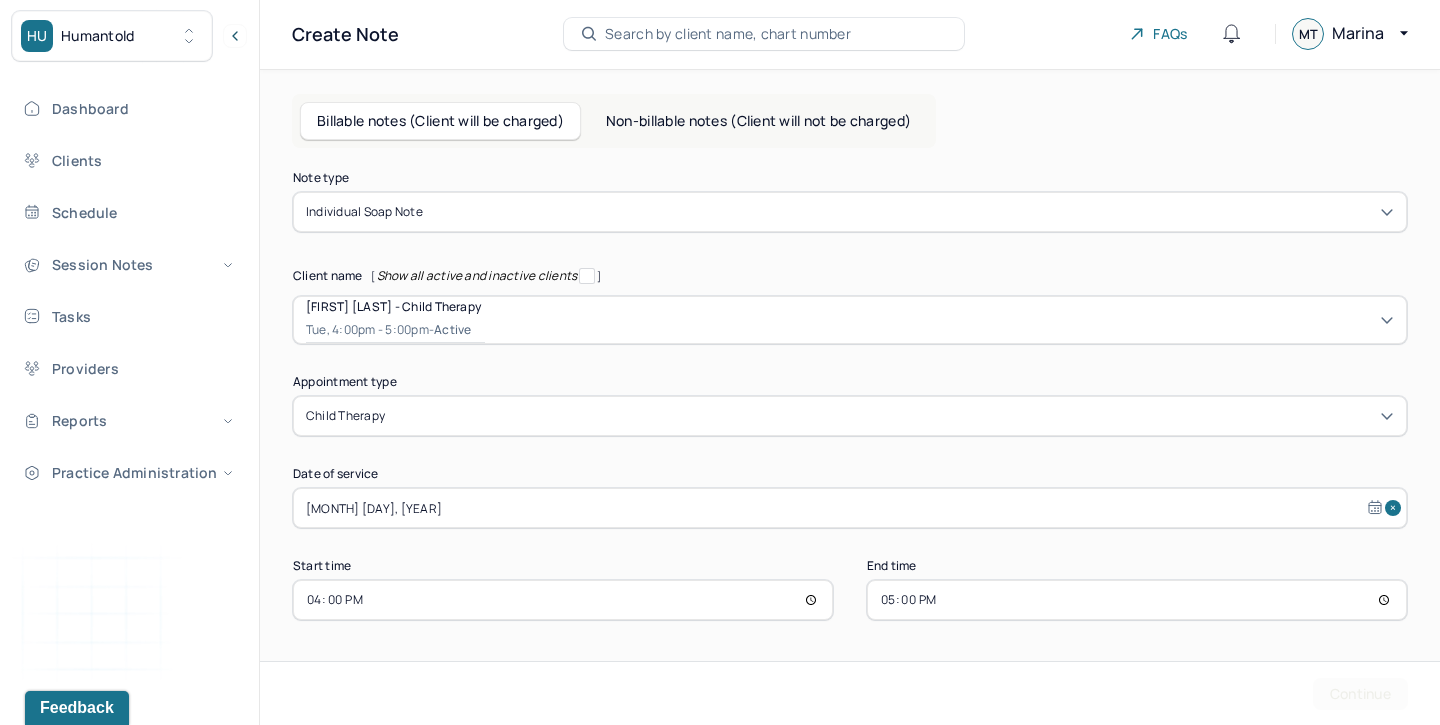 scroll, scrollTop: 0, scrollLeft: 0, axis: both 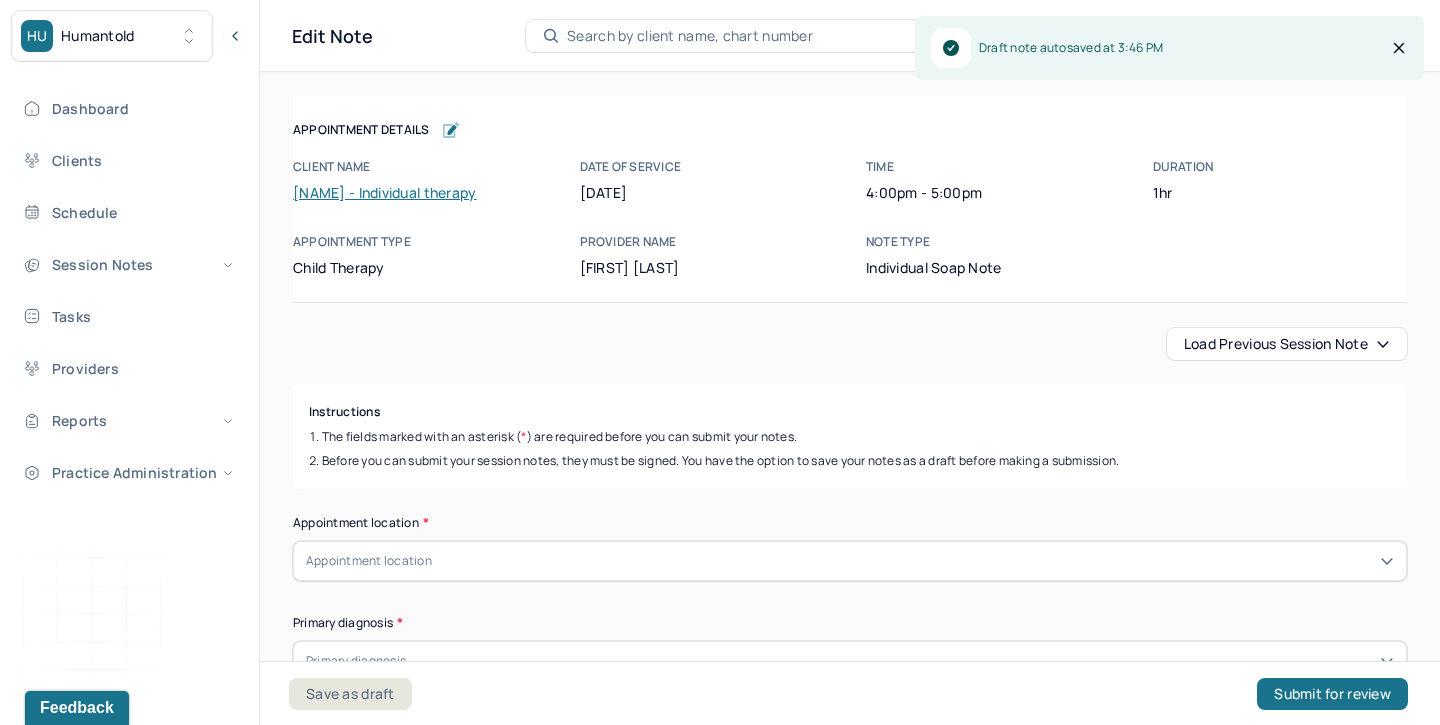 click on "Load previous session note" at bounding box center [1287, 344] 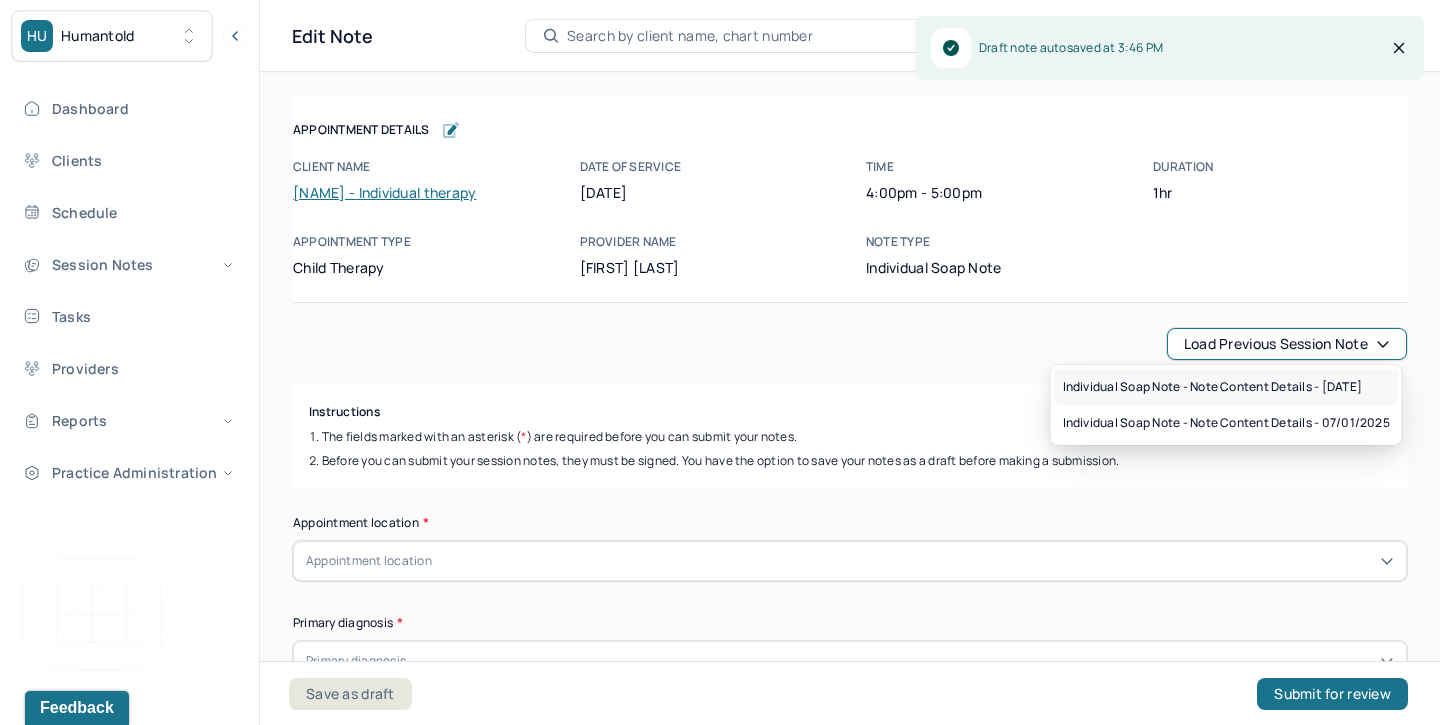 click on "Individual soap note   - Note content Details -   07/08/2025" at bounding box center [1213, 387] 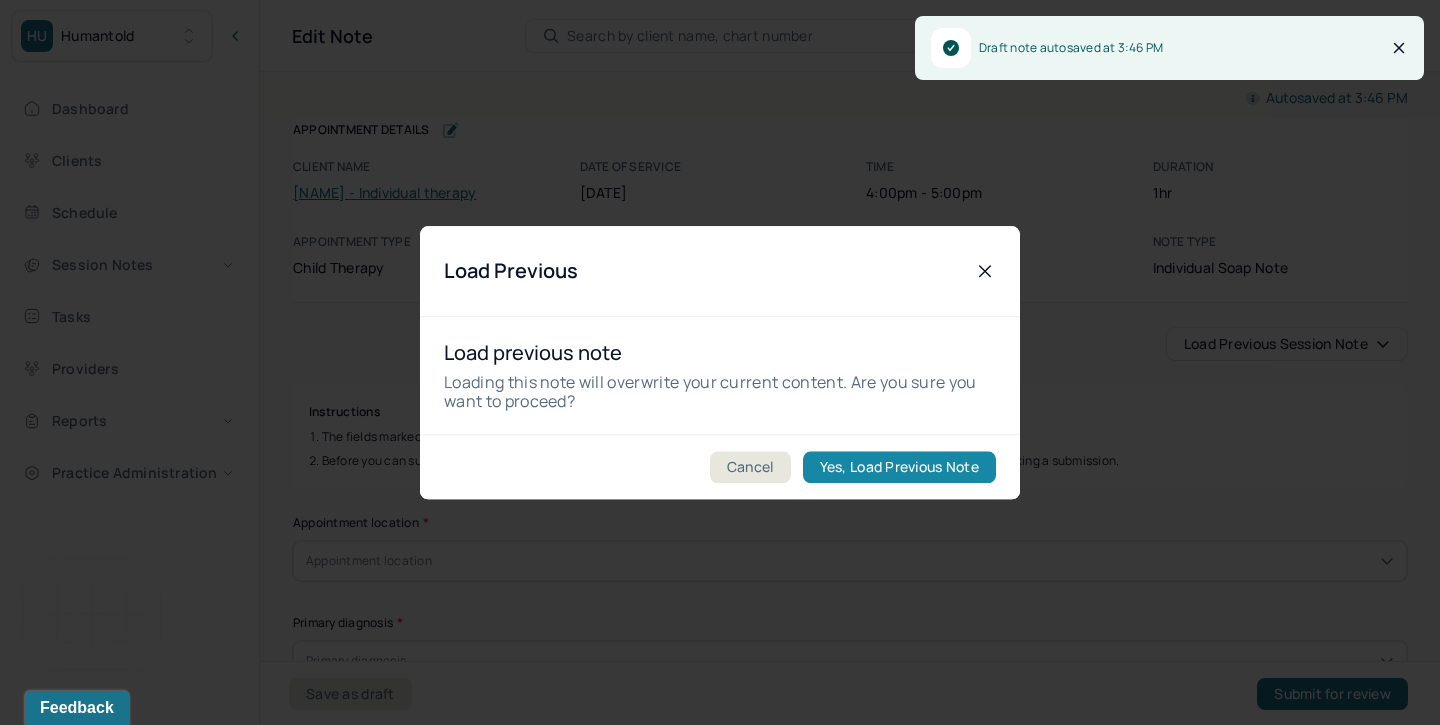 click on "Yes, Load Previous Note" at bounding box center (899, 467) 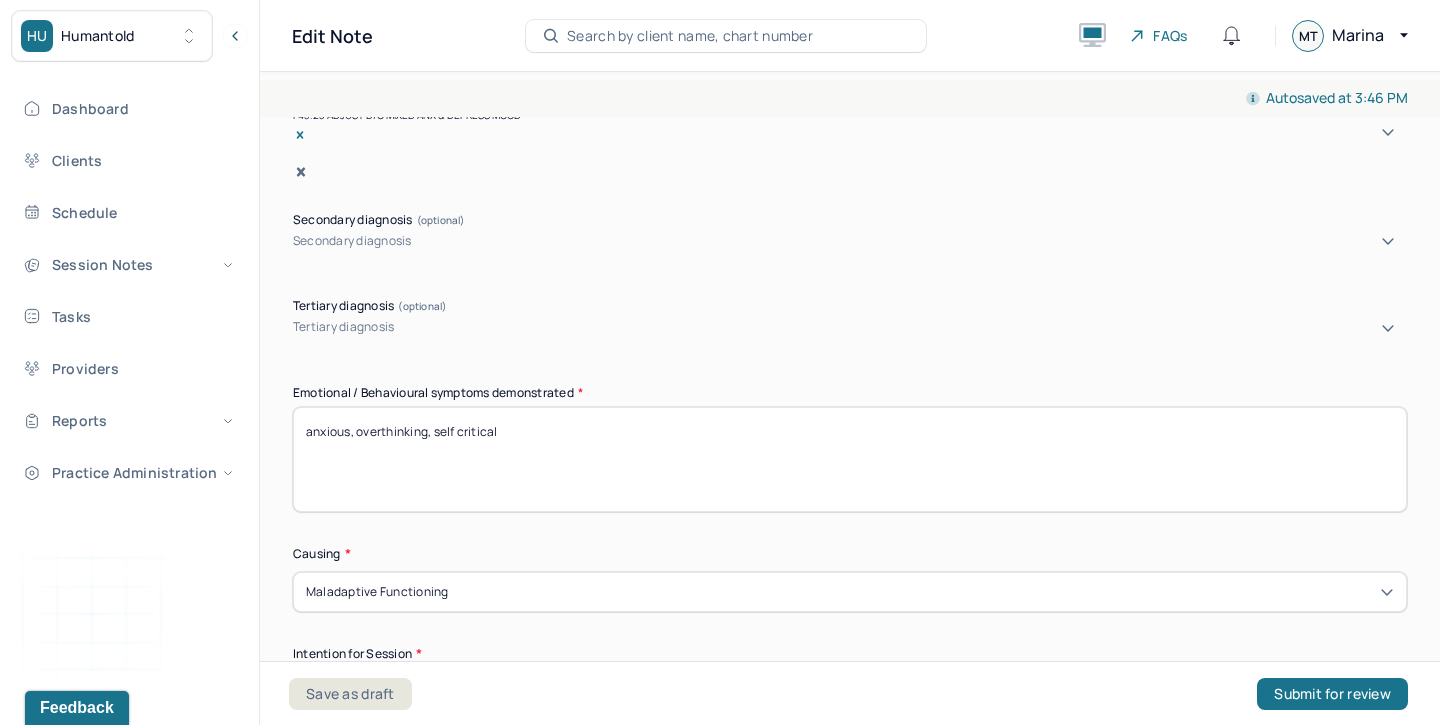 scroll, scrollTop: 790, scrollLeft: 0, axis: vertical 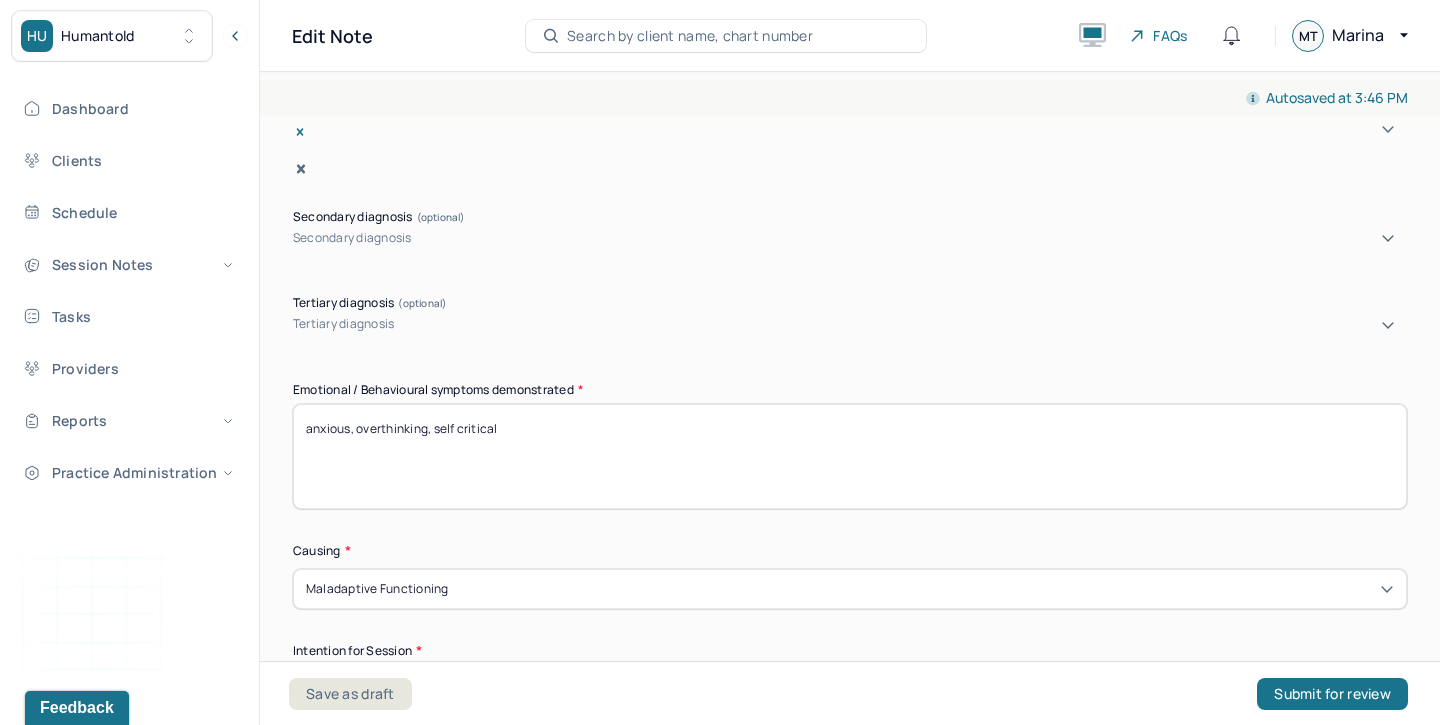 click on "anxious, overthinking, self critical" at bounding box center [850, 456] 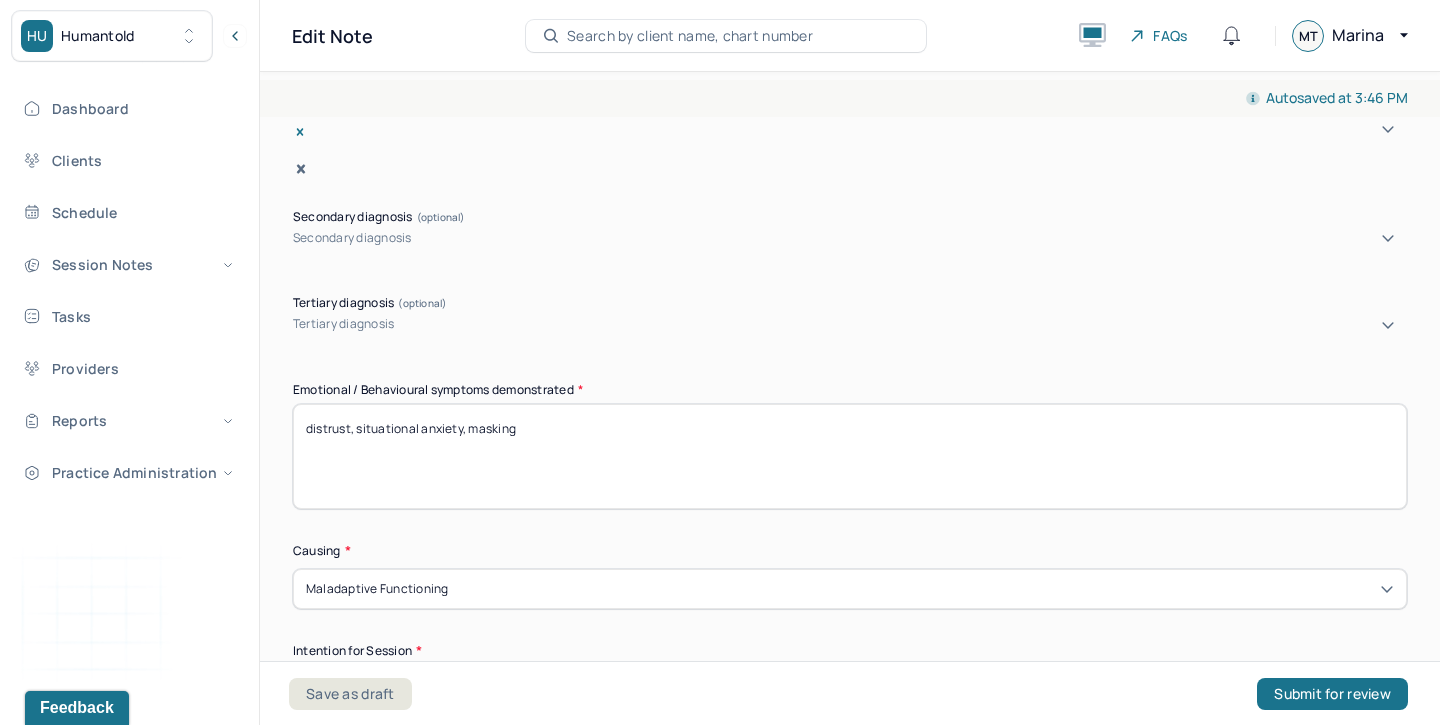 click on "distrust, situational anxiety, masking" at bounding box center (850, 456) 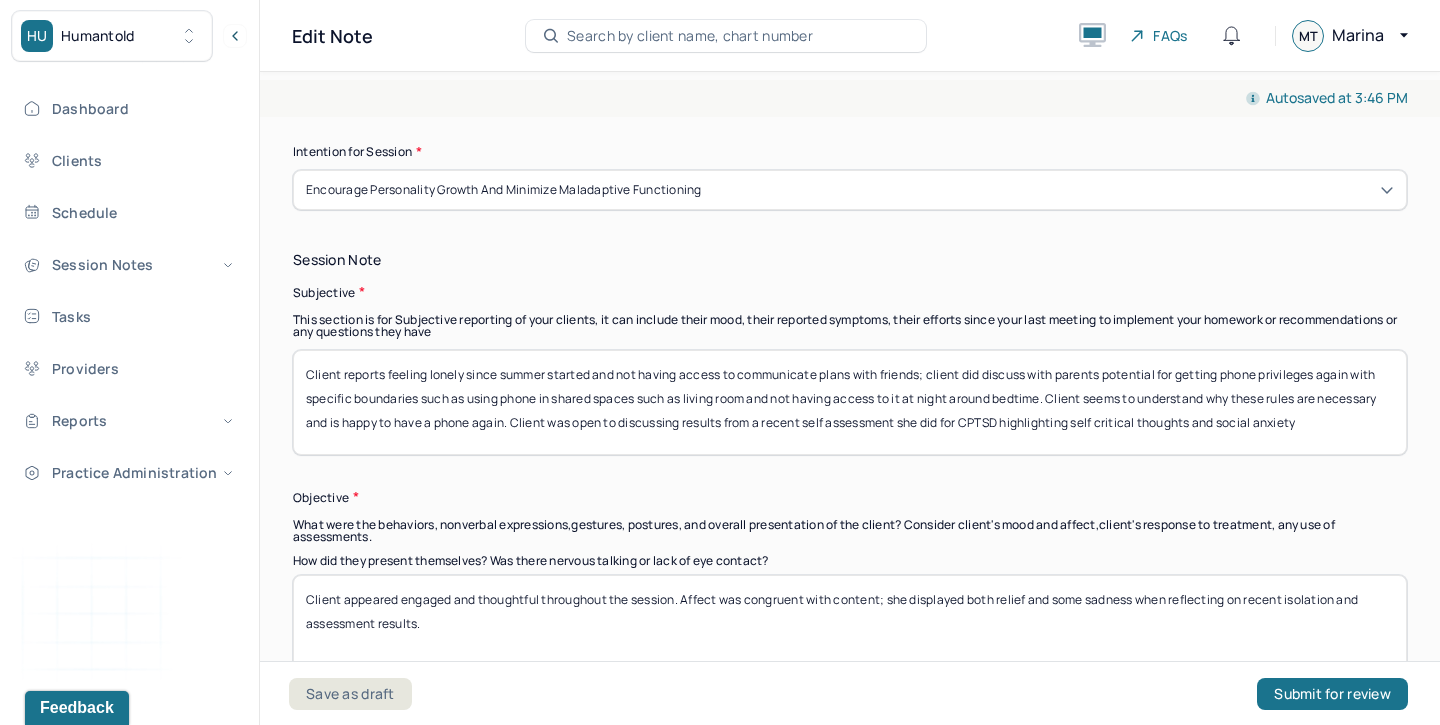 scroll, scrollTop: 1290, scrollLeft: 0, axis: vertical 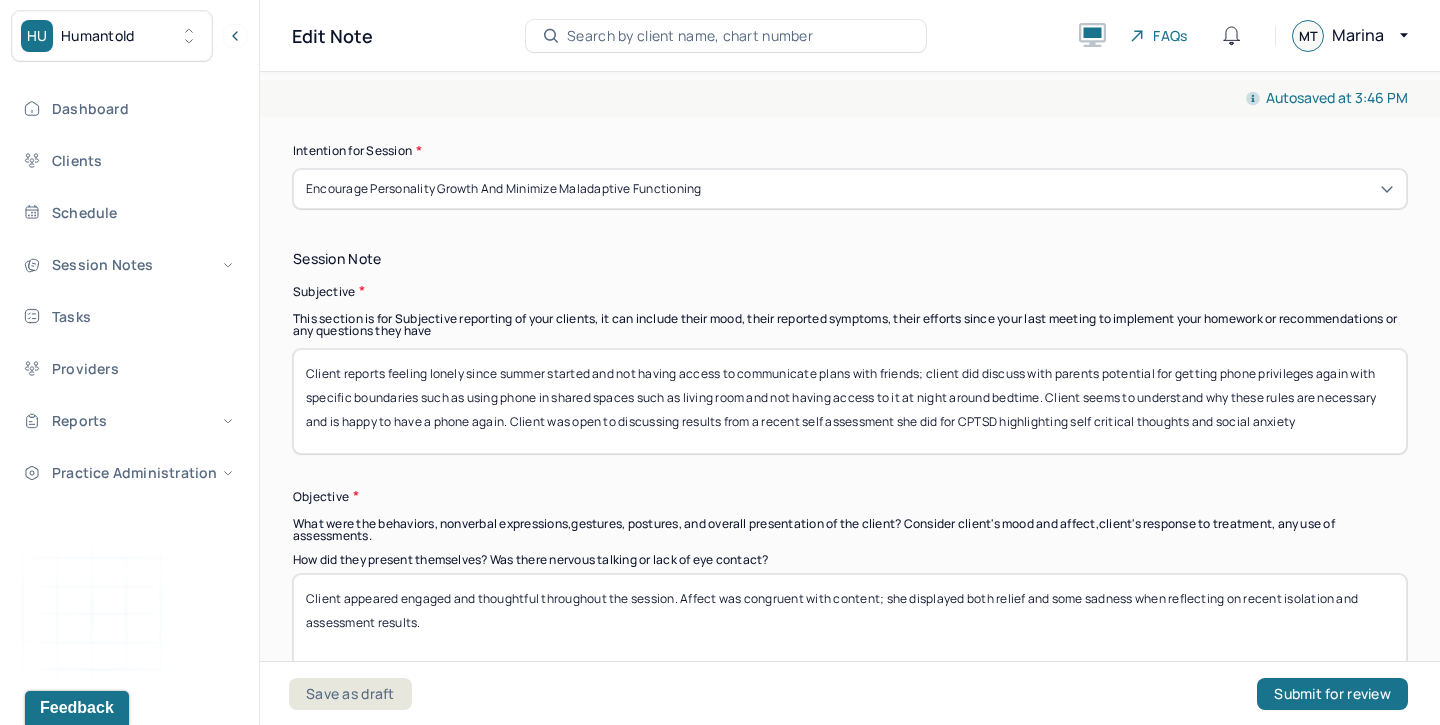 type on "distrust, situational anxiety, guarded" 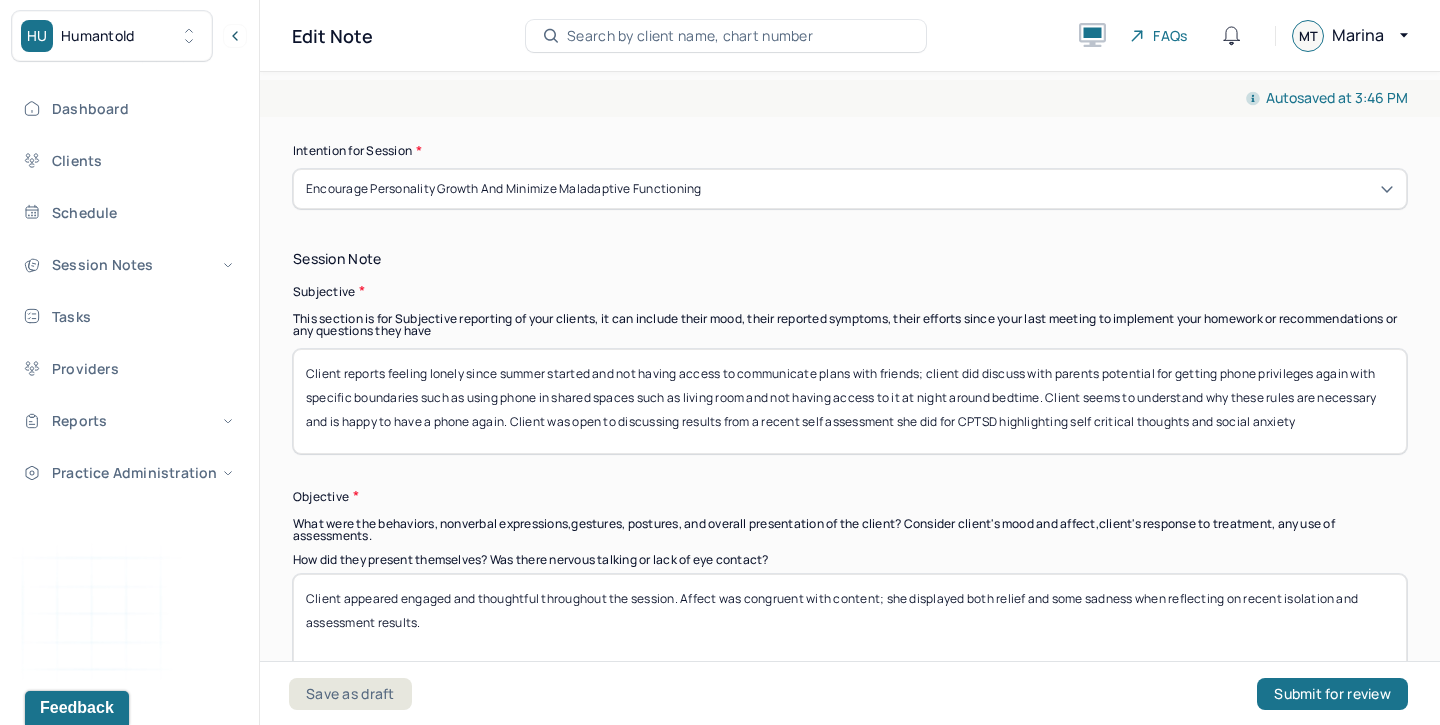drag, startPoint x: 1326, startPoint y: 404, endPoint x: 343, endPoint y: 346, distance: 984.7096 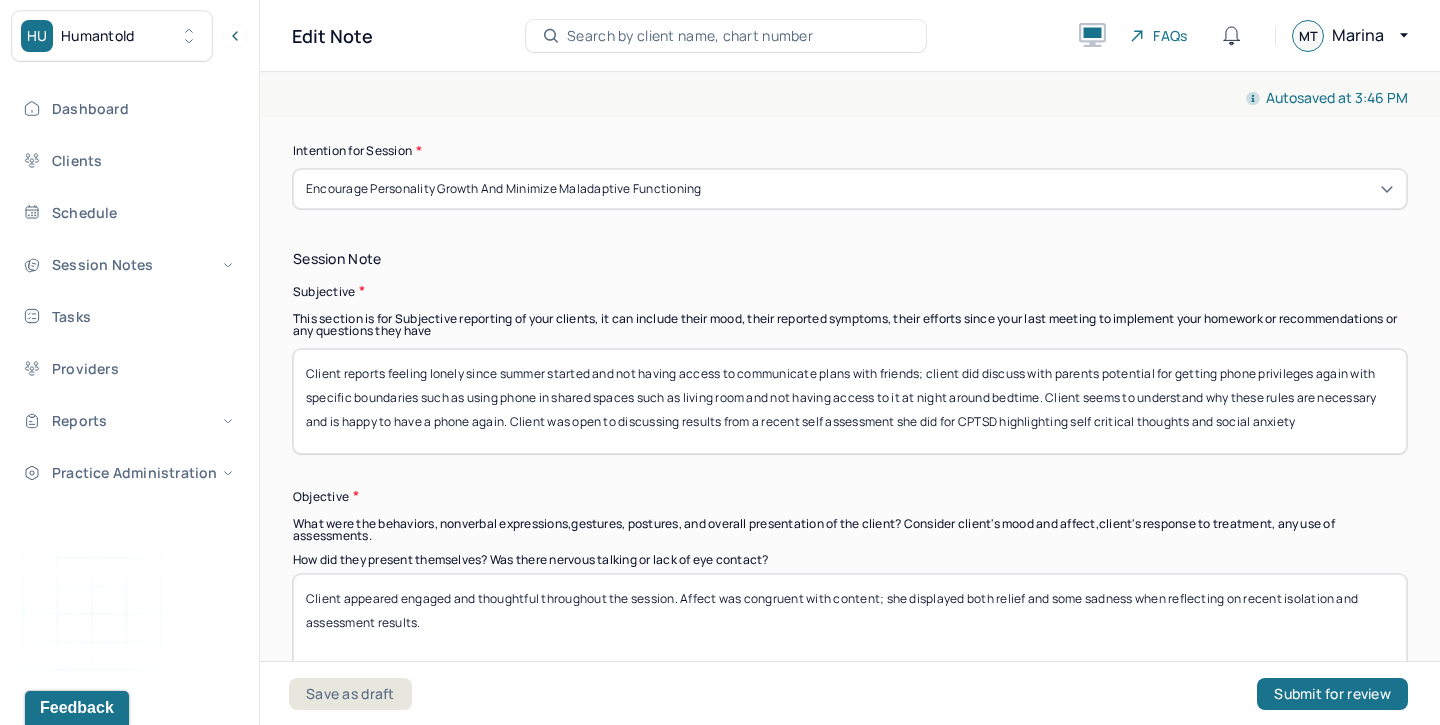 click on "Client reports feeling lonely since summer started and not having access to communicate plans with friends; client did discuss with parents potential for getting phone privileges again with specific boundaries such as using phone in shared spaces such as living room and not having access to it at night around bedtime. Client seems to understand why these rules are necessary and is happy to have a phone again. Client was open to discussing results from a recent self assessment she did for CPTSD highlighting self critical thoughts and social anxiety" at bounding box center (850, 401) 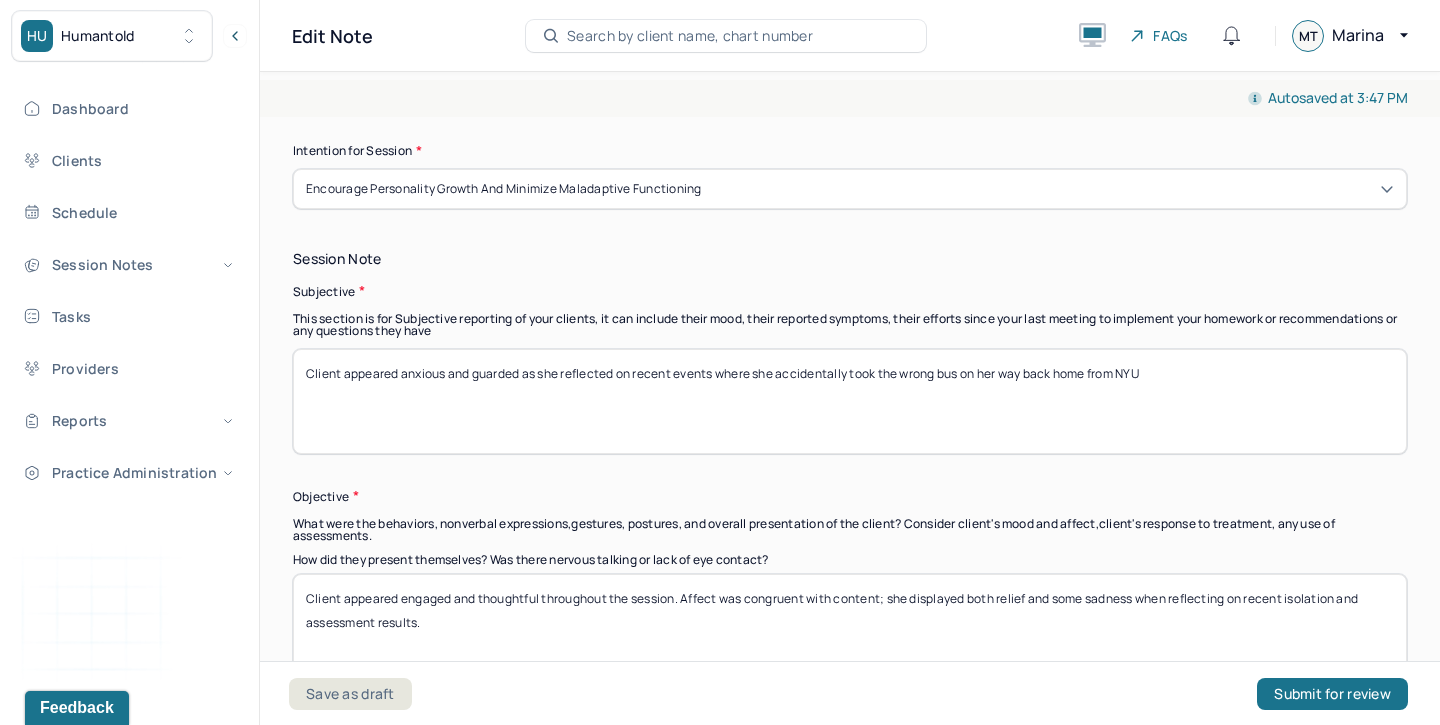 click on "Client appeared anxious and guarded as she reflected on recent events where she accidently took the wrong bus on her way back home from [CITY]" at bounding box center (850, 401) 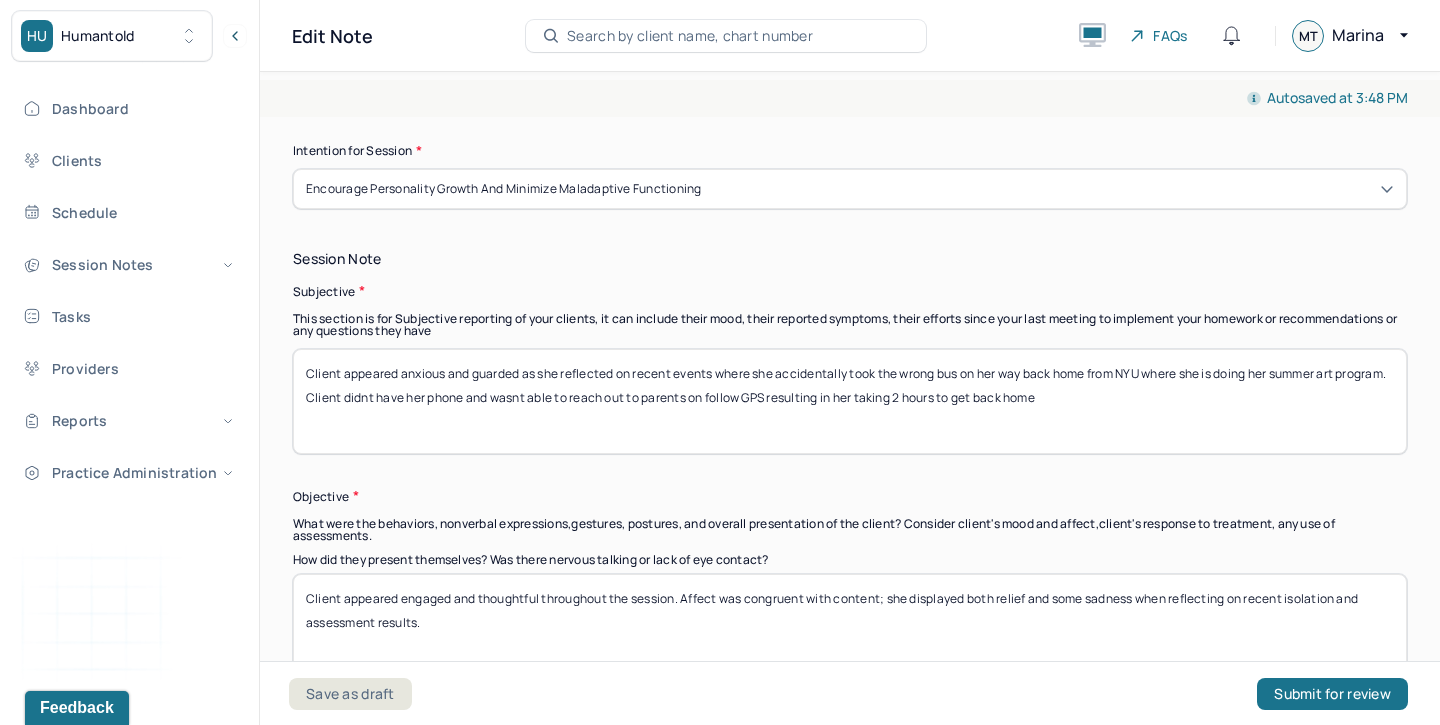 click on "Client appeared anxious and guarded as she reflected on recent events where she accidentally took the wrong bus on her way back home from NYU where she is doing her summer art program. Client didnt have her phone and wasnt able to reach out to parents on follow GPS resulting in her taking 2 hours to get back home" at bounding box center [850, 401] 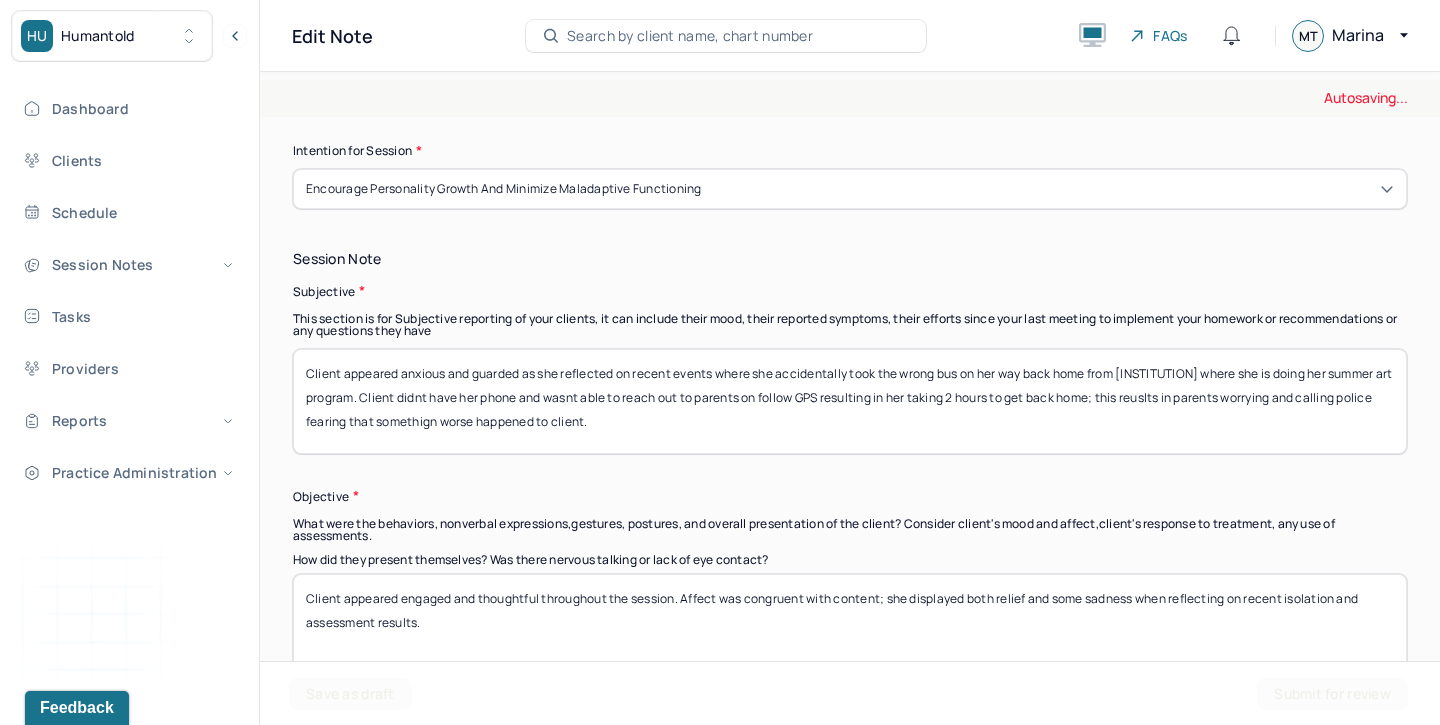 click on "Client appeared anxious and guarded as she reflected on recent events where she accidentally took the wrong bus on her way back home from [INSTITUTION] where she is doing her summer art program. Client didnt have her phone and wasnt able to reach out to parents on follow GPS resulting in her taking 2 hours to get back home; this reuslts in parents worrying and calling police fearing that somethign worse happened to" at bounding box center [850, 401] 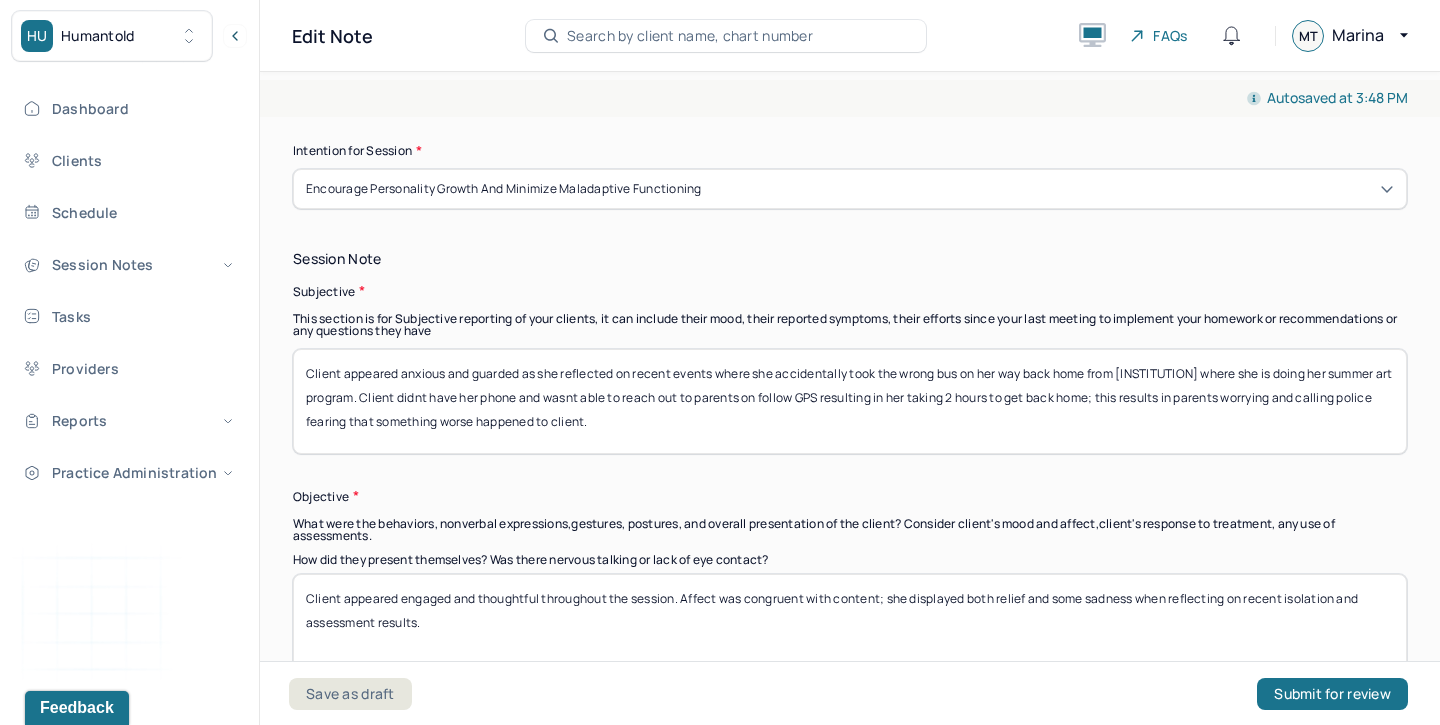 click on "Client appeared anxious and guarded as she reflected on recent events where she accidentally took the wrong bus on her way back home from NYU where she is doing her summer art program. Client didnt have her phone and wasnt able to reach out to parents on follow GPS resulting in her taking 2 hours to get back home; this results in parents worrying and calling police fearing that somethign worse happened to client." at bounding box center (850, 401) 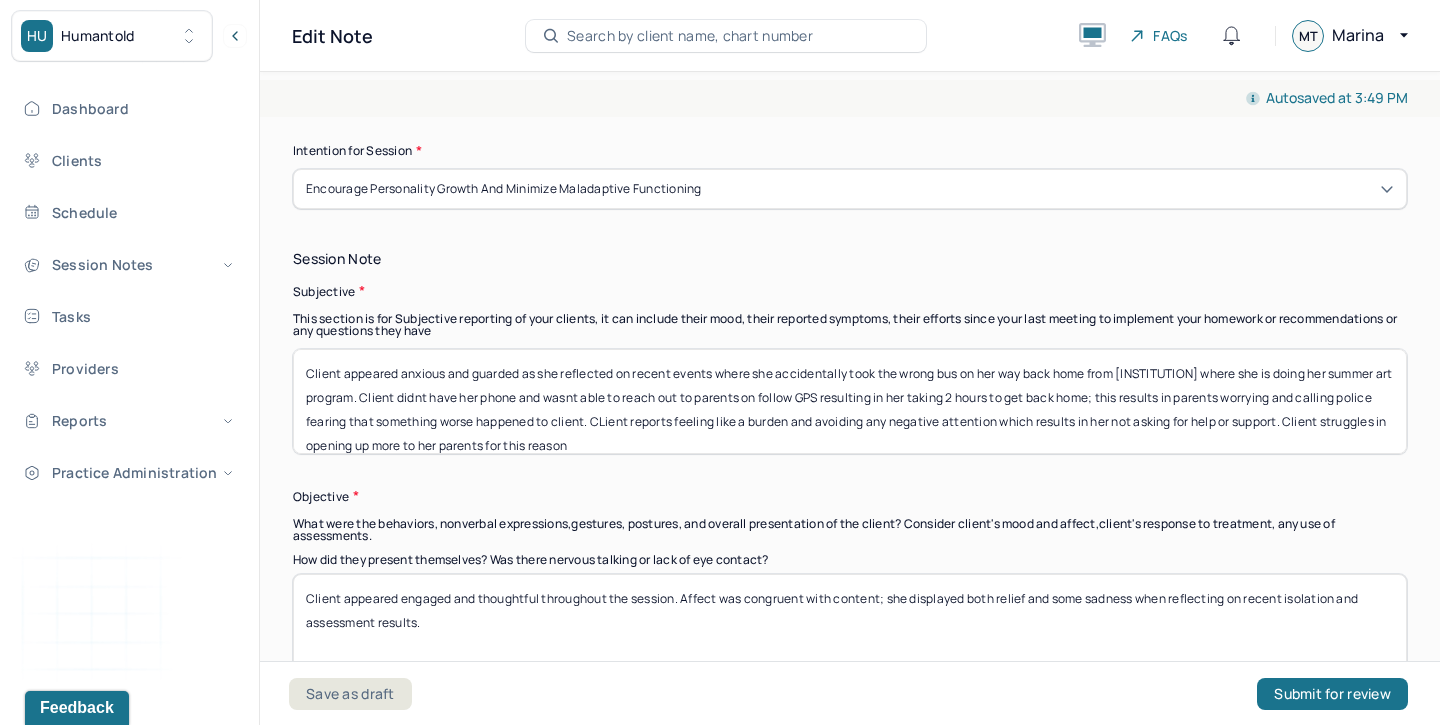 click on "Client appeared anxious and guarded as she reflected on recent events where she accidentally took the wrong bus on her way back home from [INSTITUTION] where she is doing her summer art program. Client didnt have her phone and wasnt able to reach out to parents on follow GPS resulting in her taking 2 hours to get back home; this results in parents worrying and calling police fearing that something worse happened to client. CLient reports feeling like a burden and avoiding any negative attention which results in her not asking for help or support. Client struggles in opening up more to her parents for this reason" at bounding box center [850, 401] 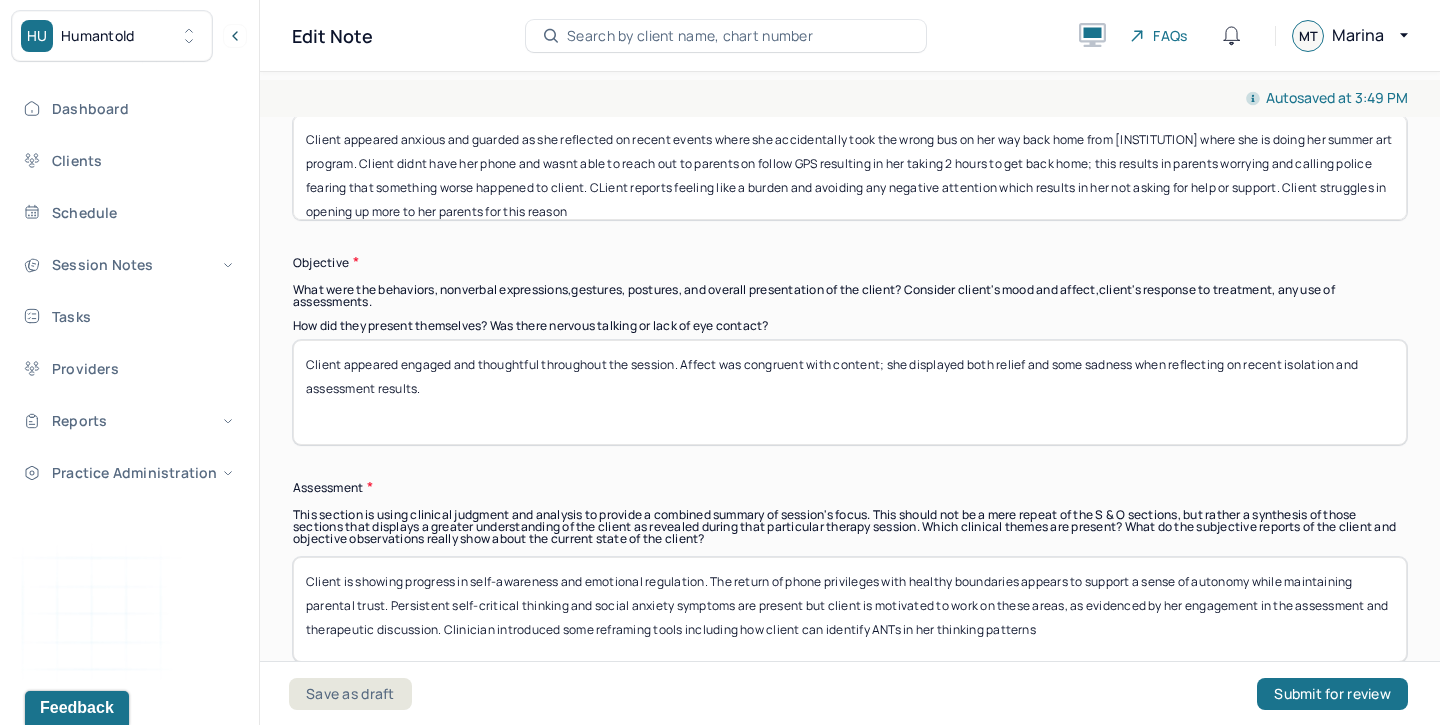 scroll, scrollTop: 1527, scrollLeft: 0, axis: vertical 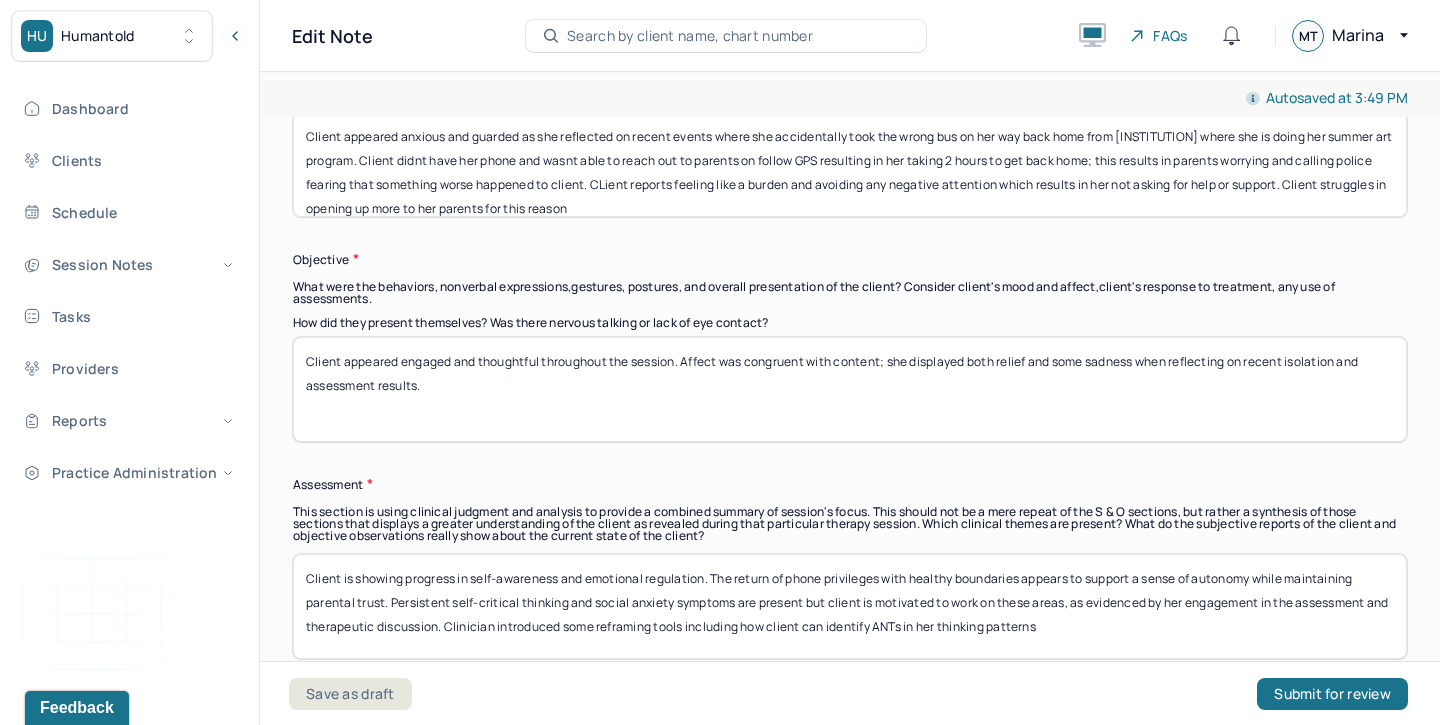 click on "Client appeared engaged and thoughtful throughout the session. Affect was congruent with content; she displayed both relief and some sadness when reflecting on recent isolation and assessment results." at bounding box center (850, 389) 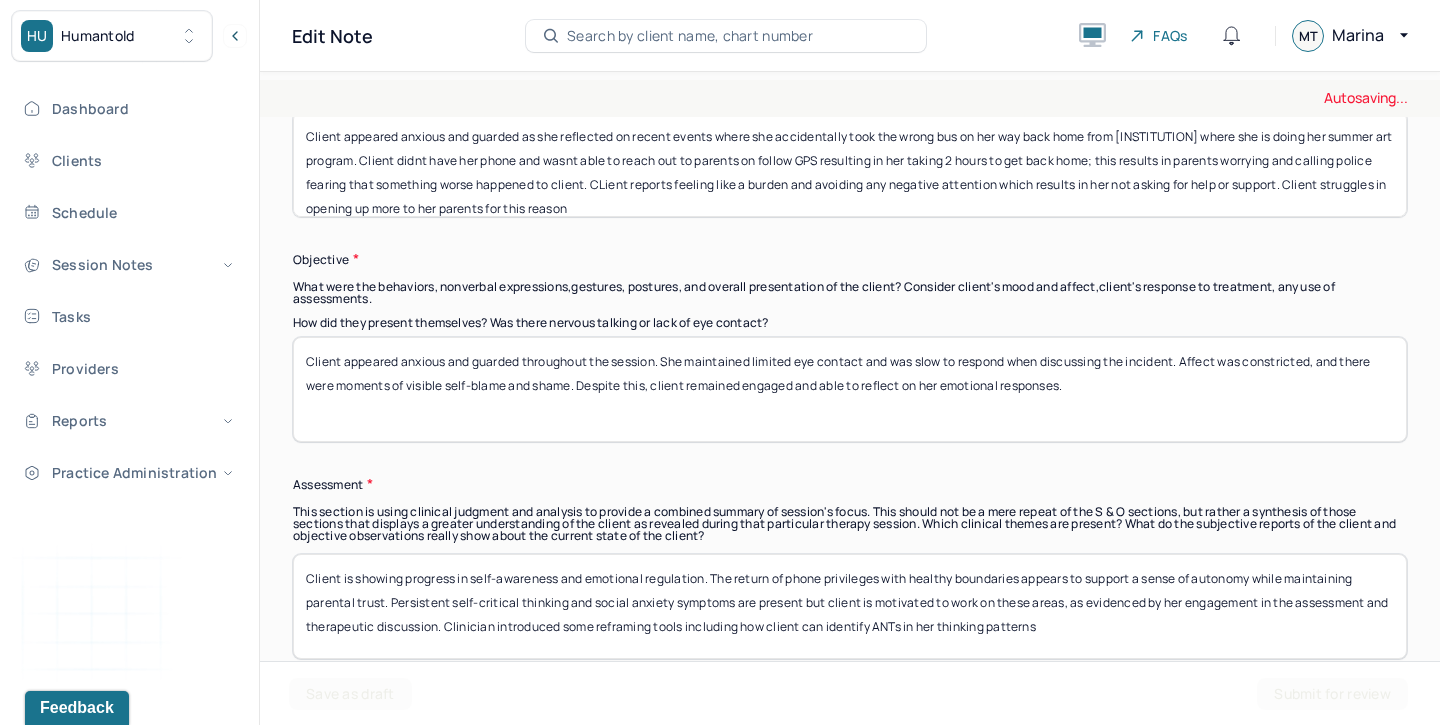type on "Client appeared anxious and guarded throughout the session. She maintained limited eye contact and was slow to respond when discussing the incident. Affect was constricted, and there were moments of visible self-blame and shame. Despite this, client remained engaged and able to reflect on her emotional responses." 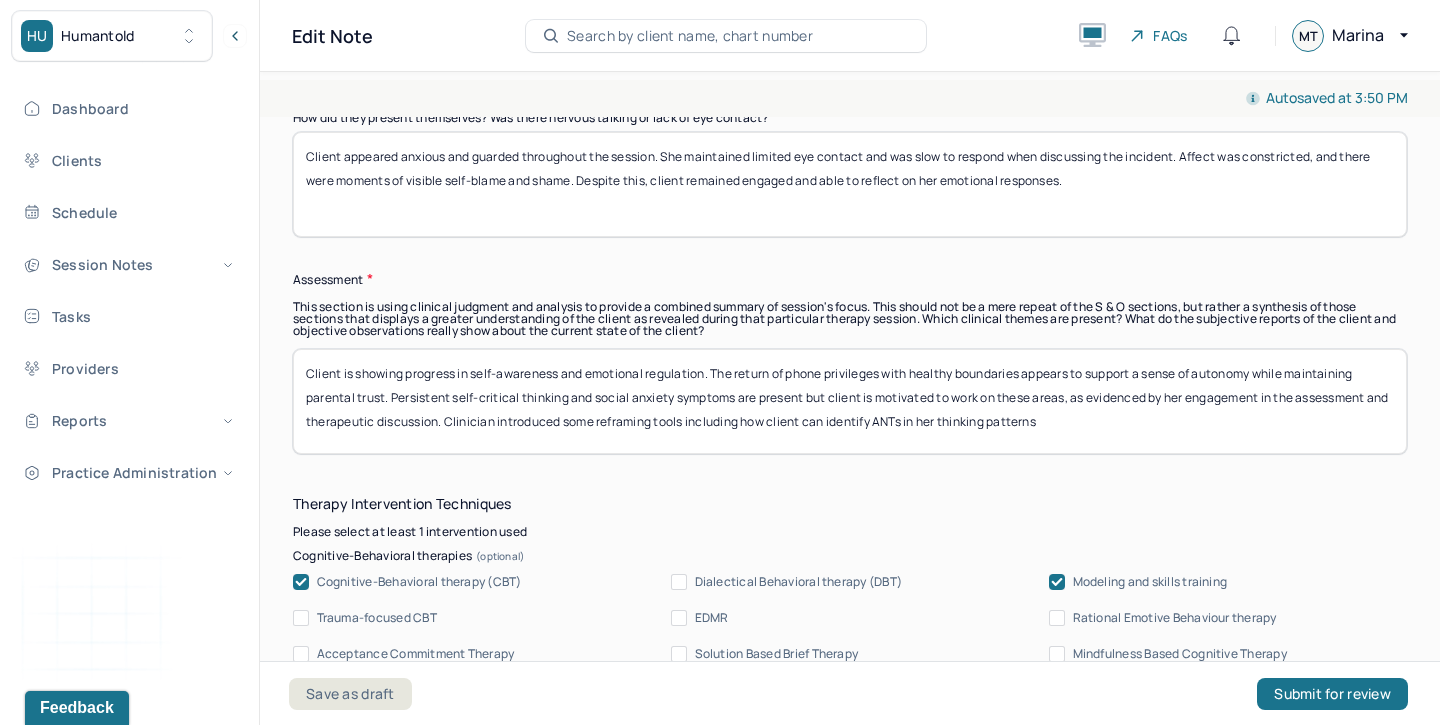 scroll, scrollTop: 1735, scrollLeft: 0, axis: vertical 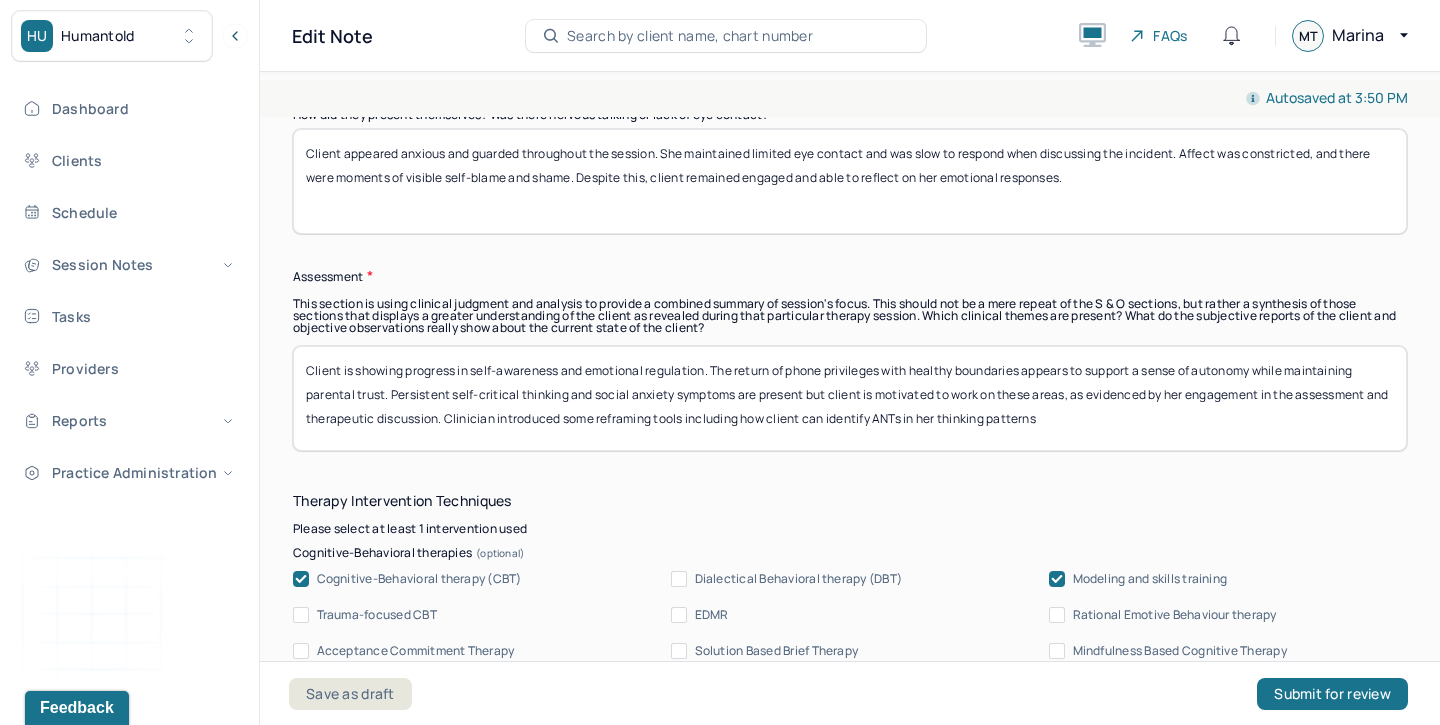 click on "Client is showing progress in self-awareness and emotional regulation. The return of phone privileges with healthy boundaries appears to support a sense of autonomy while maintaining parental trust. Persistent self-critical thinking and social anxiety symptoms are present but client is motivated to work on these areas, as evidenced by her engagement in the assessment and therapeutic discussion. Clinician introduced some reframing tools including how client can identify ANTs in her thinking patterns" at bounding box center (850, 398) 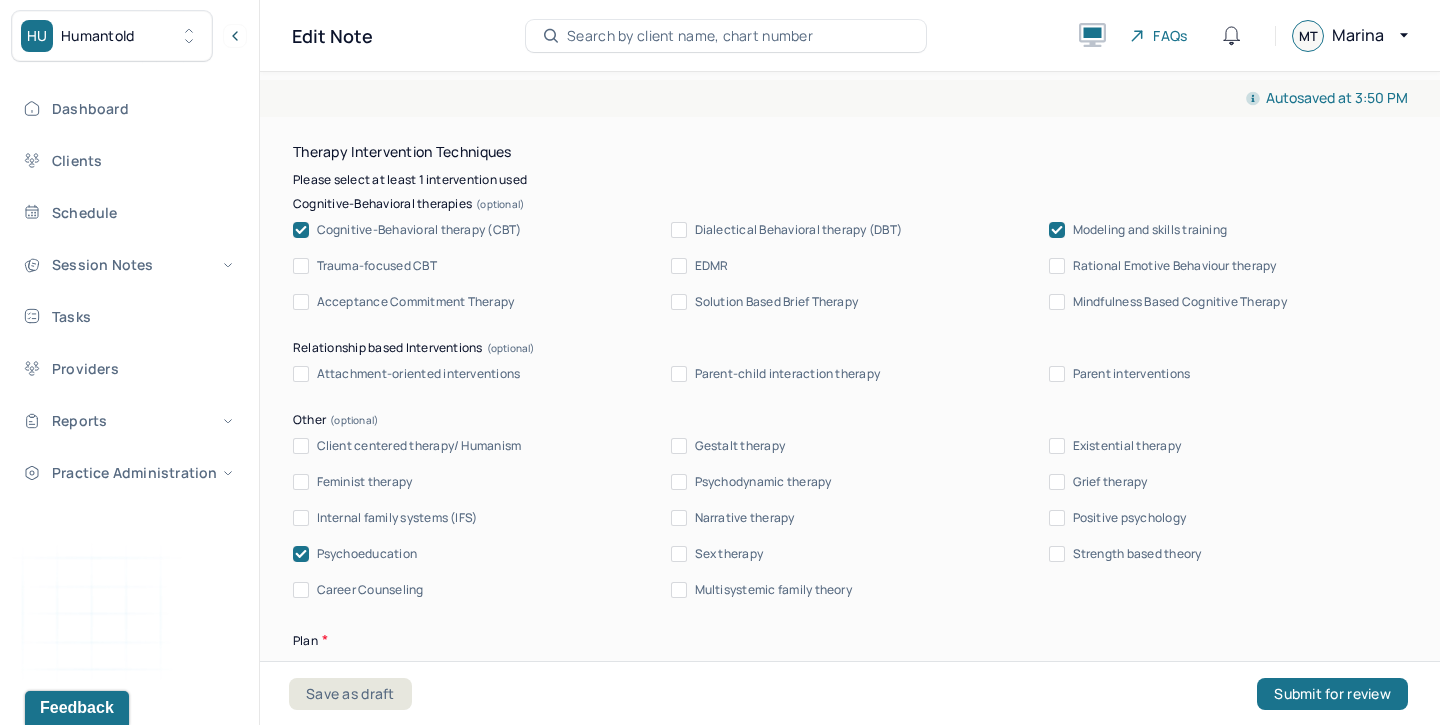 scroll, scrollTop: 2091, scrollLeft: 0, axis: vertical 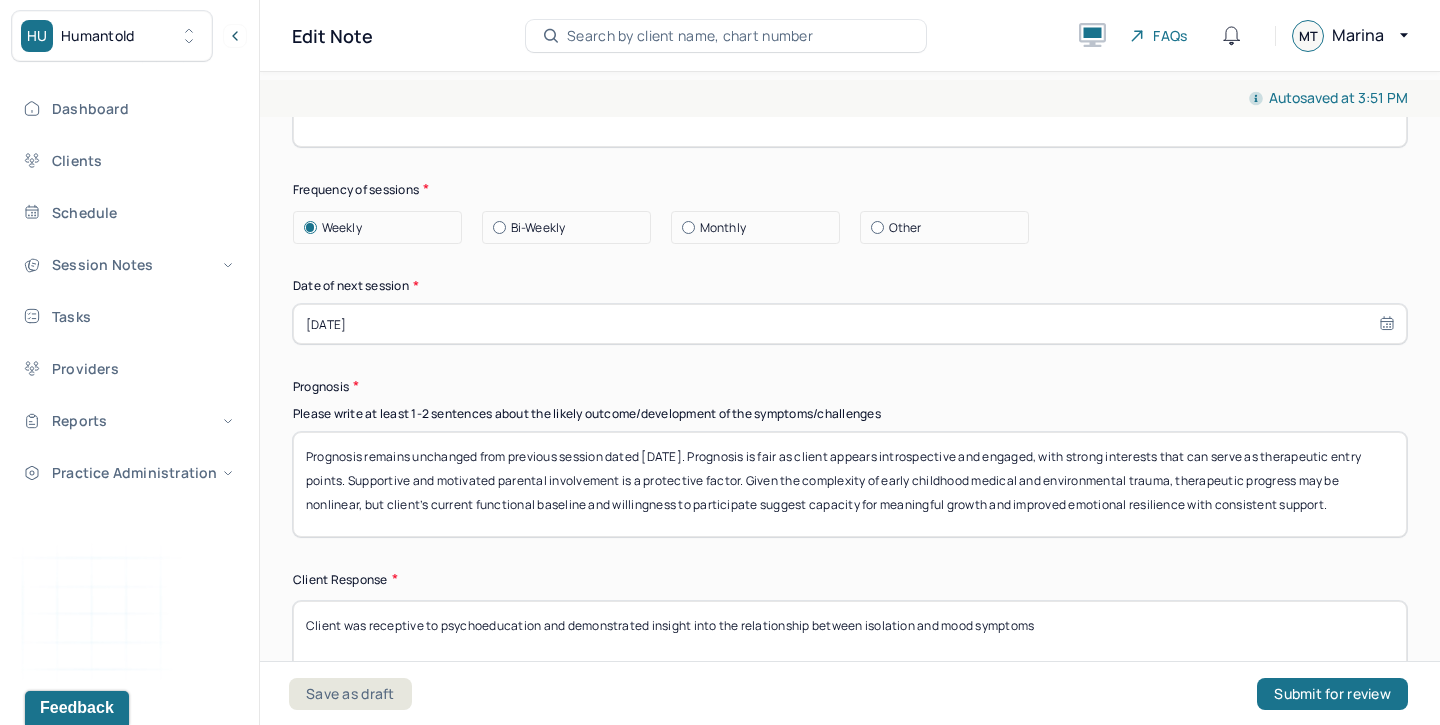 type on "Client is experiencing heightened anxiety, self-blame, and internalized guilt related to a recent distressing event. She shows patterns of emotional suppression and avoidance rooted in fear of negative attention or being perceived as a burden. These dynamics may be limiting her ability to seek support and communicate openly with her parents. Presenting concerns may be impacting her confidence and overall emotional regulation." 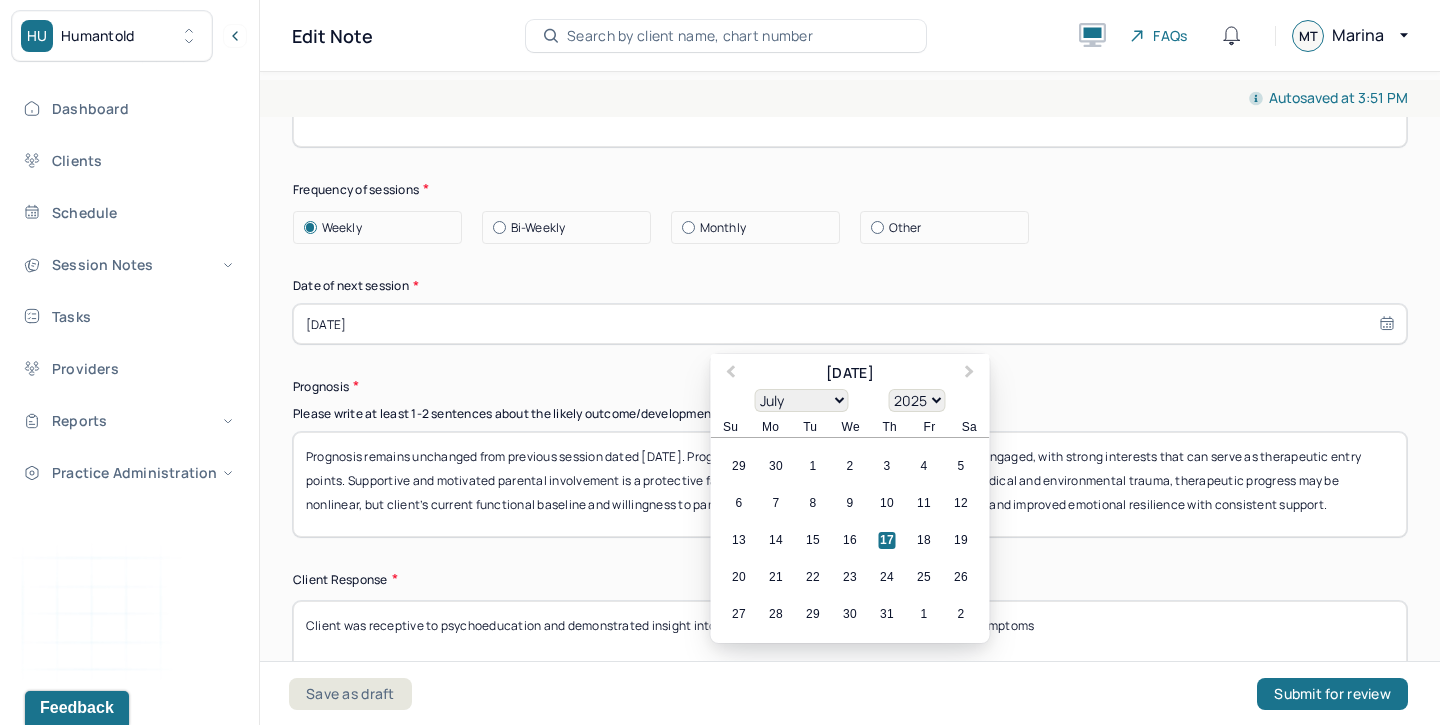 click on "[DATE]" at bounding box center (850, 324) 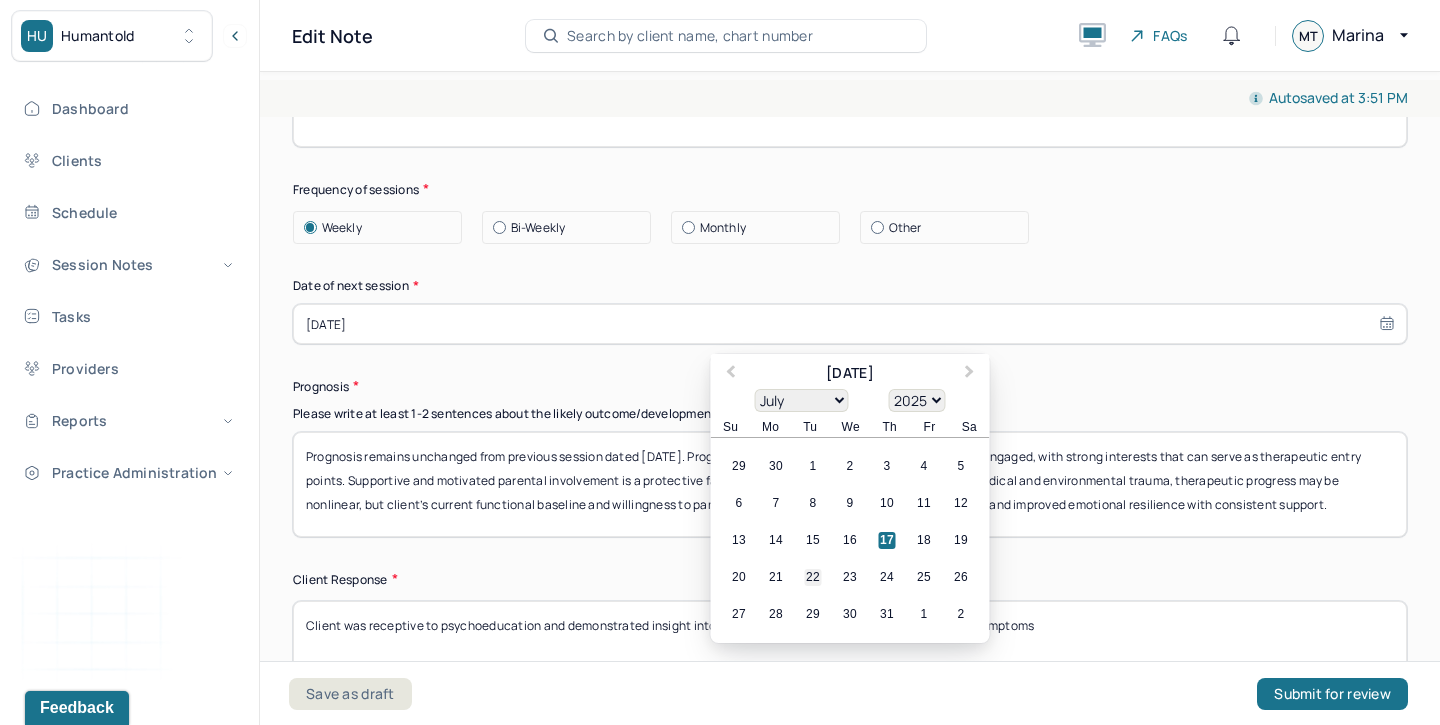 click on "22" at bounding box center (813, 578) 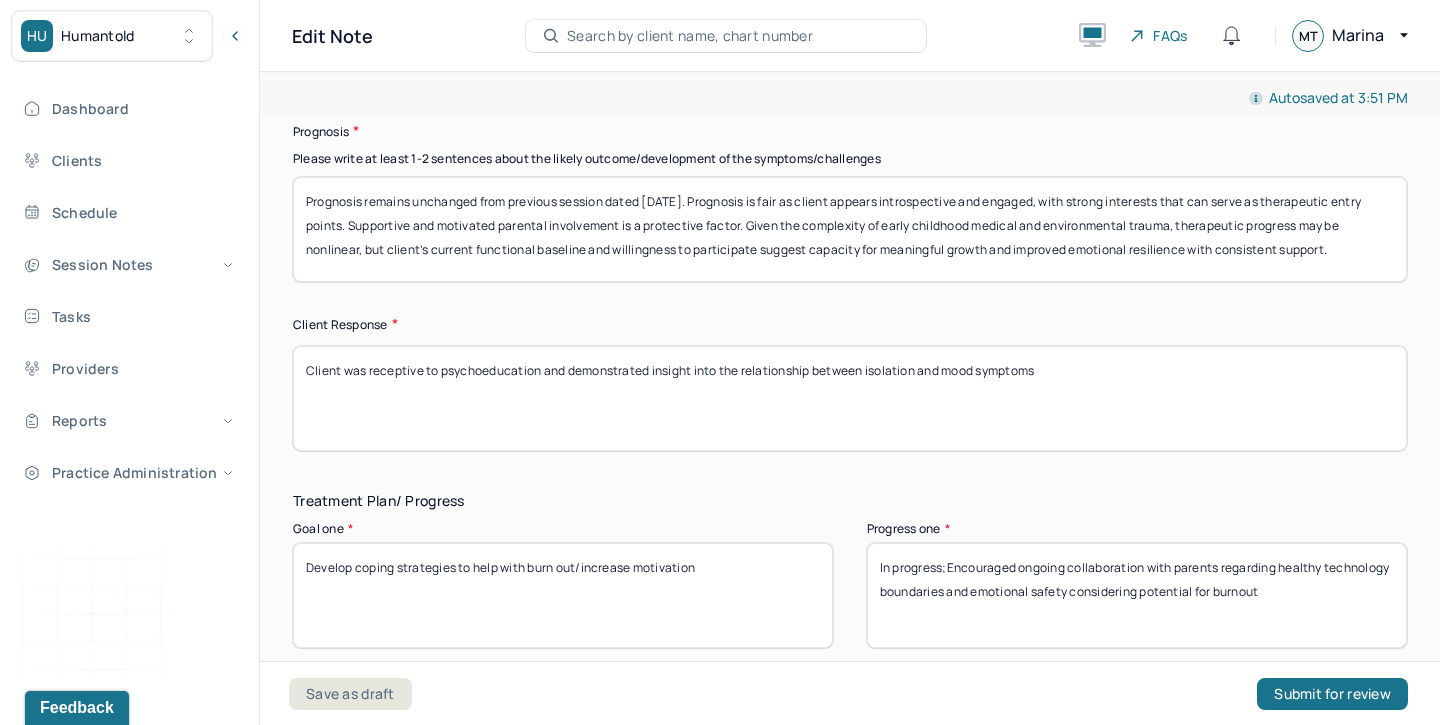scroll, scrollTop: 2993, scrollLeft: 0, axis: vertical 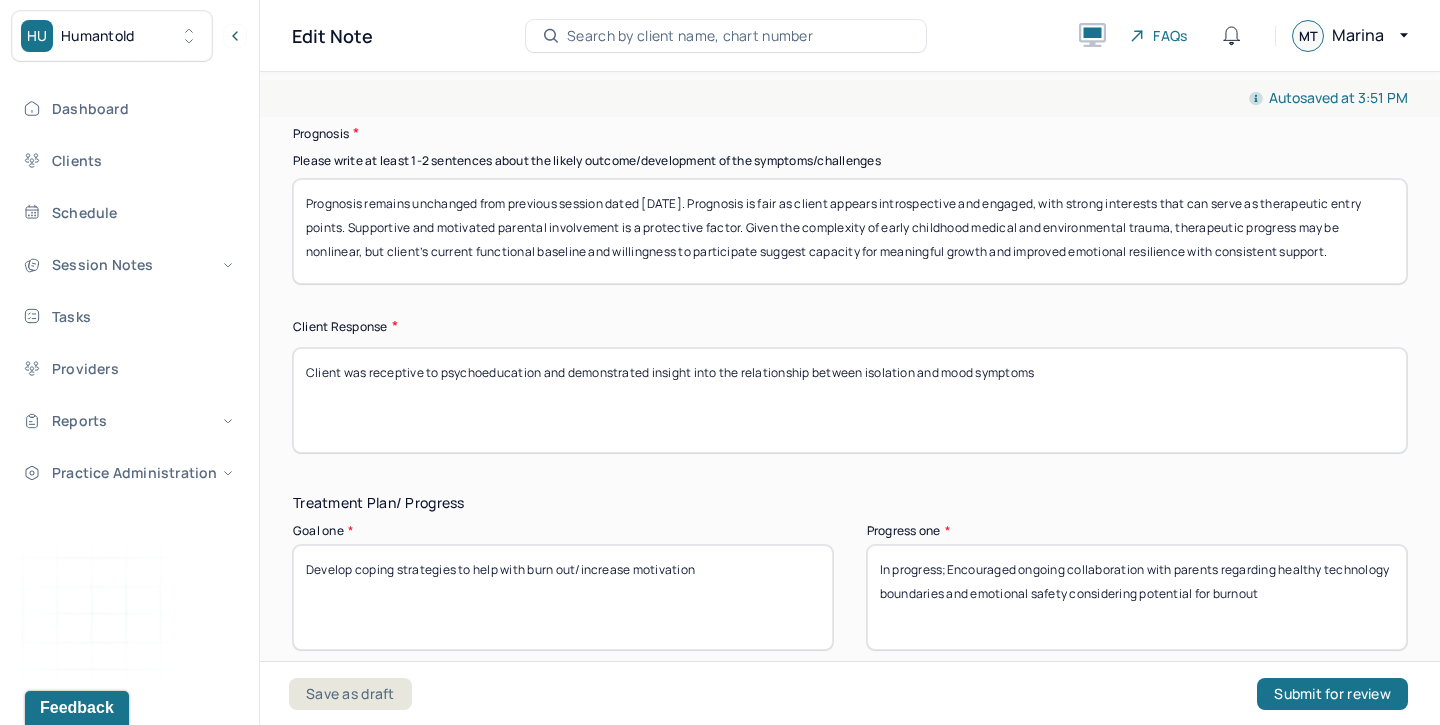 drag, startPoint x: 1058, startPoint y: 353, endPoint x: 367, endPoint y: 354, distance: 691.00073 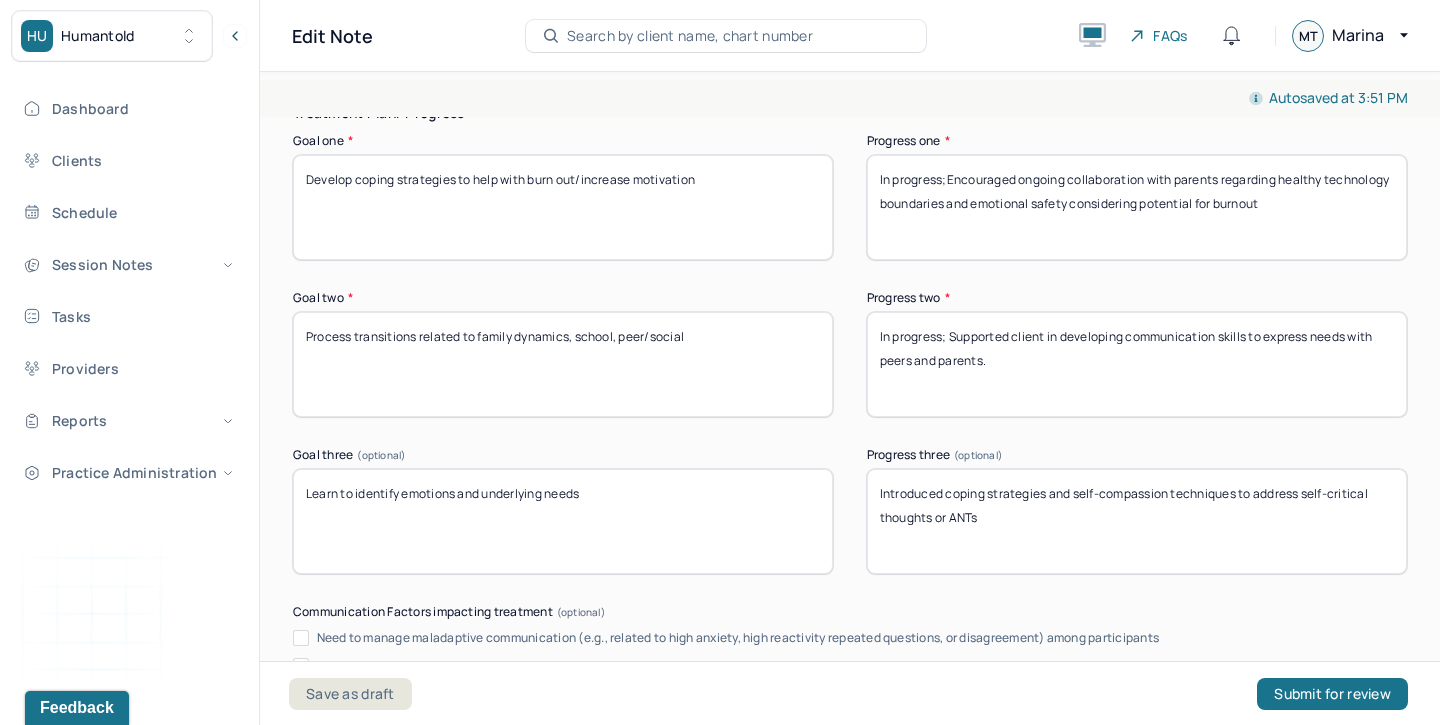 scroll, scrollTop: 3384, scrollLeft: 0, axis: vertical 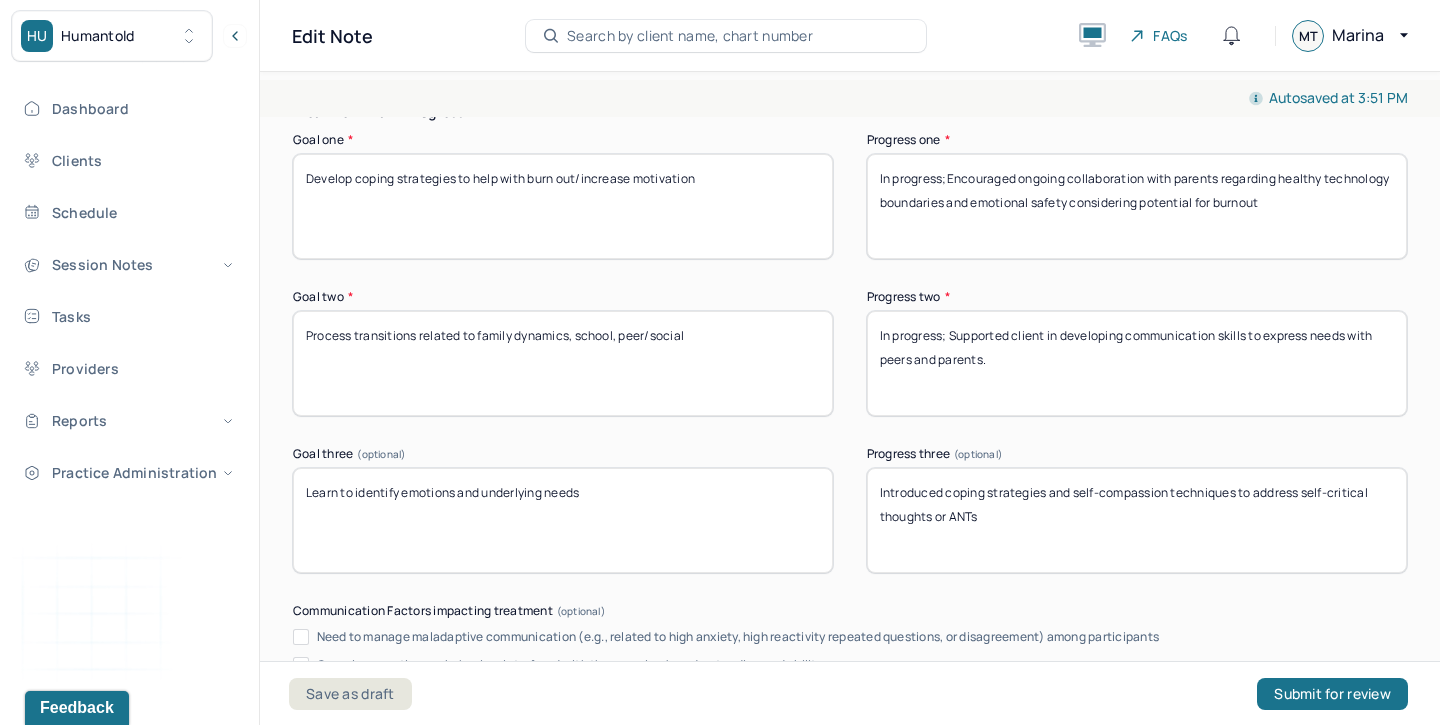 type on "Client was guarded and appeared self conscious" 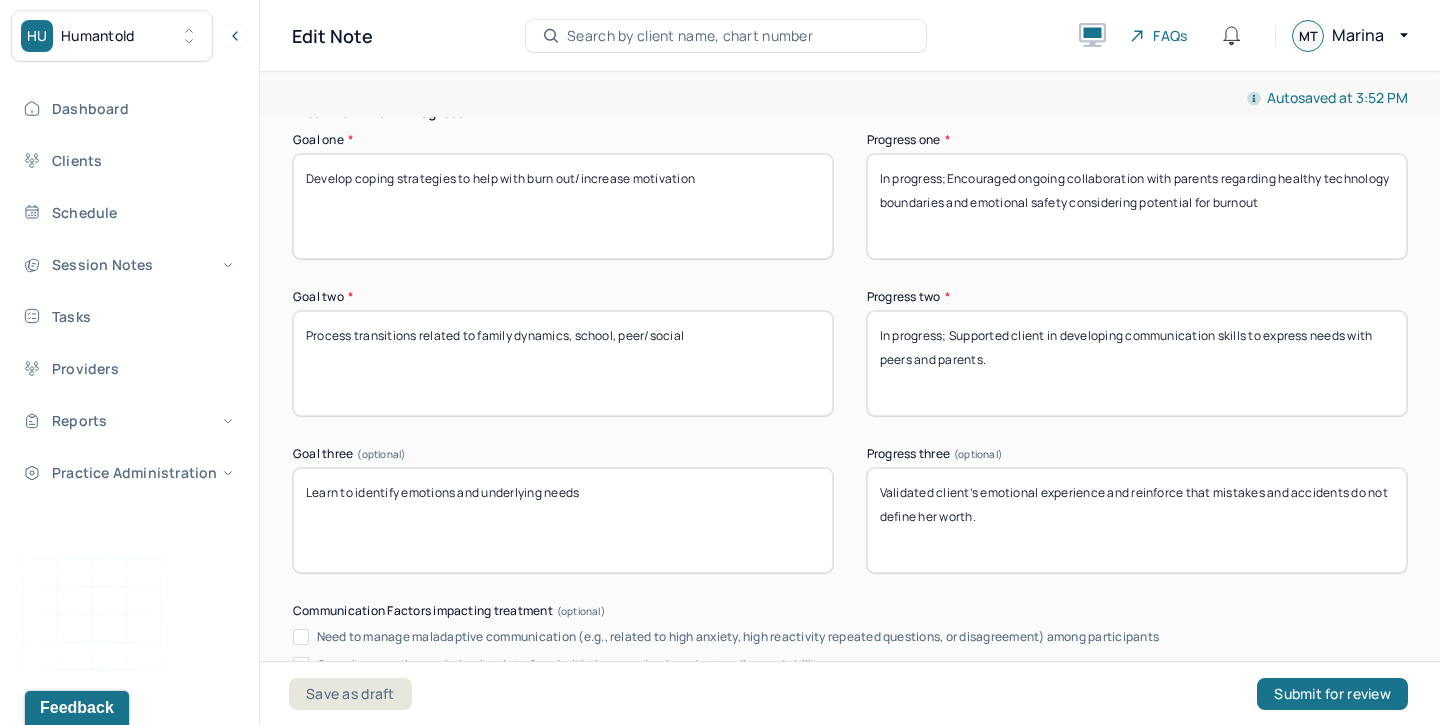 type on "Validated client’s emotional experience and reinforce that mistakes and accidents do not define her worth." 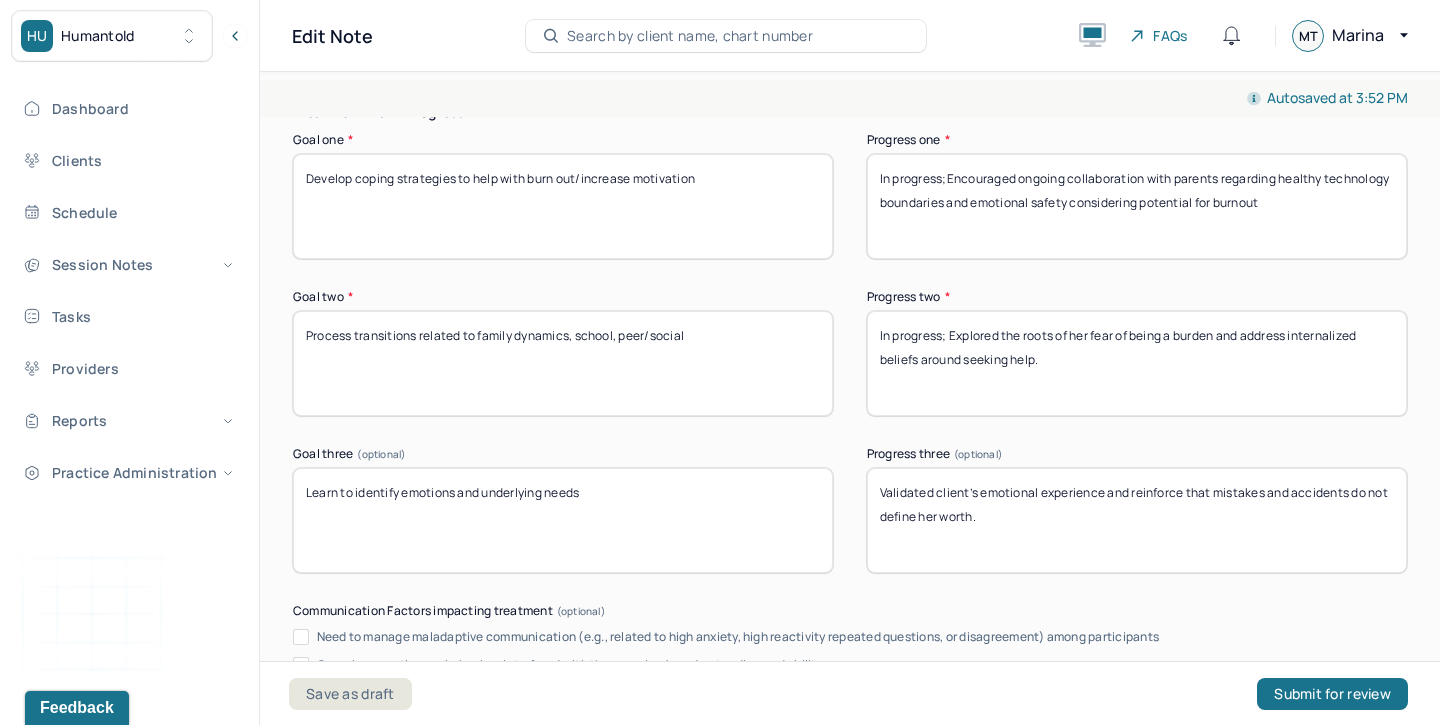 type on "In progress; Explored the roots of her fear of being a burden and address internalized beliefs around seeking help." 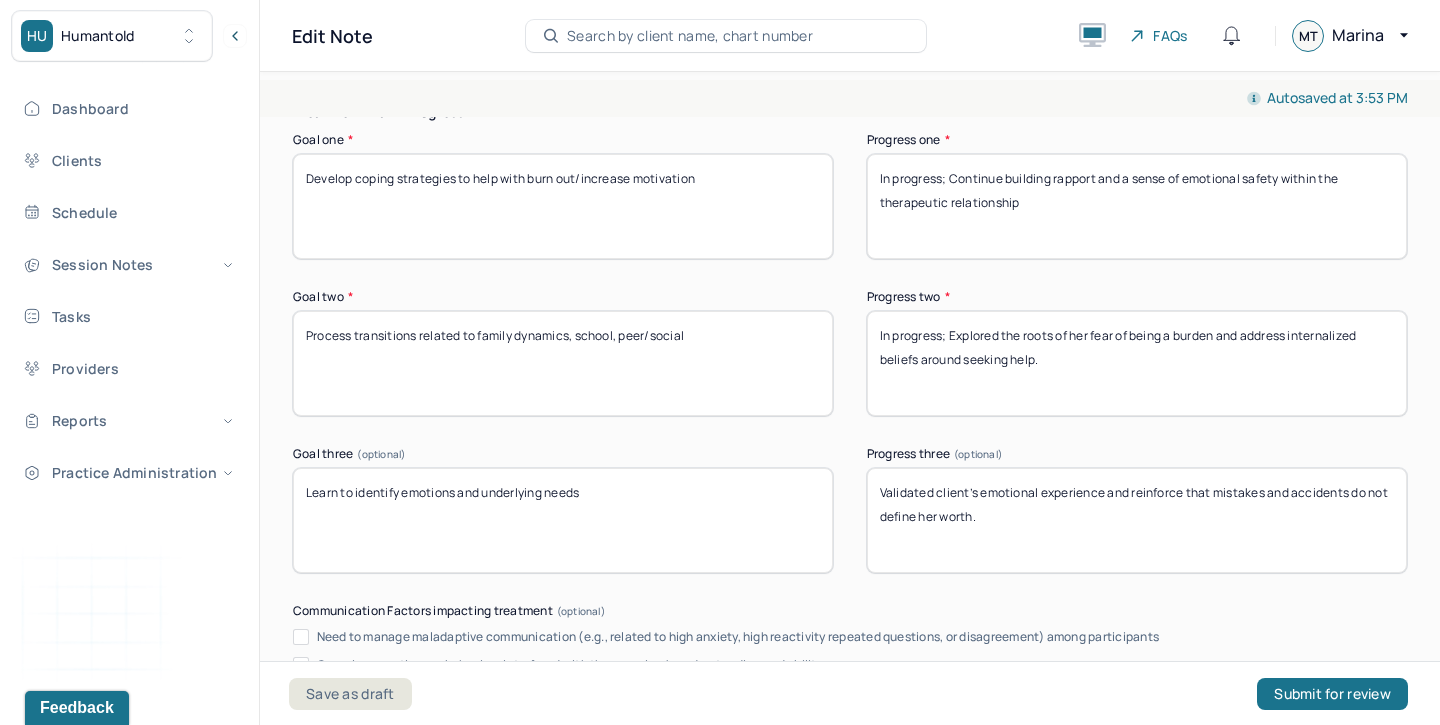 scroll, scrollTop: 3934, scrollLeft: 0, axis: vertical 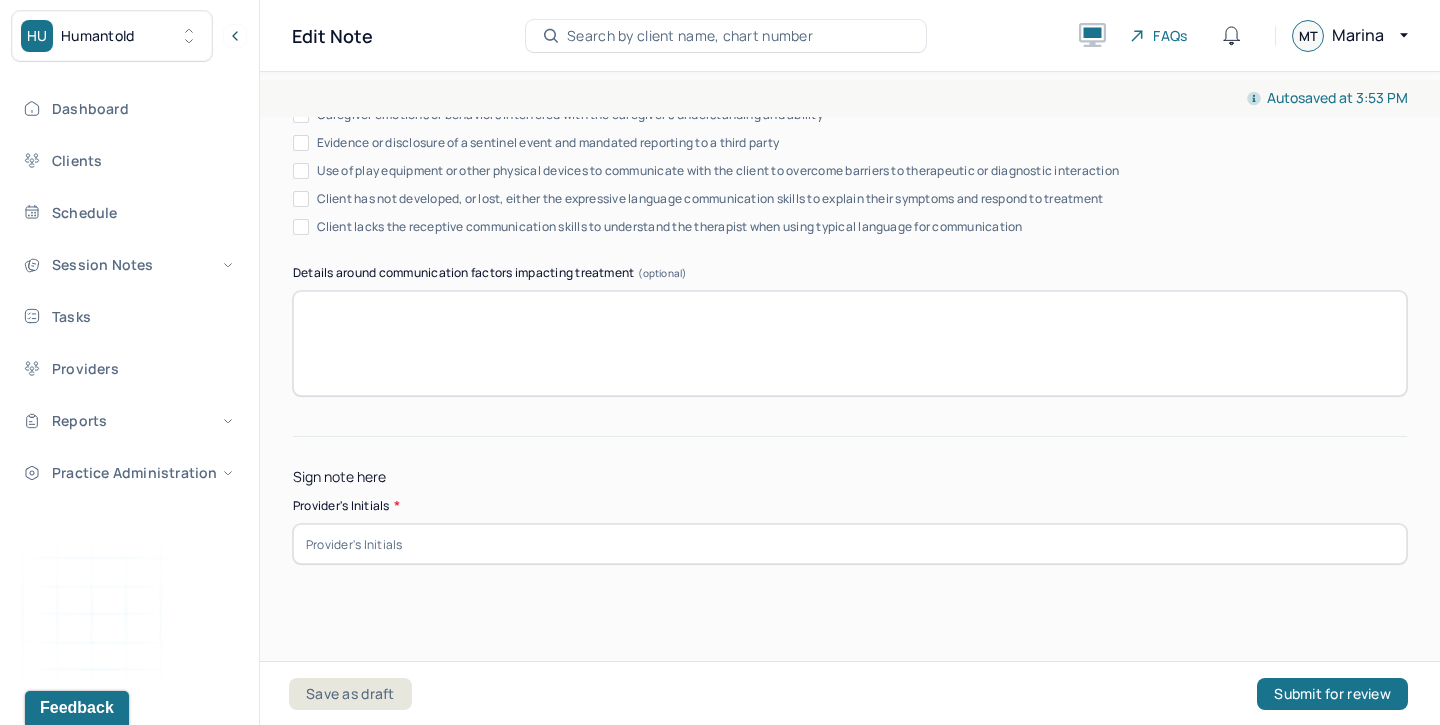 type on "In progress; Continue building rapport and a sense of emotional safety within the therapeutic relationship" 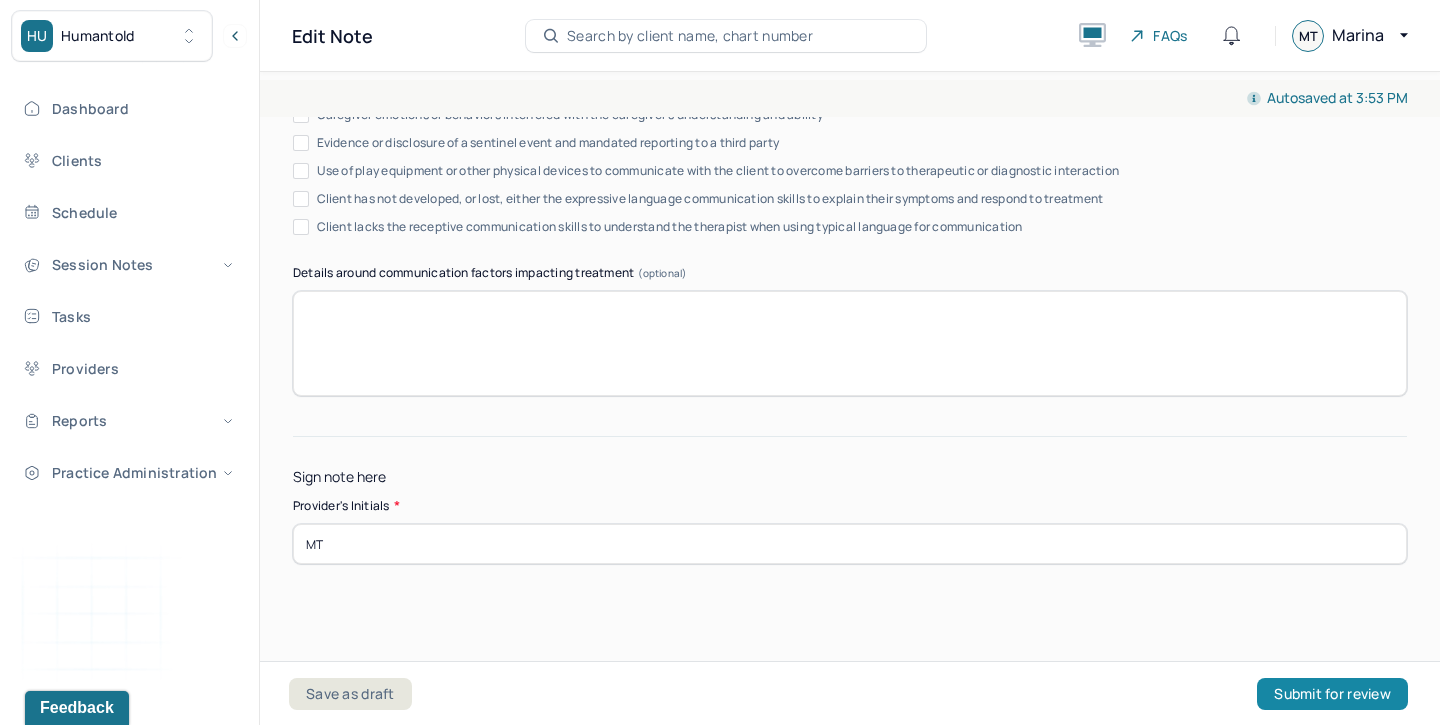 type on "MT" 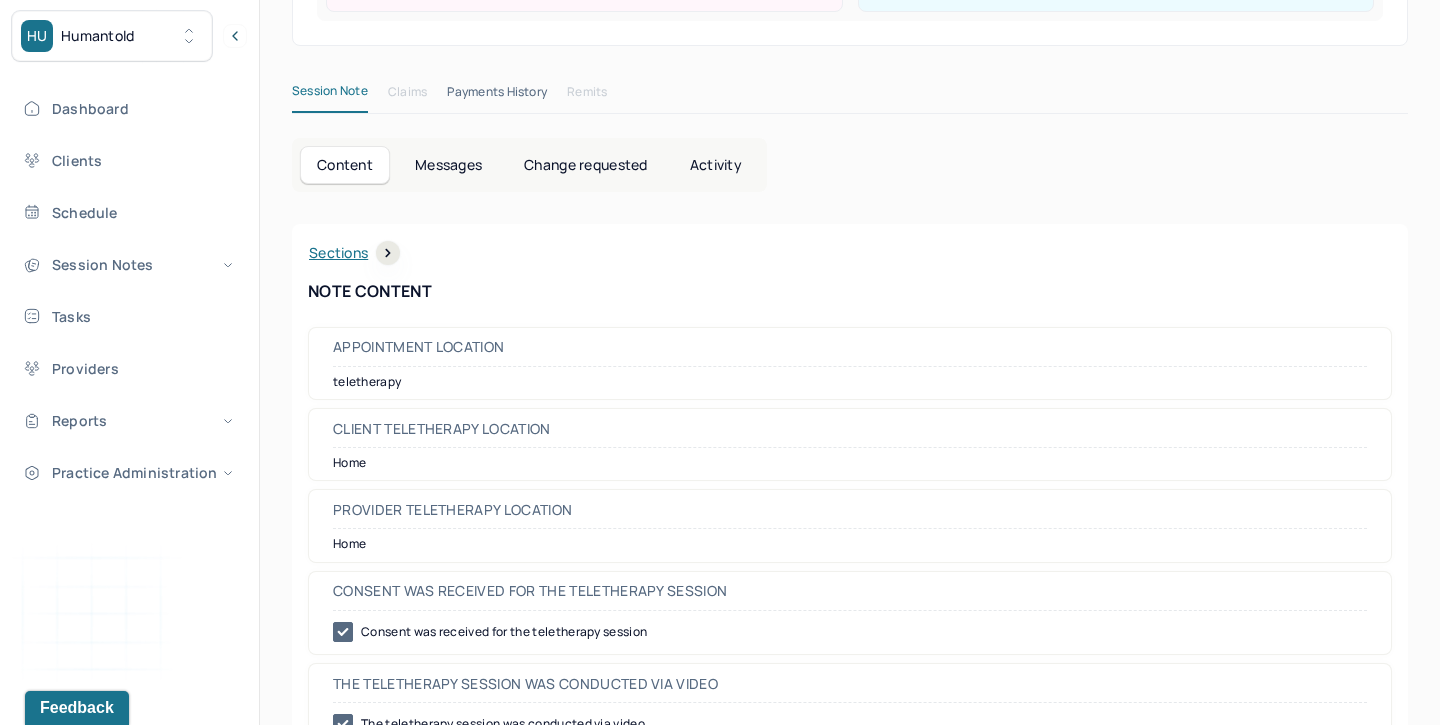 scroll, scrollTop: 0, scrollLeft: 0, axis: both 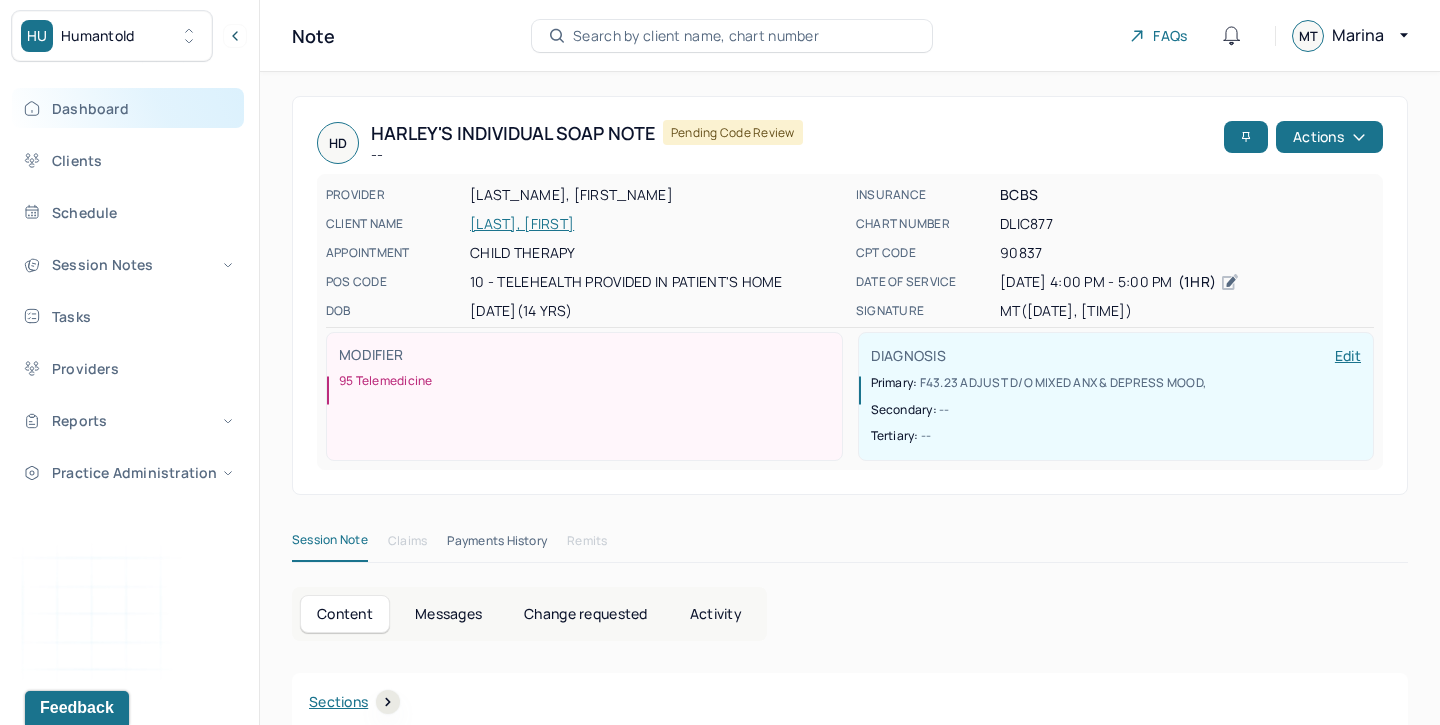 click on "Dashboard" at bounding box center (128, 108) 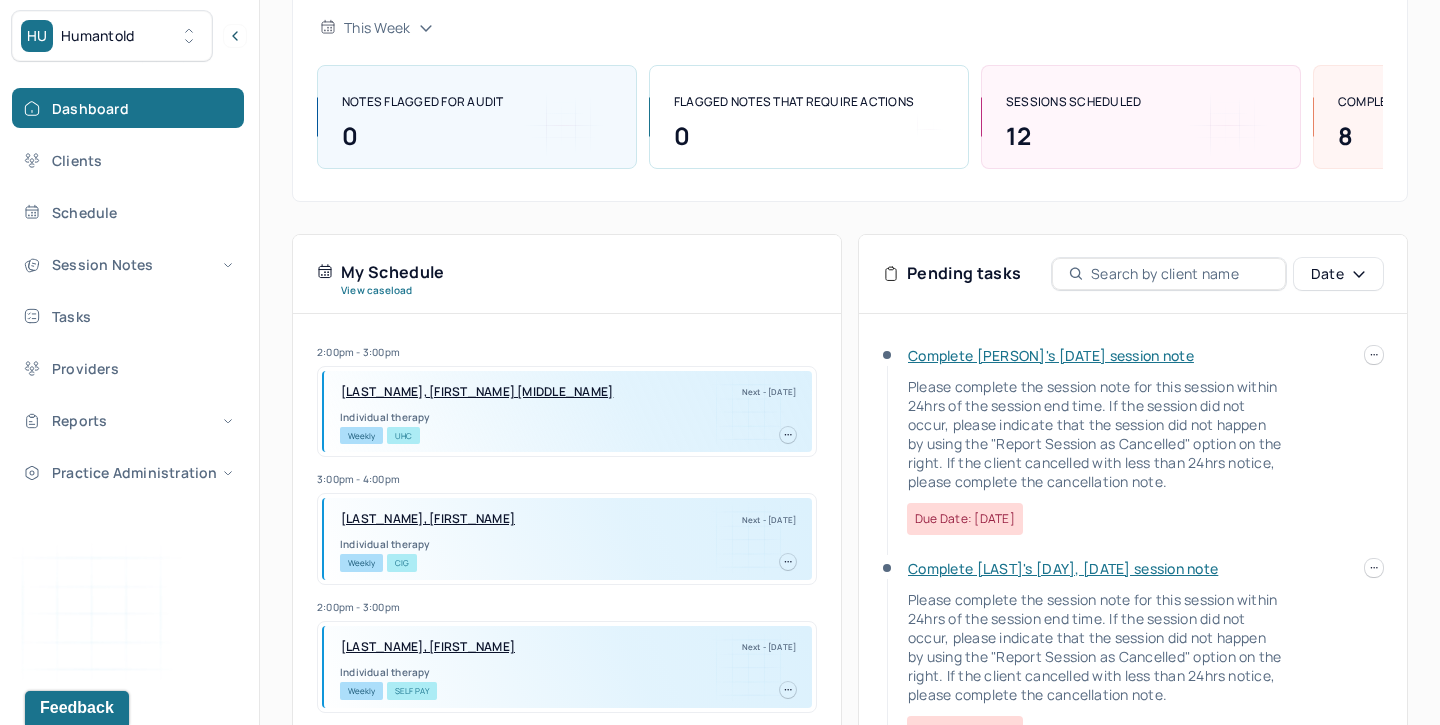 scroll, scrollTop: 393, scrollLeft: 0, axis: vertical 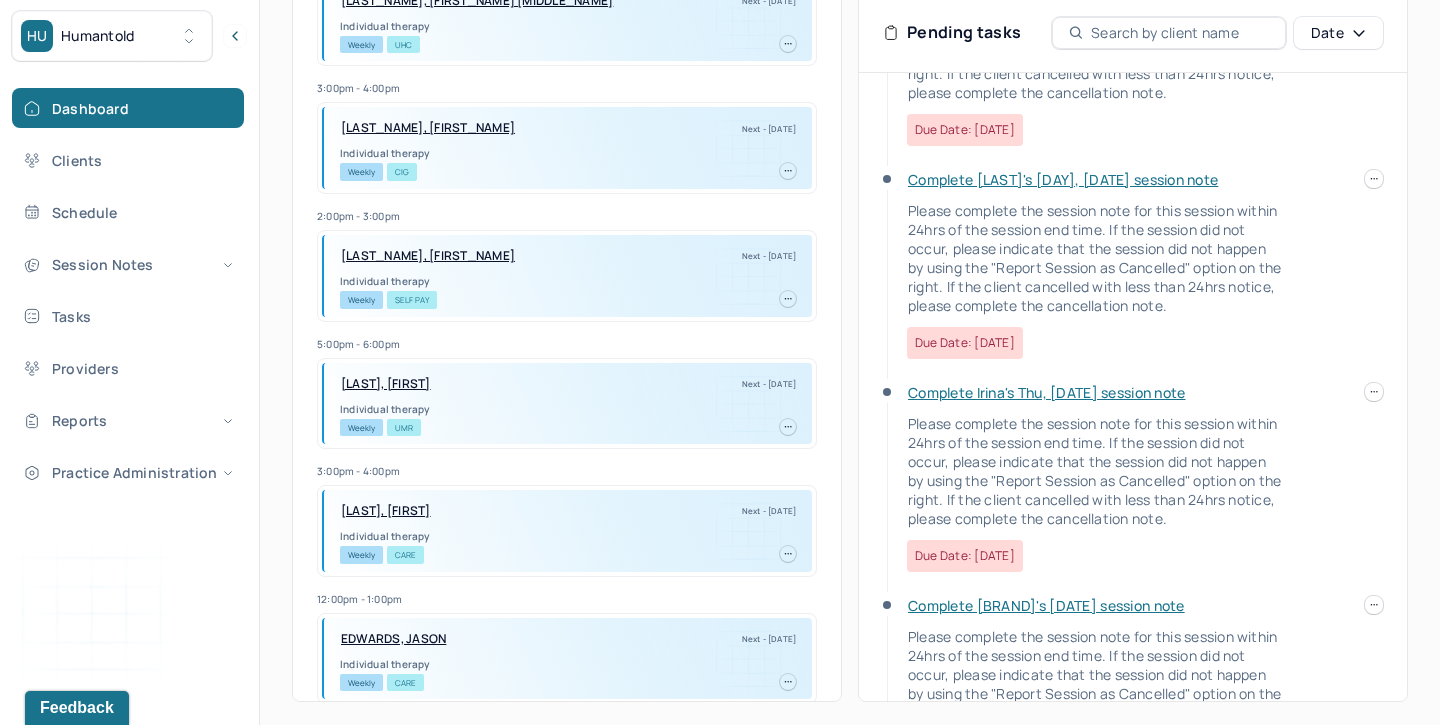 click on "Complete [LAST]'s [DAY], [DATE] session note" at bounding box center [1063, 179] 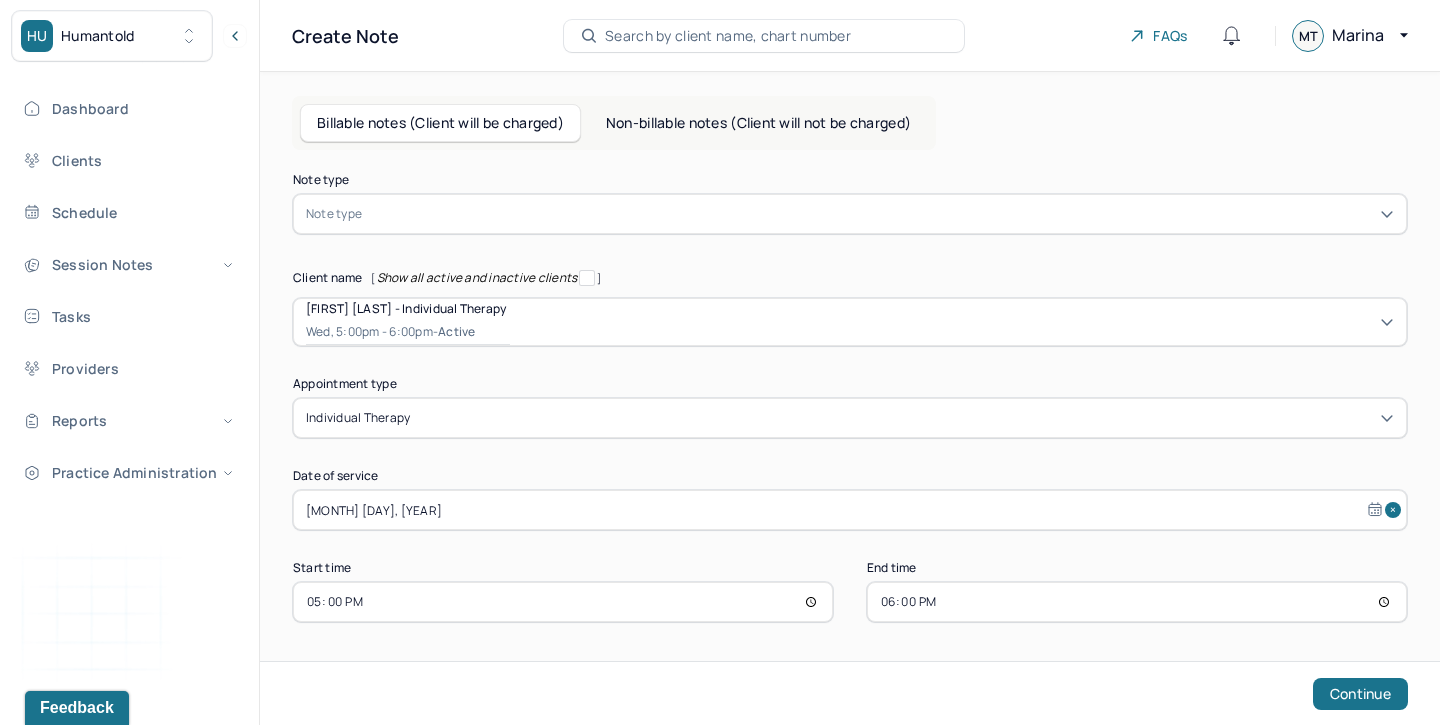 click at bounding box center (880, 214) 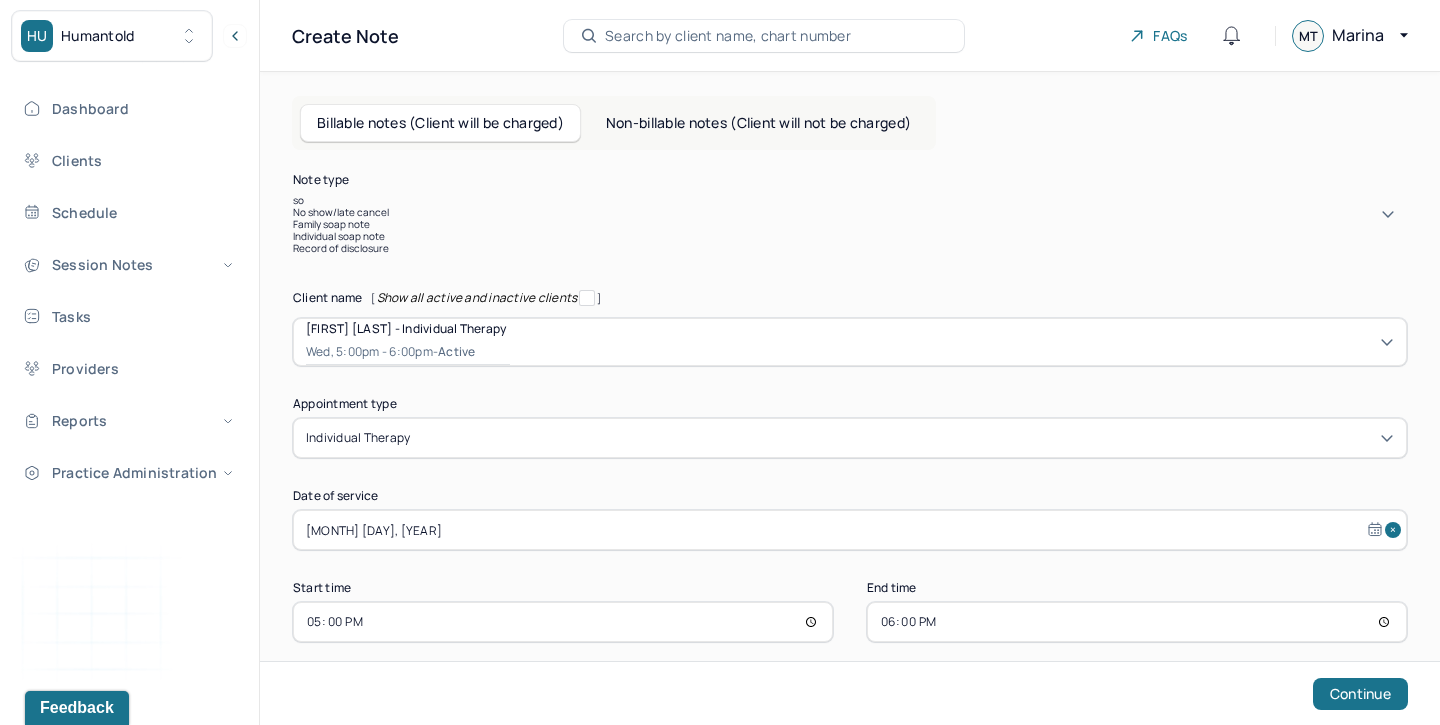type on "soa" 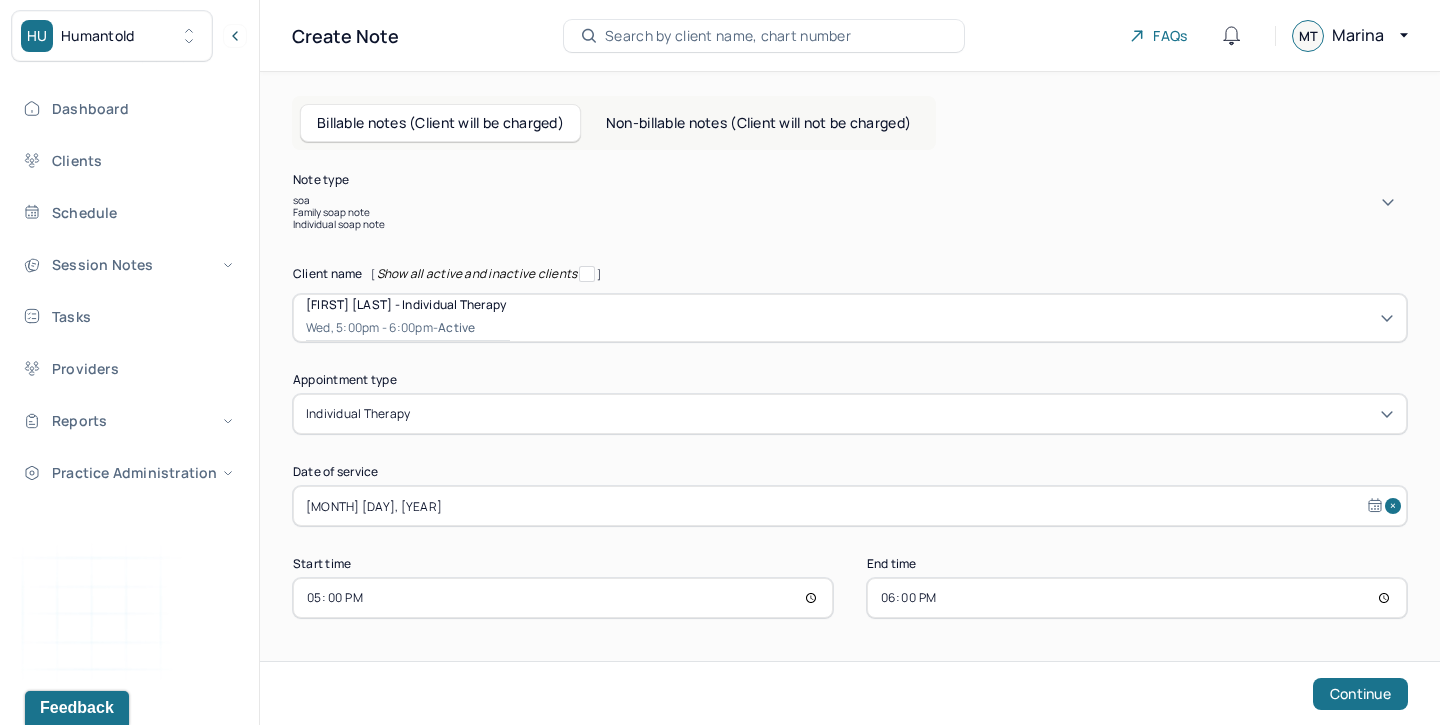 click on "Family soap note Individual soap note" at bounding box center [850, 218] 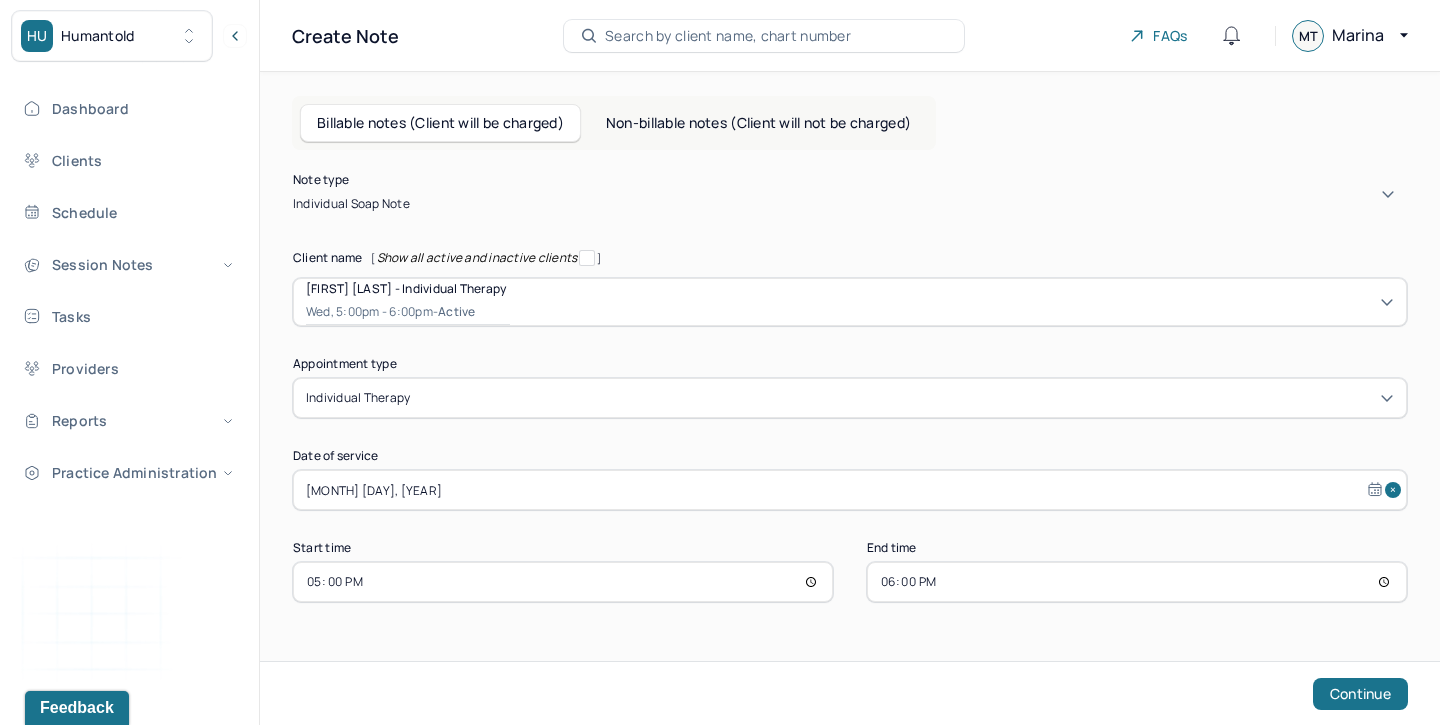 click on "[DAY], [TIME] - active" at bounding box center [408, 312] 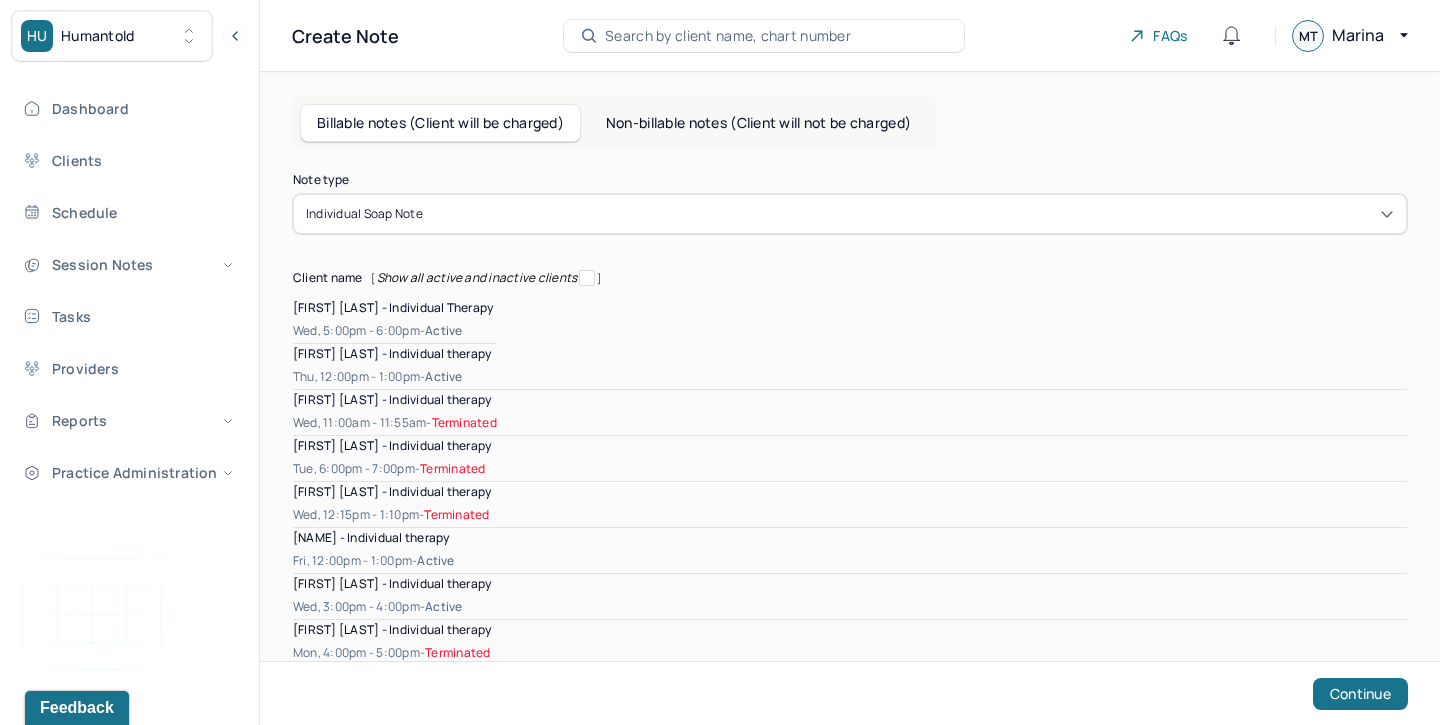 click on "Client name [ Show all active and inactive clients ]" at bounding box center [850, 278] 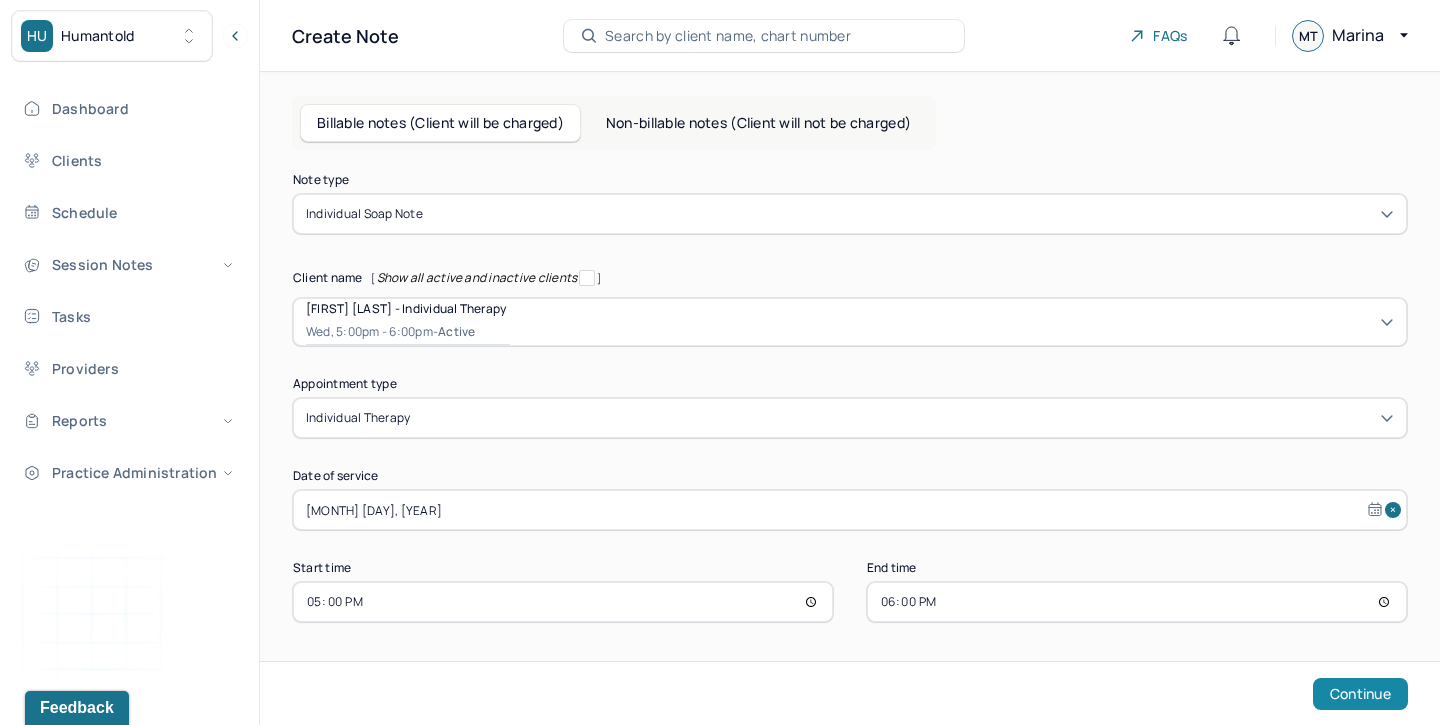 click on "Continue" at bounding box center (1360, 694) 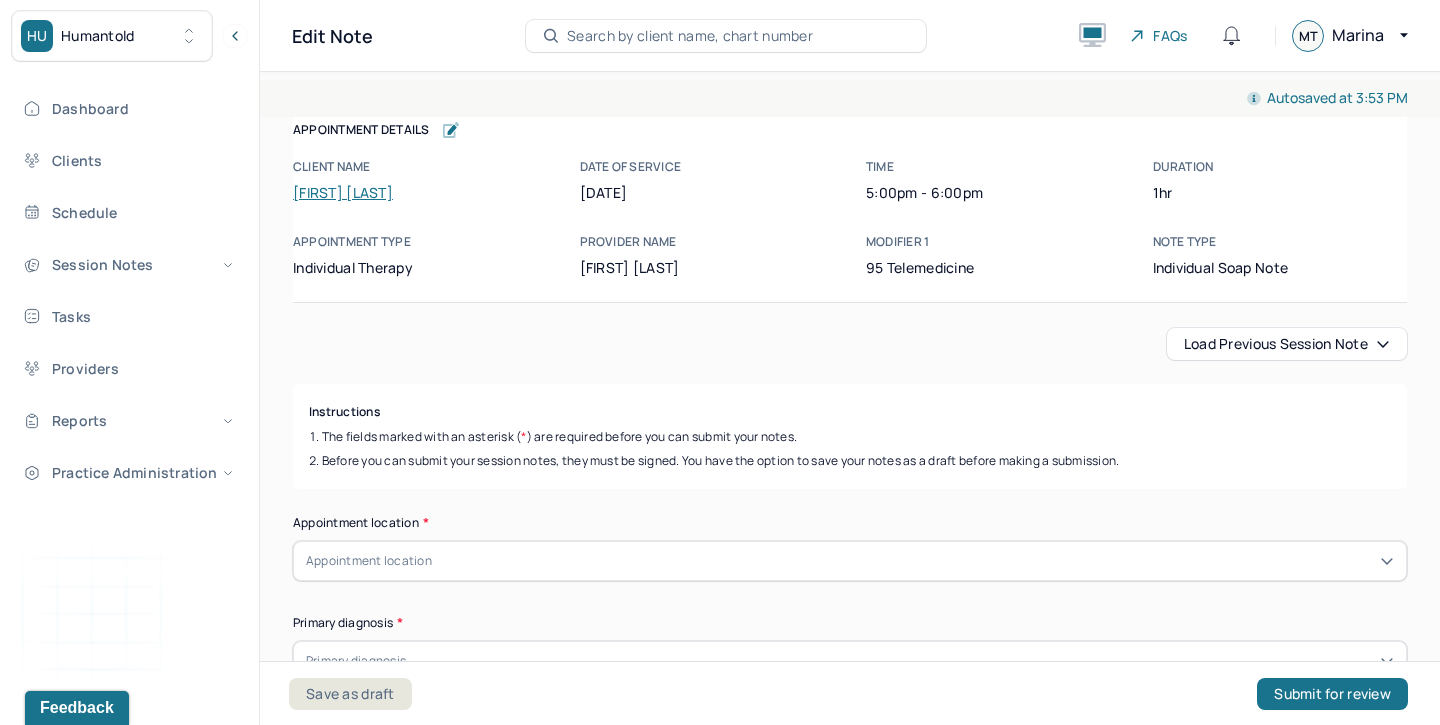 click on "Load previous session note" at bounding box center (1287, 344) 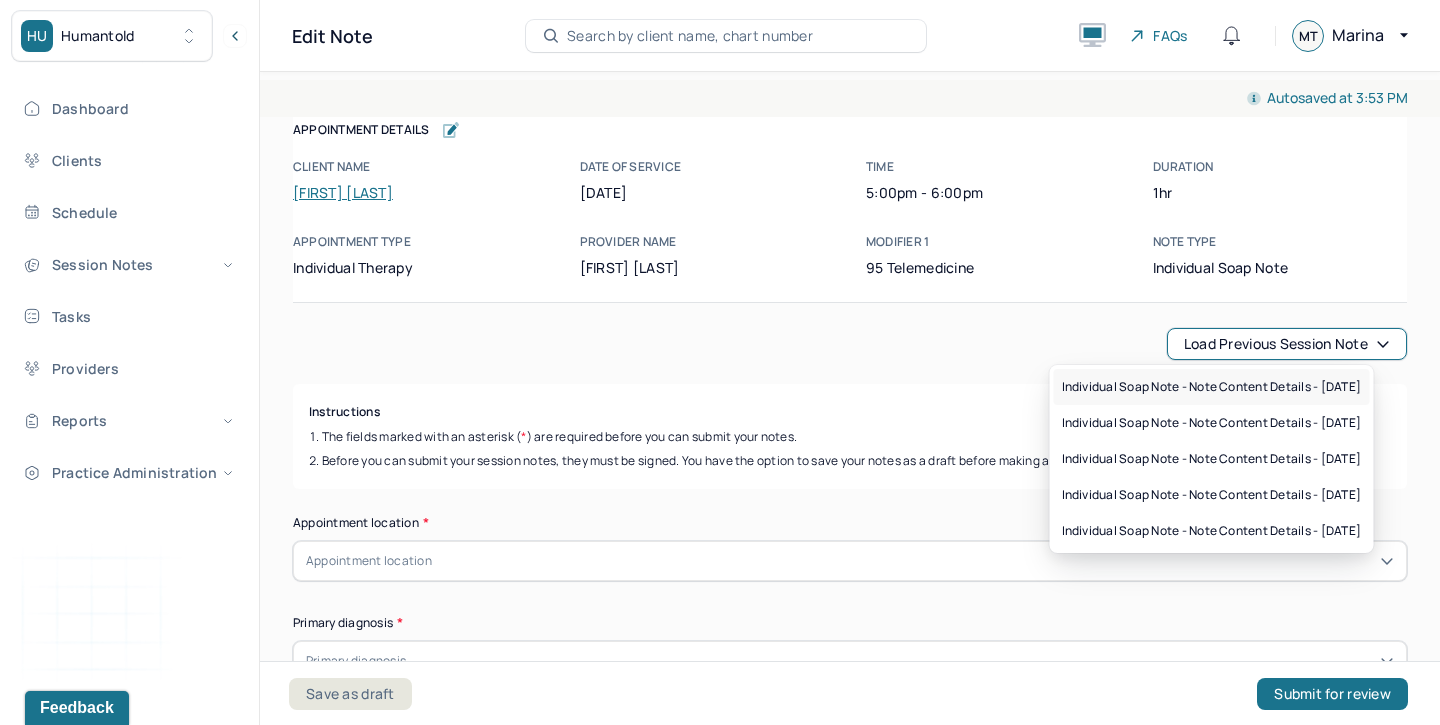 click on "Individual soap note   - Note content Details -   07/09/2025" at bounding box center (1212, 387) 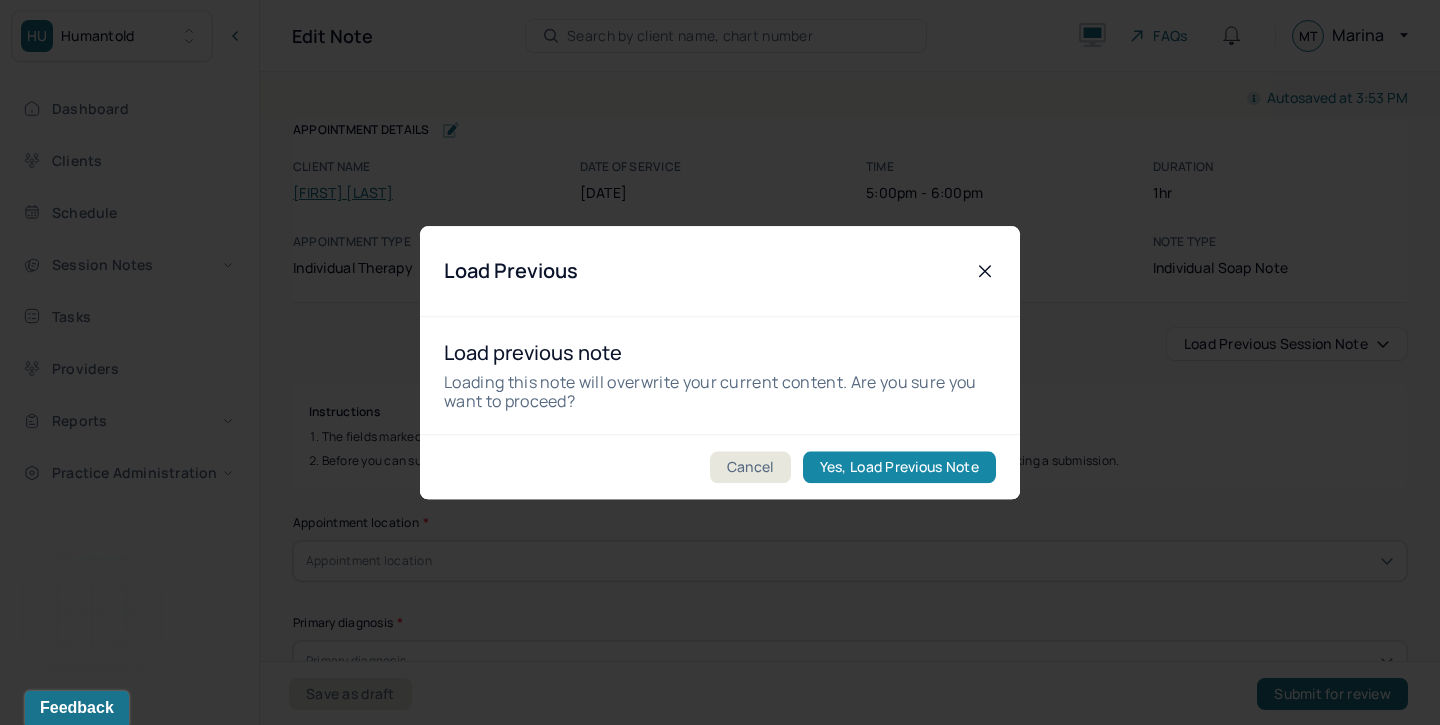 click on "Yes, Load Previous Note" at bounding box center (899, 467) 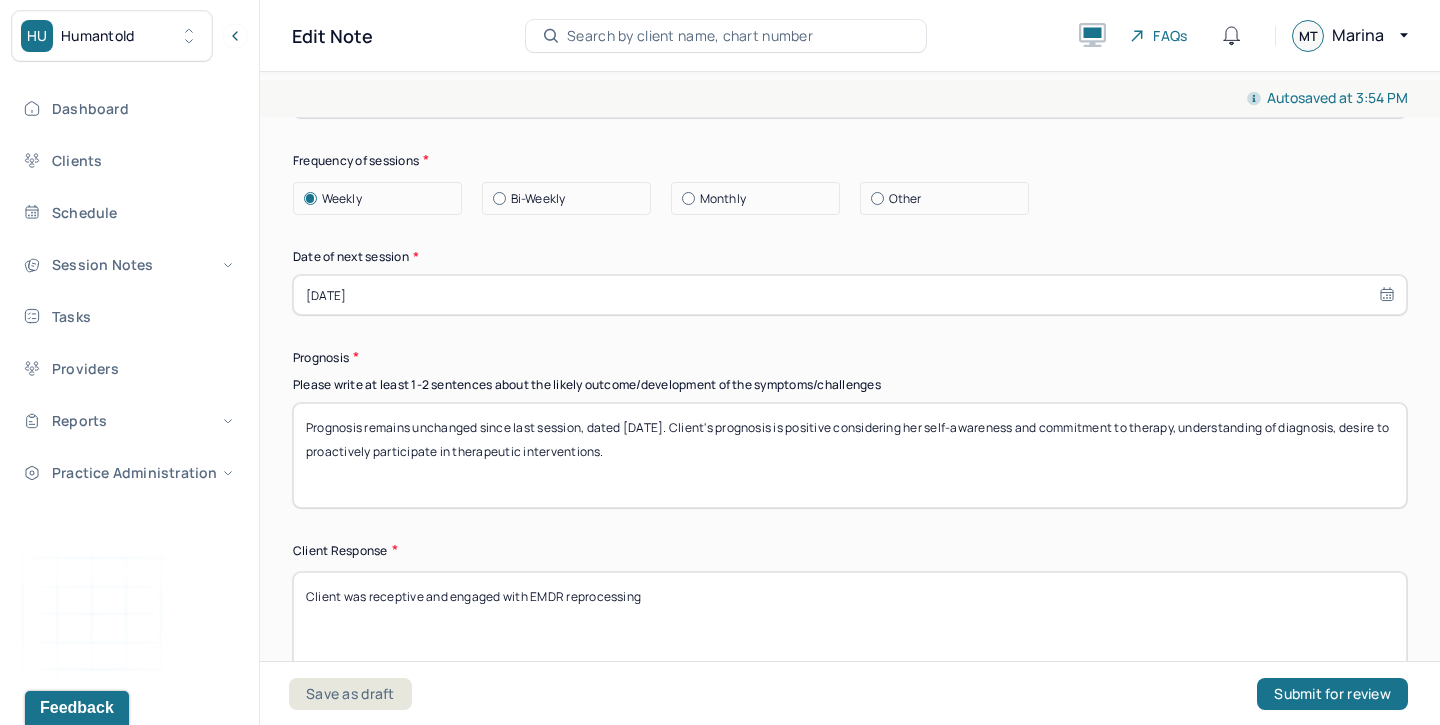 scroll, scrollTop: 2763, scrollLeft: 0, axis: vertical 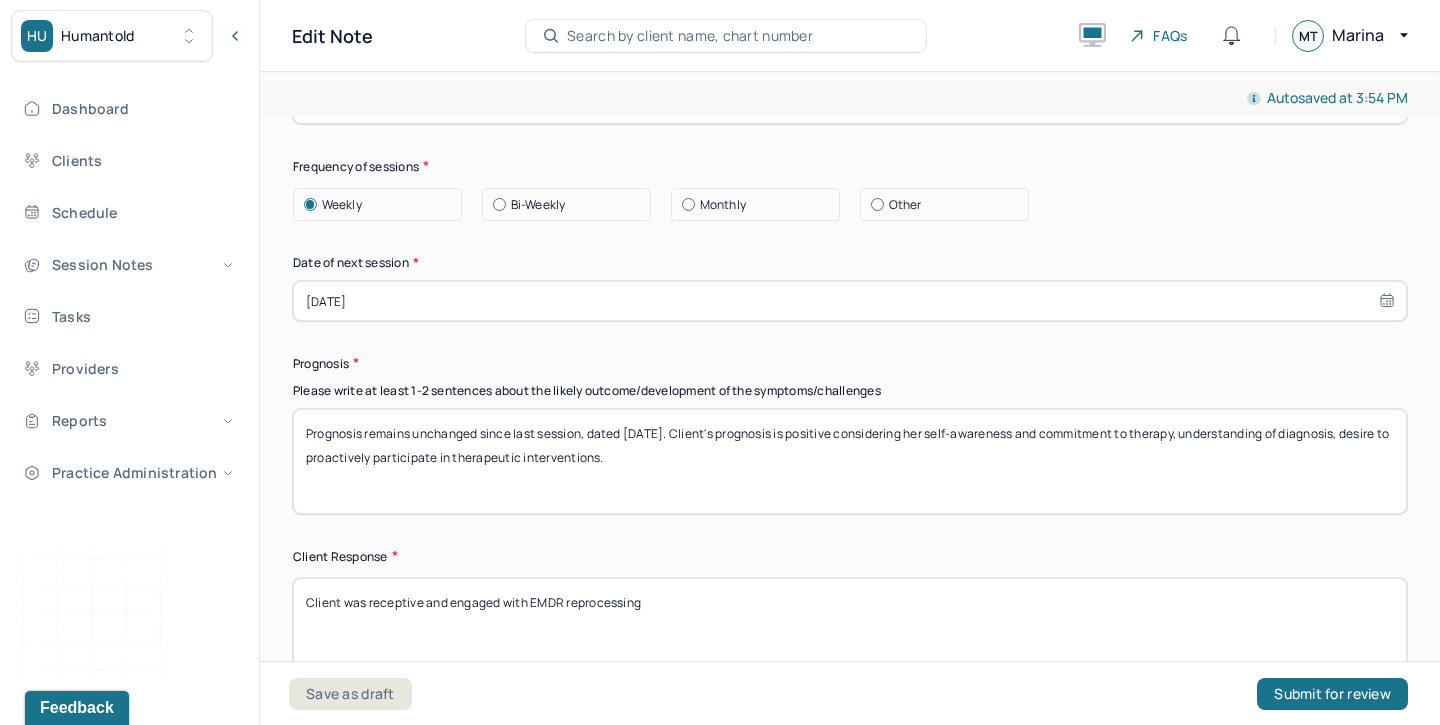click on "Prognosis remains unchanged since last session, dated [DATE]. Client's prognosis is positive considering her self-awareness and commitment to therapy, understanding of diagnosis, desire to proactively participate in therapeutic interventions." at bounding box center (850, 461) 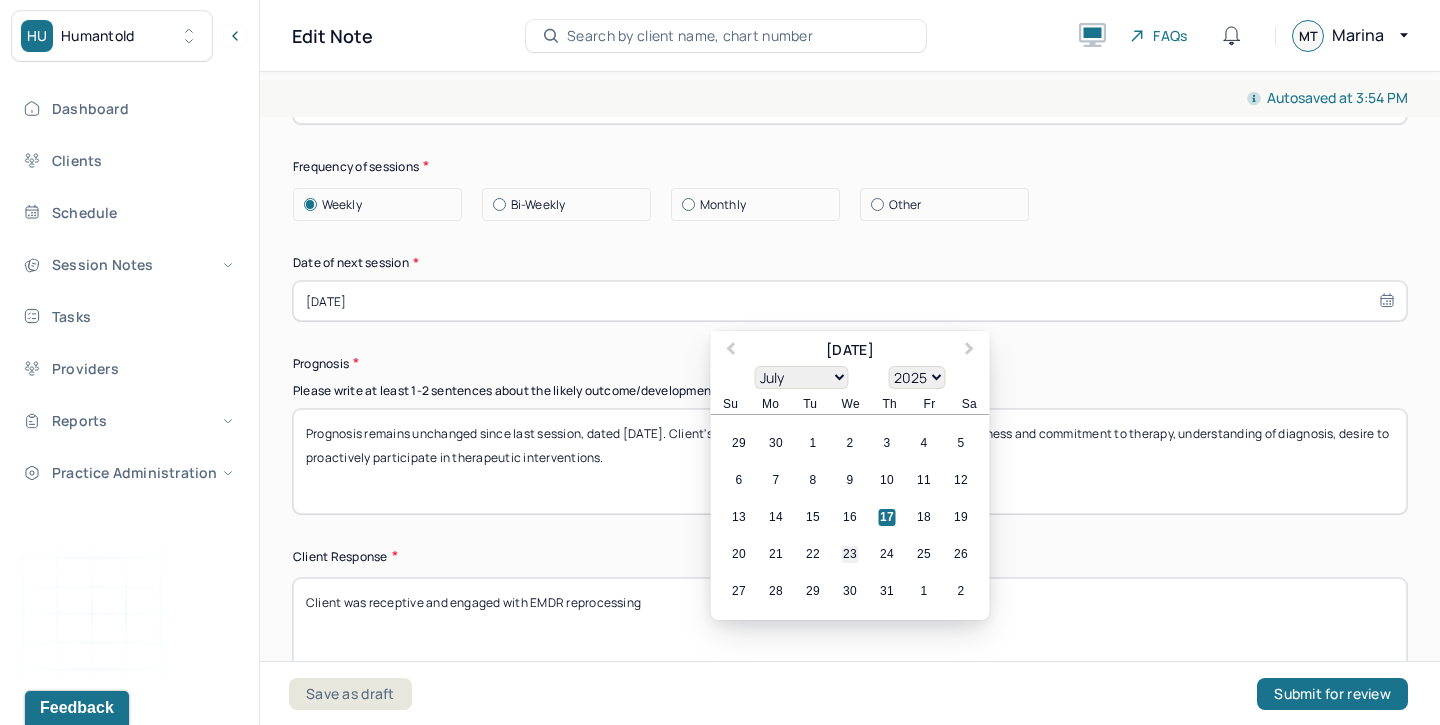 click on "23" at bounding box center (850, 555) 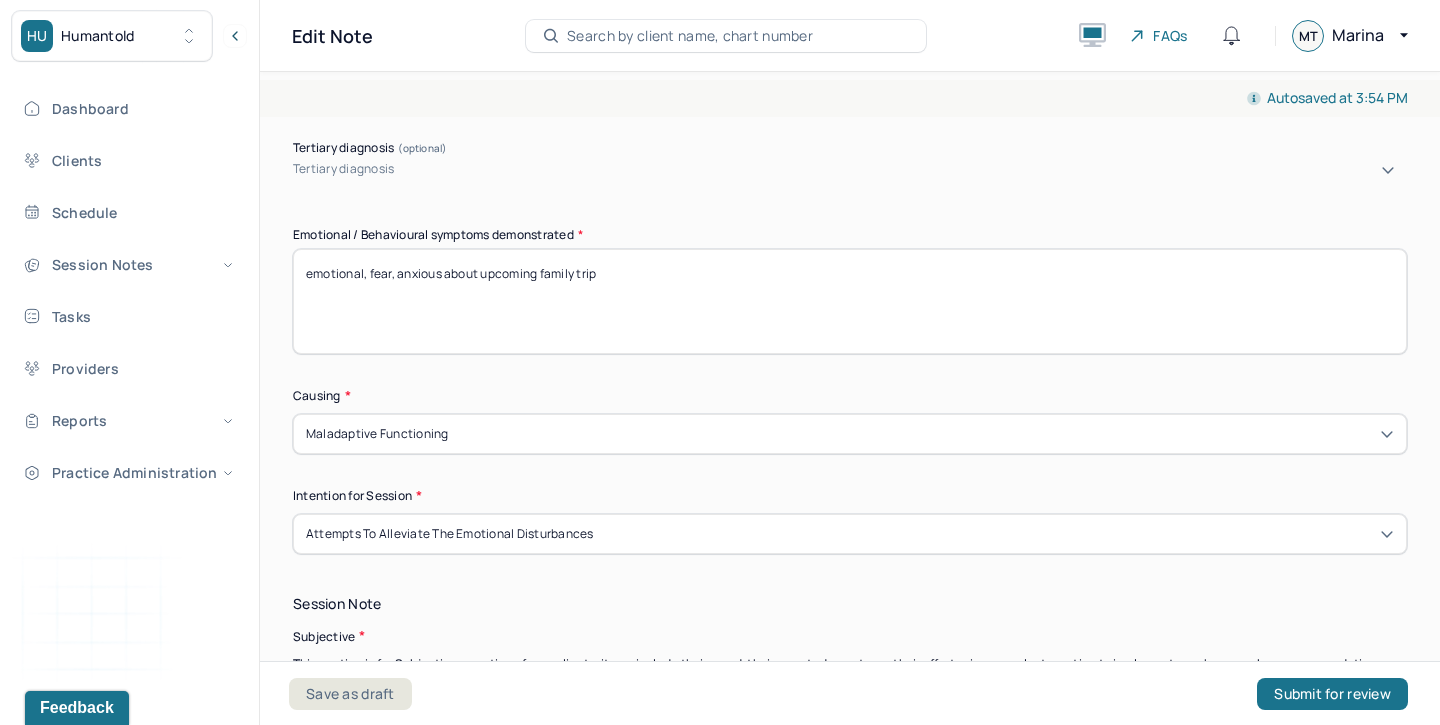 scroll, scrollTop: 959, scrollLeft: 0, axis: vertical 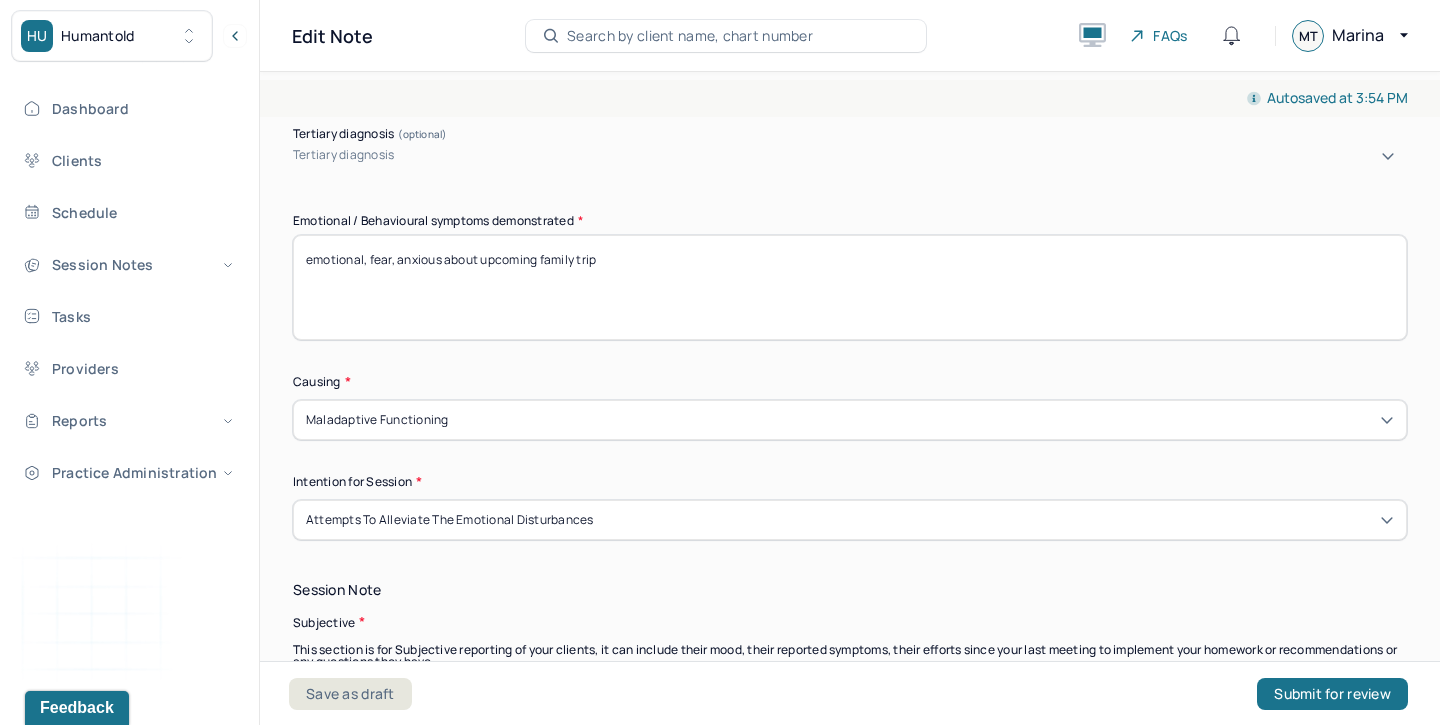 click on "emotional, fear, anxious about upcoming family trip" at bounding box center [850, 287] 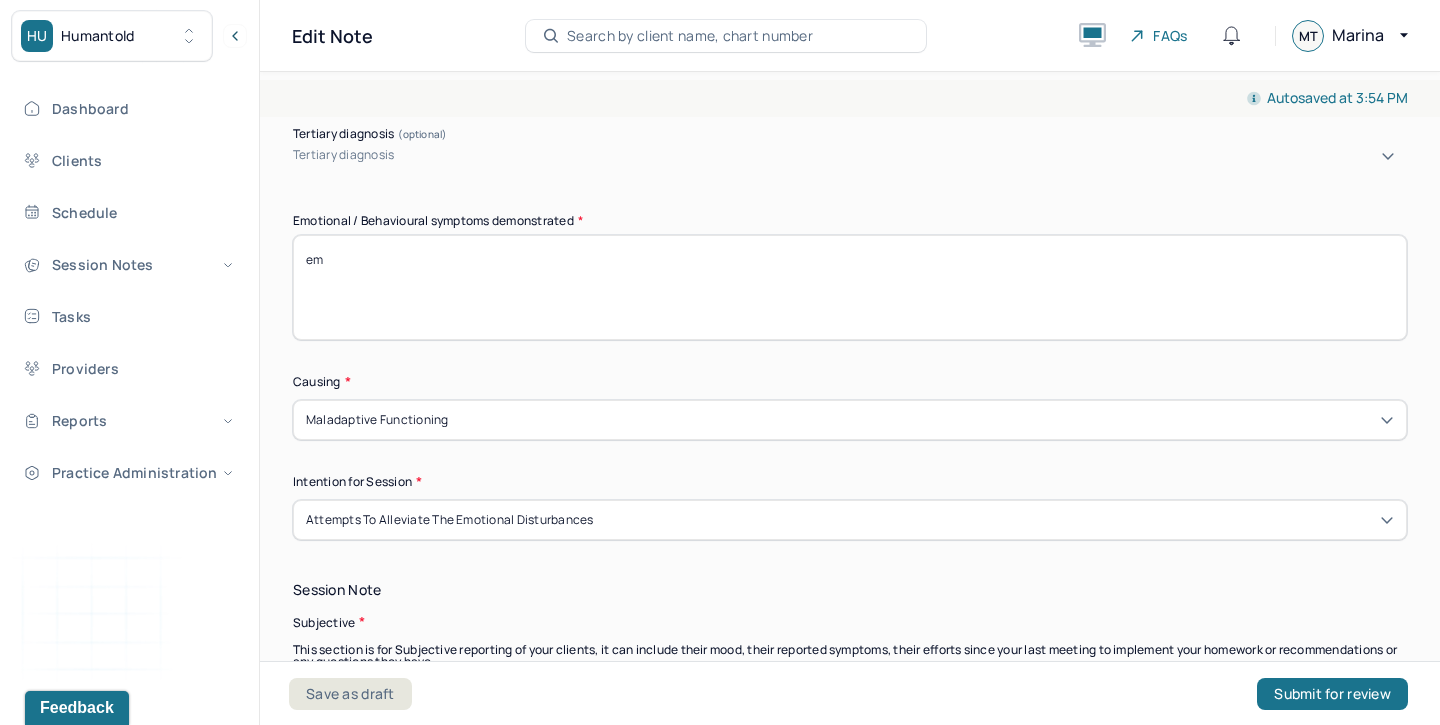type on "e" 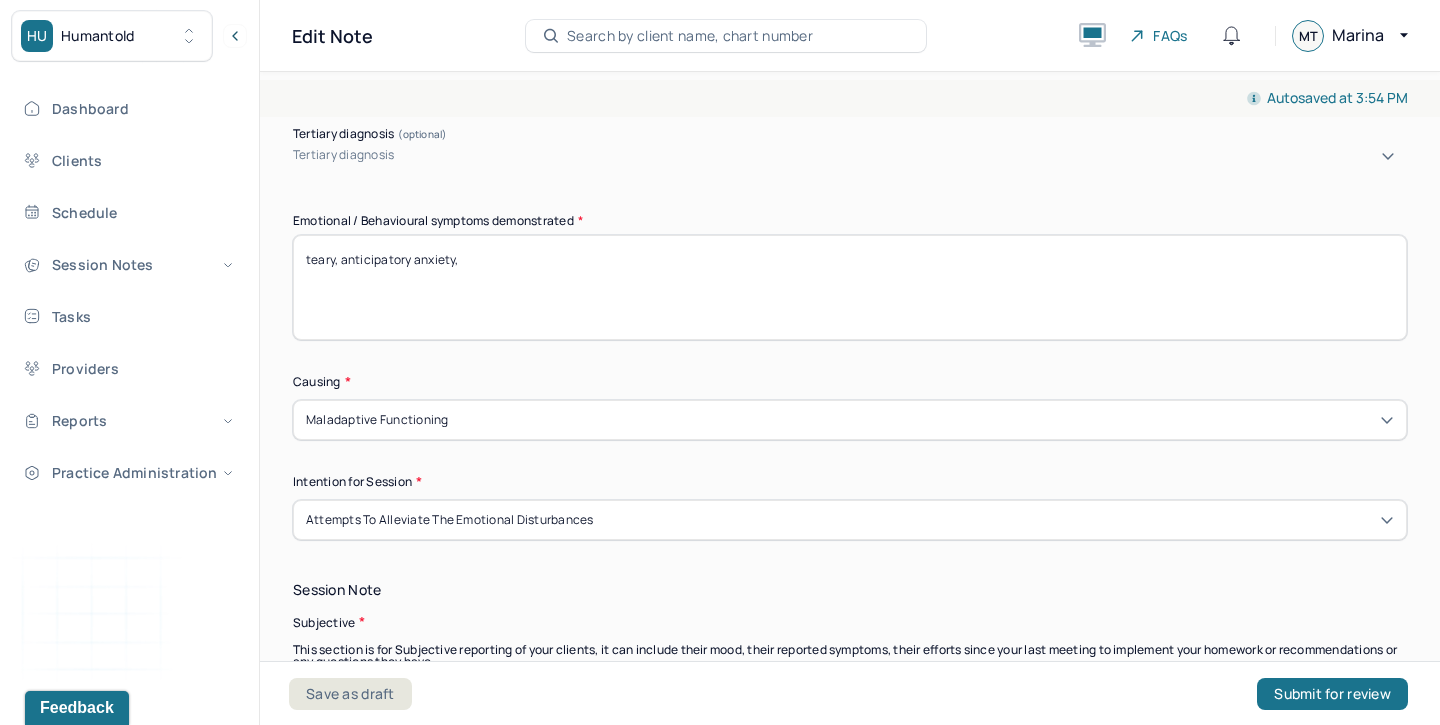 click on "teary, anticiaptory anxiety," at bounding box center [850, 287] 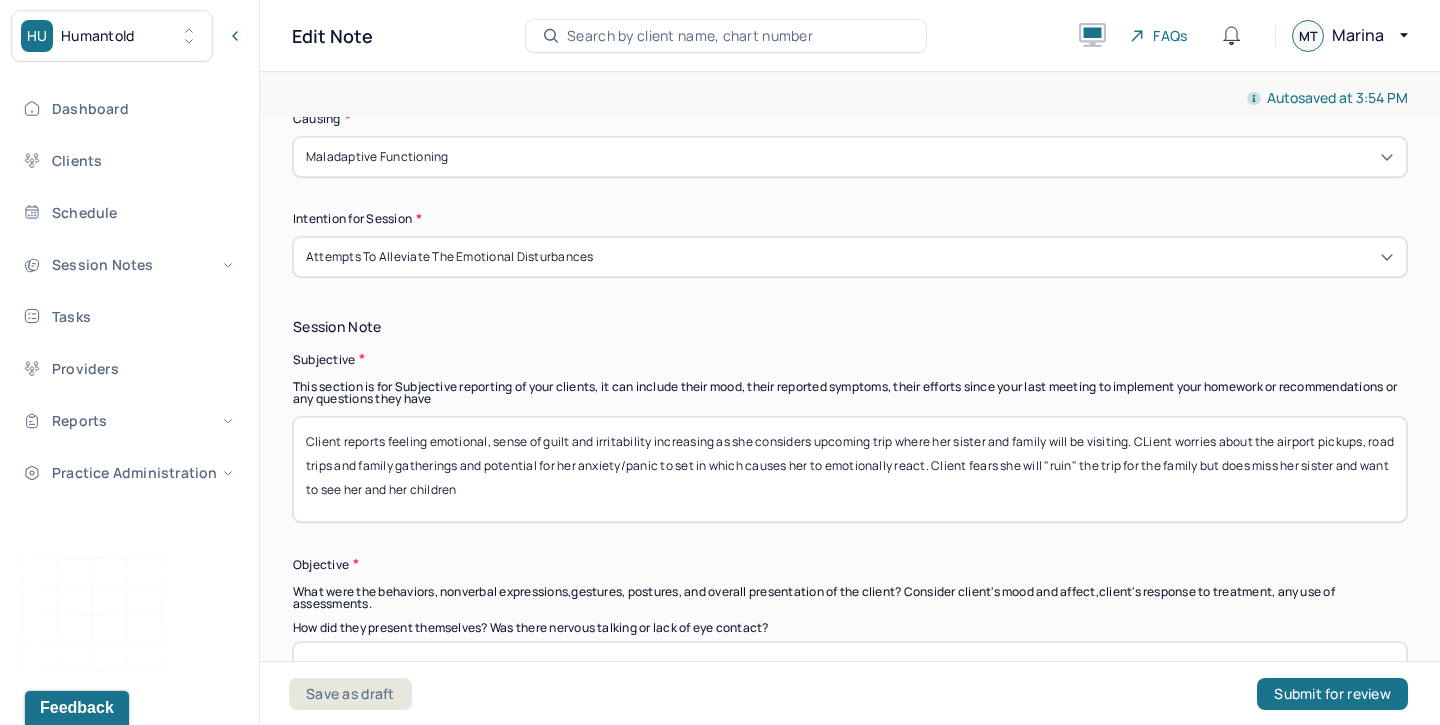 scroll, scrollTop: 1232, scrollLeft: 0, axis: vertical 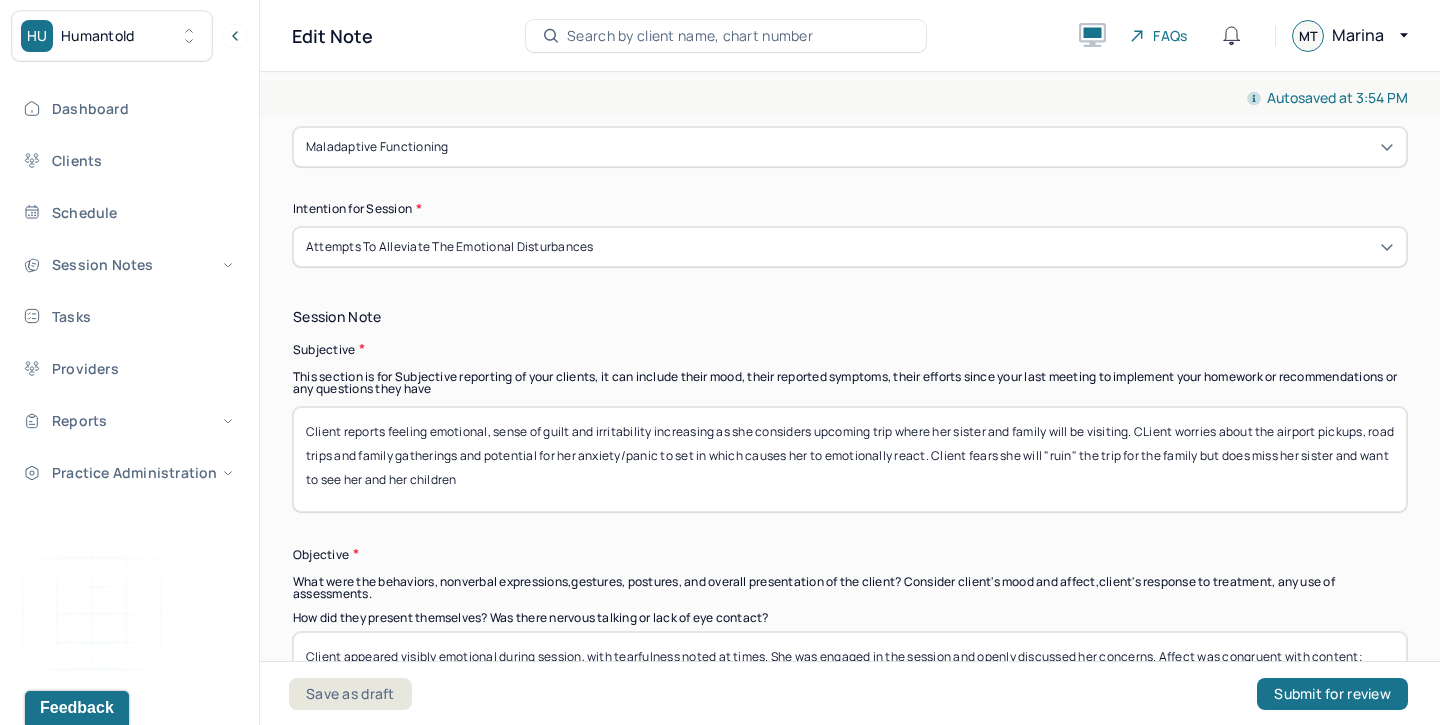type on "teary, anticipatory anxiety, self critical" 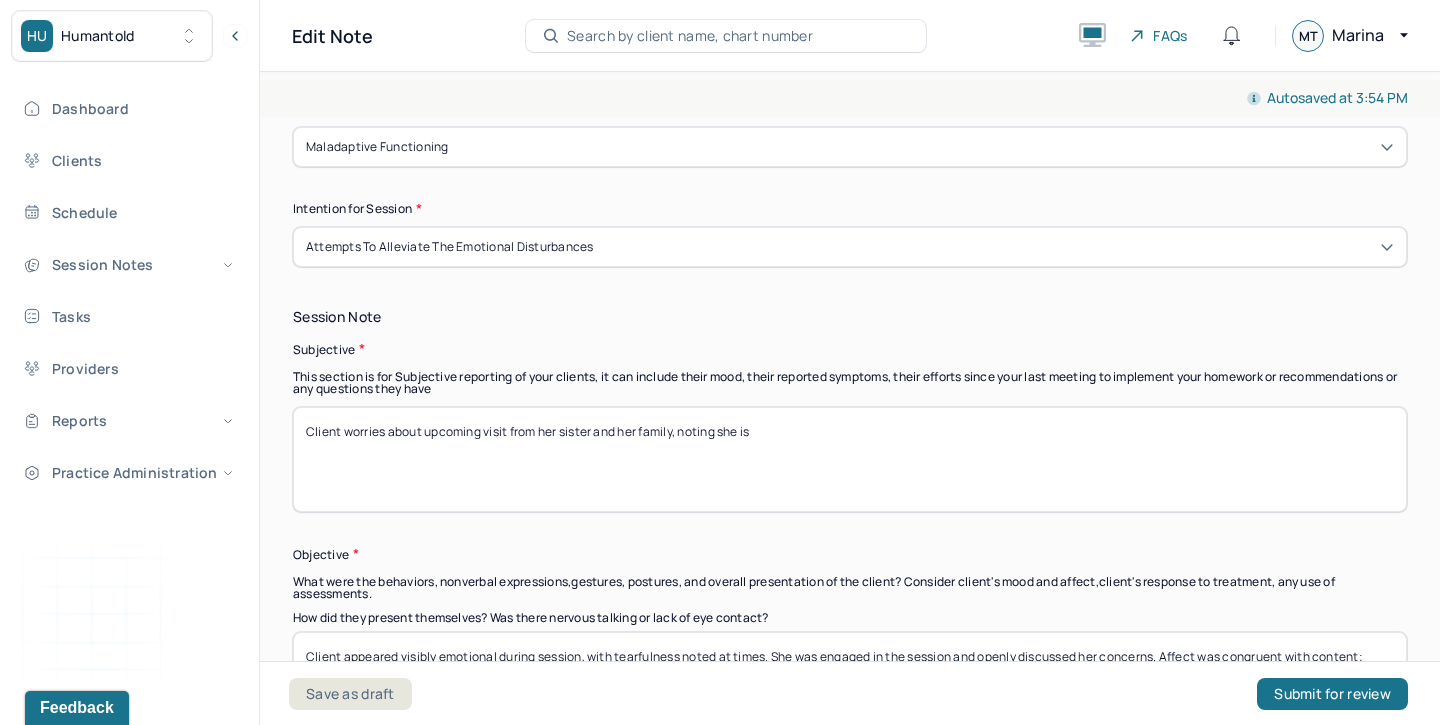 click on "Client worries about upcoming visit from her sister and her fmaily, noting she is" at bounding box center (850, 459) 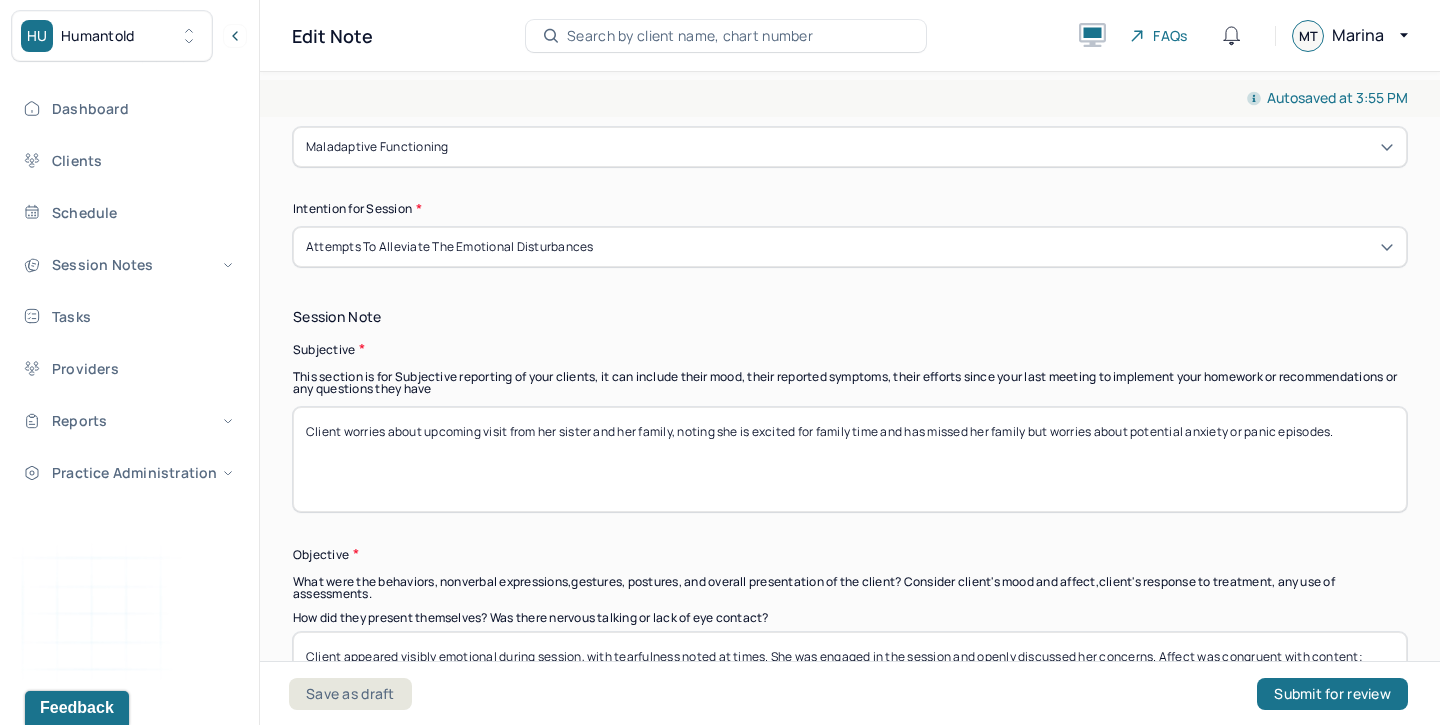 click on "Client worries about upcoming visit from her sister and her family, noting she is excited for family time and has missed her family but worries about potential anxiety or panic episdoes." at bounding box center (850, 459) 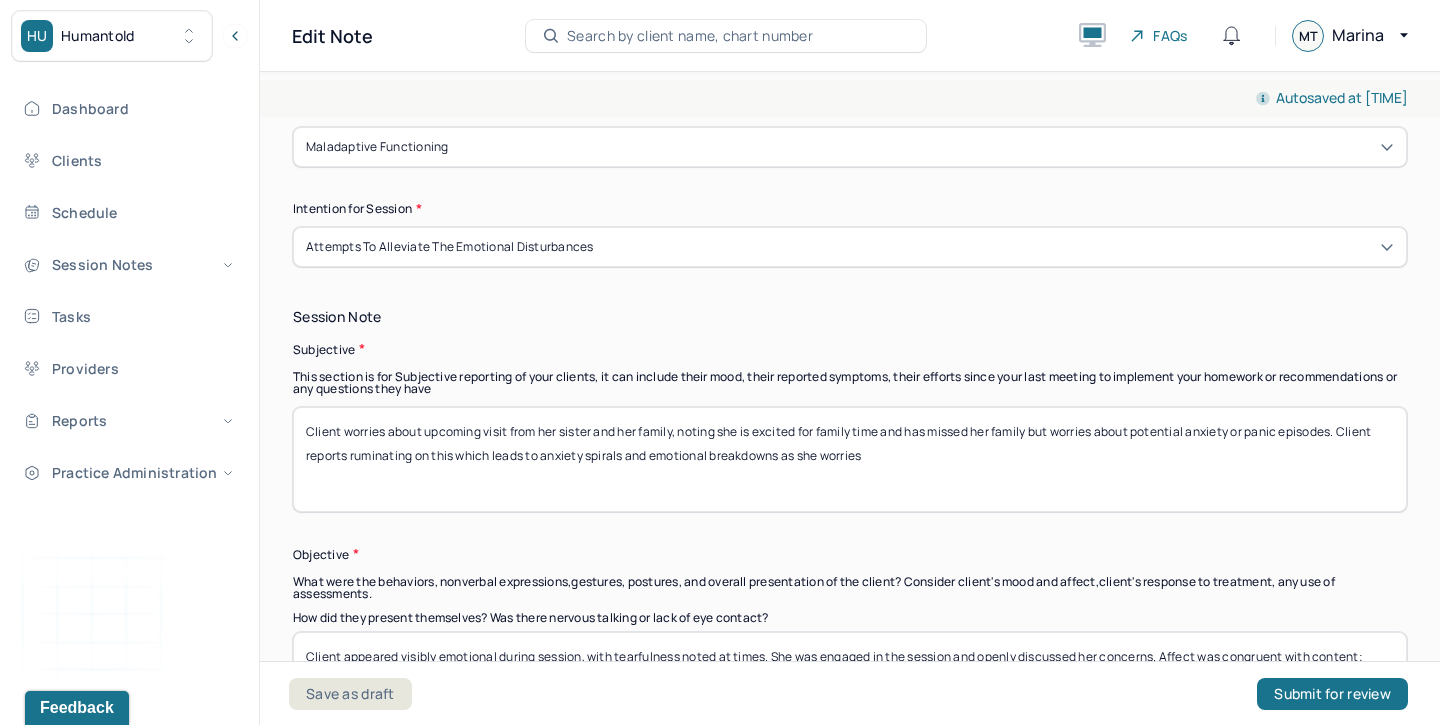 click on "Client worries about upcoming visit from her sister and her family, noting she is excited for family time and has missed her family but worries about potential anxiety or panic episodes. Client reports ruminating on this which leads to anxiety spirals and emotional brekdows as she worries" at bounding box center (850, 459) 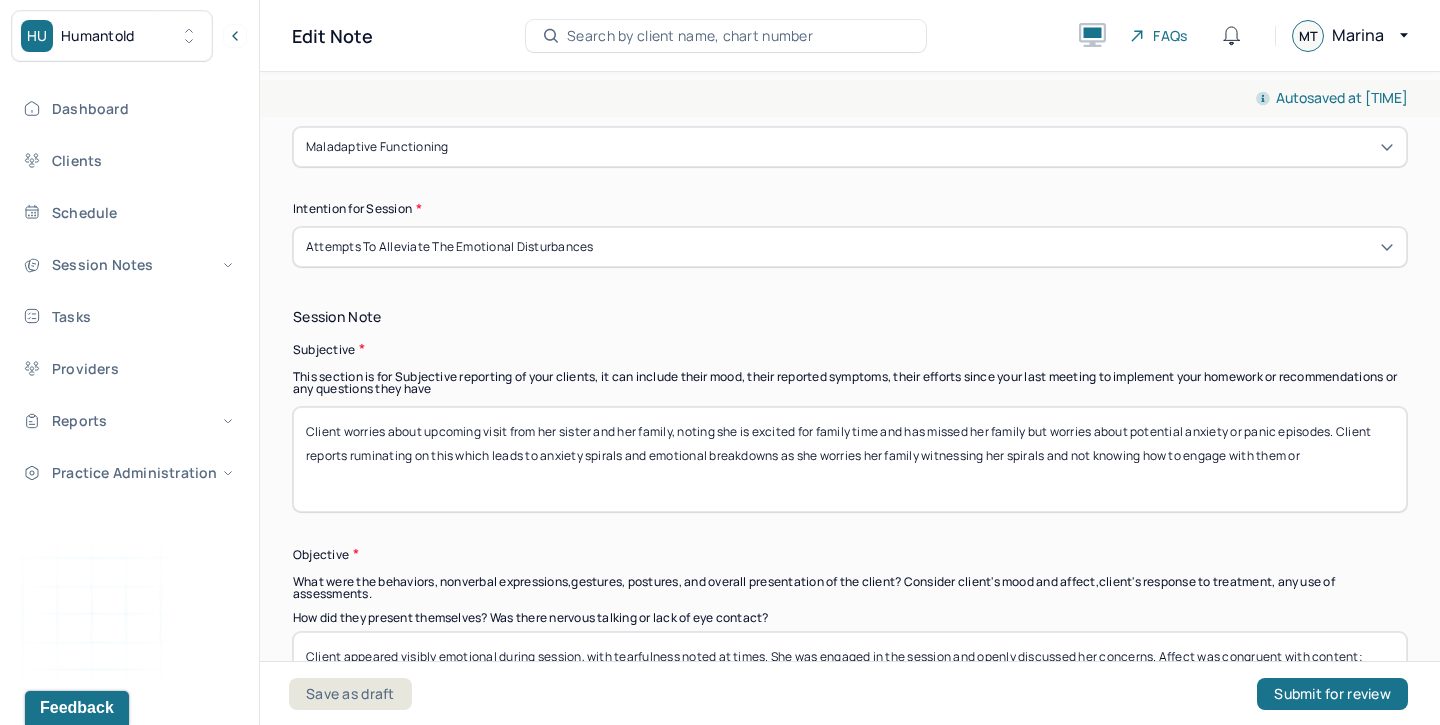 click on "Client worries about upcoming visit from her sister and her family, noting she is excited for family time and has missed her family but worries about potential anxiety or panic episodes. Client reports ruminating on this which leads to anxiety spirals and emotional breakdowns as she worries her family witnesseing her spirals and not knowing how to engage with them or" at bounding box center (850, 459) 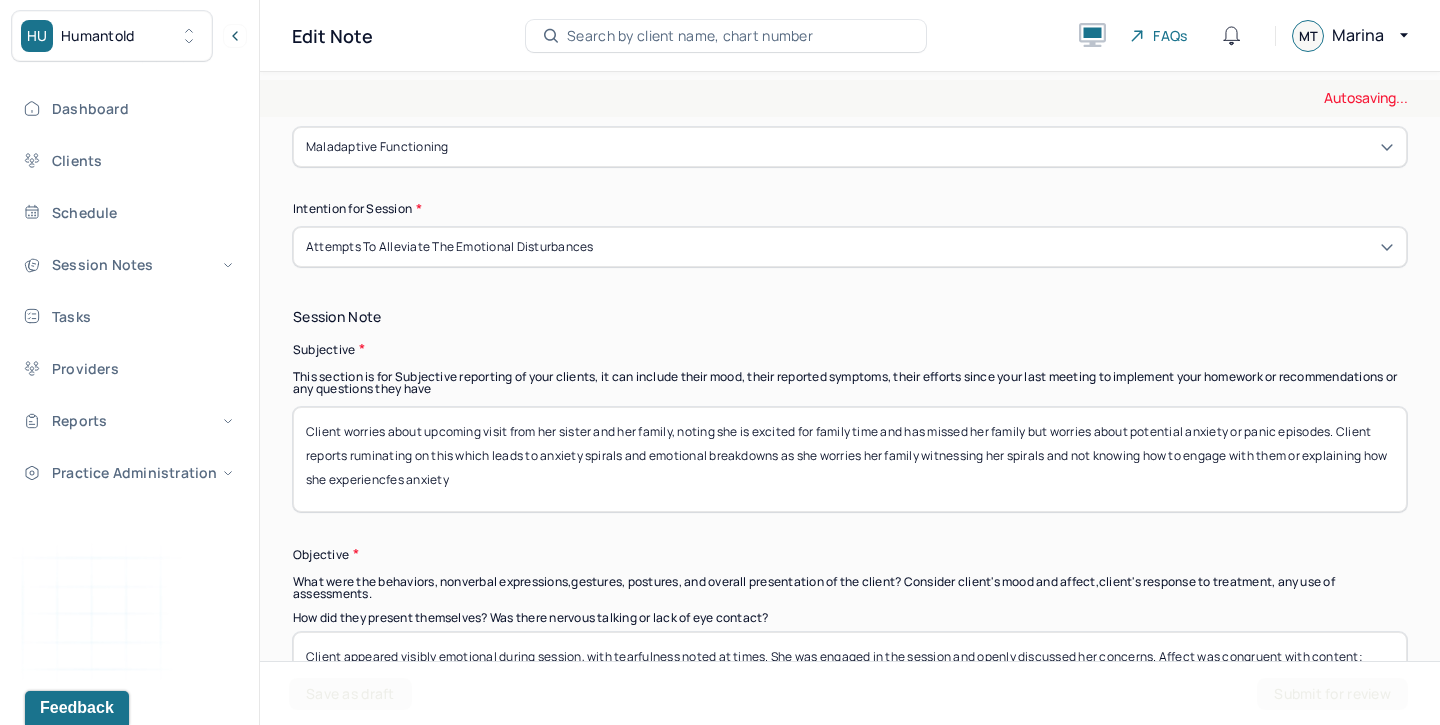 click on "Client worries about upcoming visit from her sister and her family, noting she is excited for family time and has missed her family but worries about potential anxiety or panic episodes. Client reports ruminating on this which leads to anxiety spirals and emotional breakdowns as she worries her family witnessing her spirals and not knowing how to engage with them or explaining" at bounding box center (850, 459) 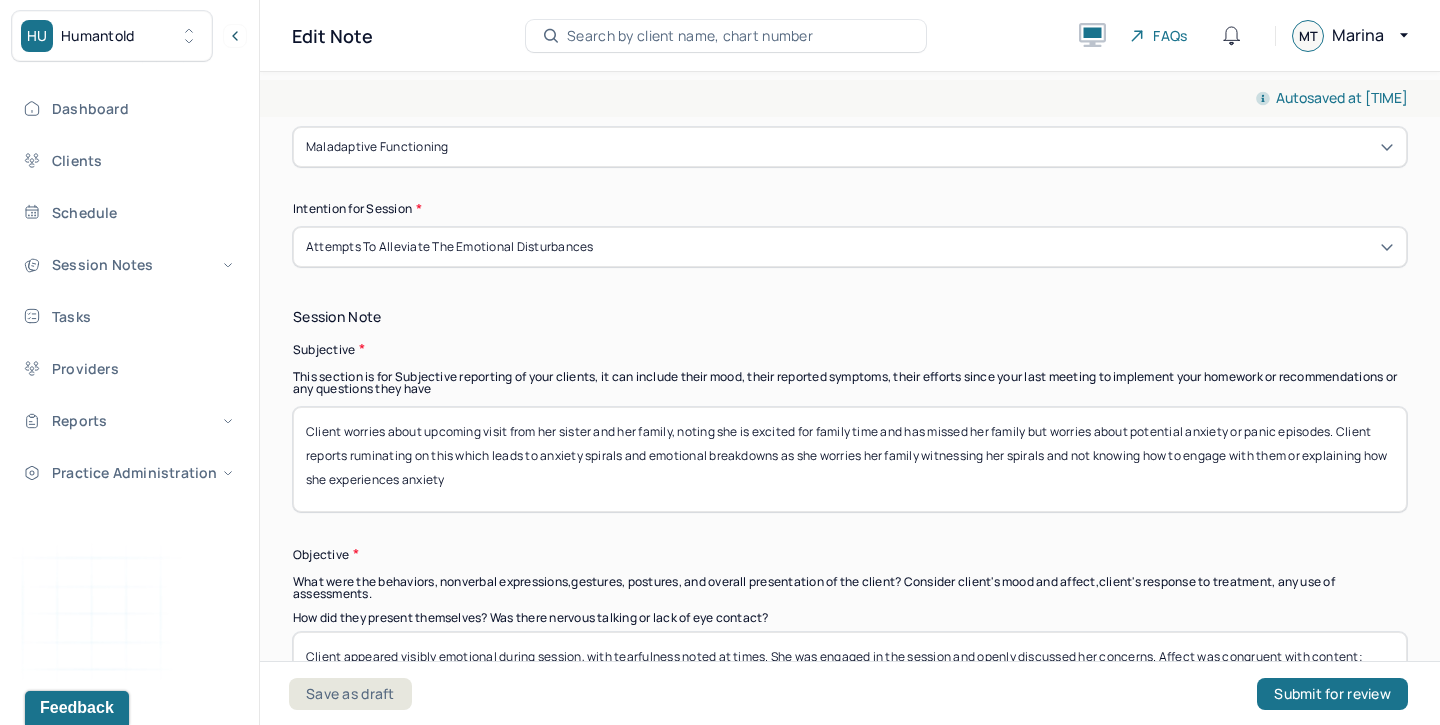 click on "Client worries about upcoming visit from her sister and her family, noting she is excited for family time and has missed her family but worries about potential anxiety or panic episodes. Client reports ruminating on this which leads to anxiety spirals and emotional breakdowns as she worries her family witnessing her spirals and not knowing how to engage with them or explaining how she experiences anxiety" at bounding box center (850, 459) 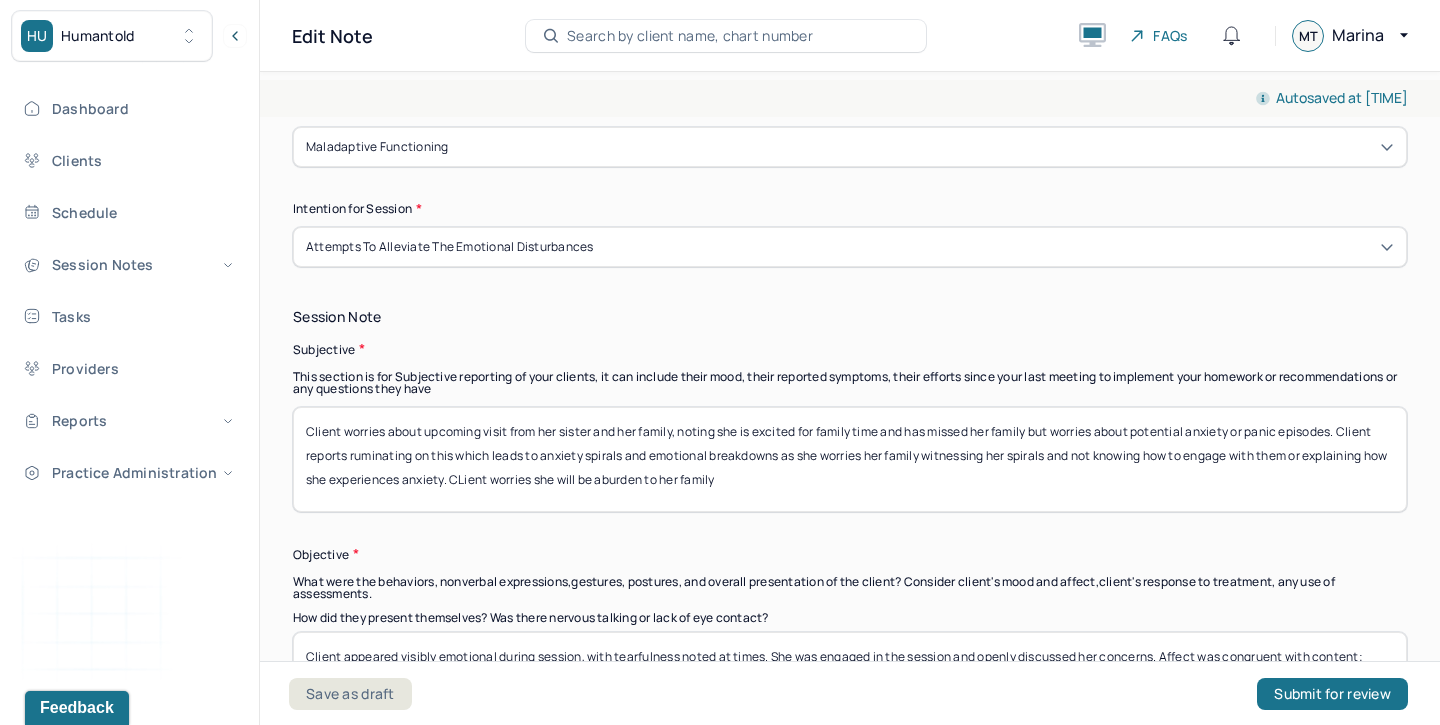 click on "Client worries about upcoming visit from her sister and her family, noting she is excited for family time and has missed her family but worries about potential anxiety or panic episodes. Client reports ruminating on this which leads to anxiety spirals and emotional breakdowns as she worries her family witnessing her spirals and not knowing how to engage with them or explaining how she experiences anxiety. CLient worries she will be aburden to her family" at bounding box center [850, 459] 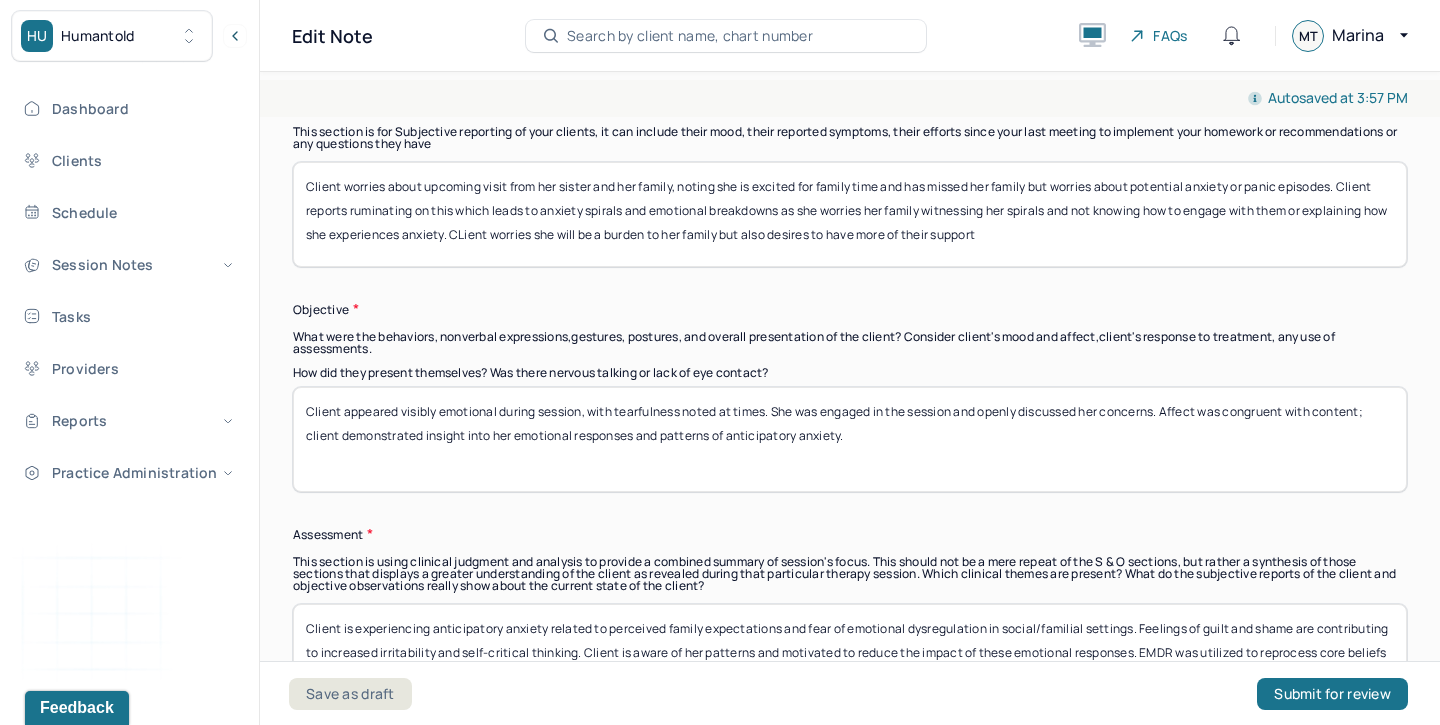 scroll, scrollTop: 1465, scrollLeft: 0, axis: vertical 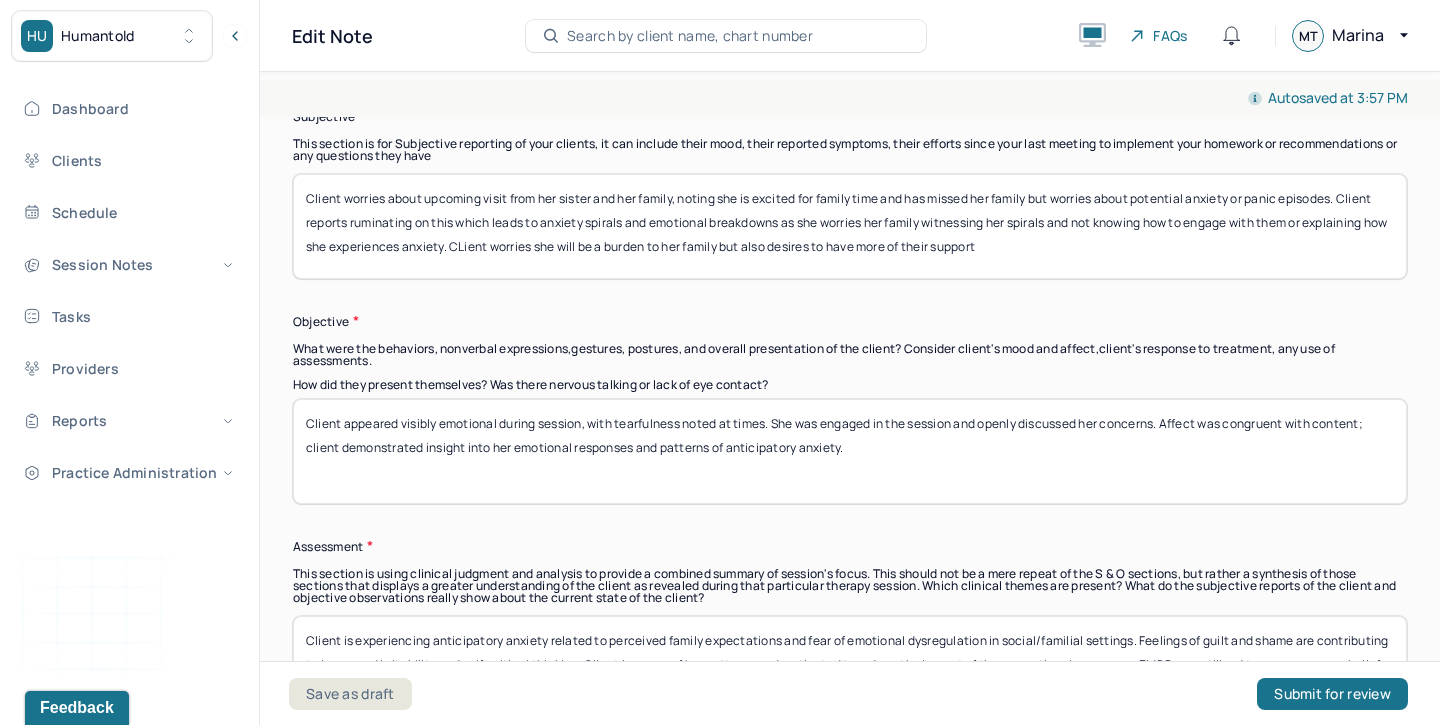 click on "Client worries about upcoming visit from her sister and her family, noting she is excited for family time and has missed her family but worries about potential anxiety or panic episodes. Client reports ruminating on this which leads to anxiety spirals and emotional breakdowns as she worries her family witnessing her spirals and not knowing how to engage with them or explaining how she experiences anxiety. CLient worries she will be a burden to her family but also desires to have more of their support" at bounding box center [850, 226] 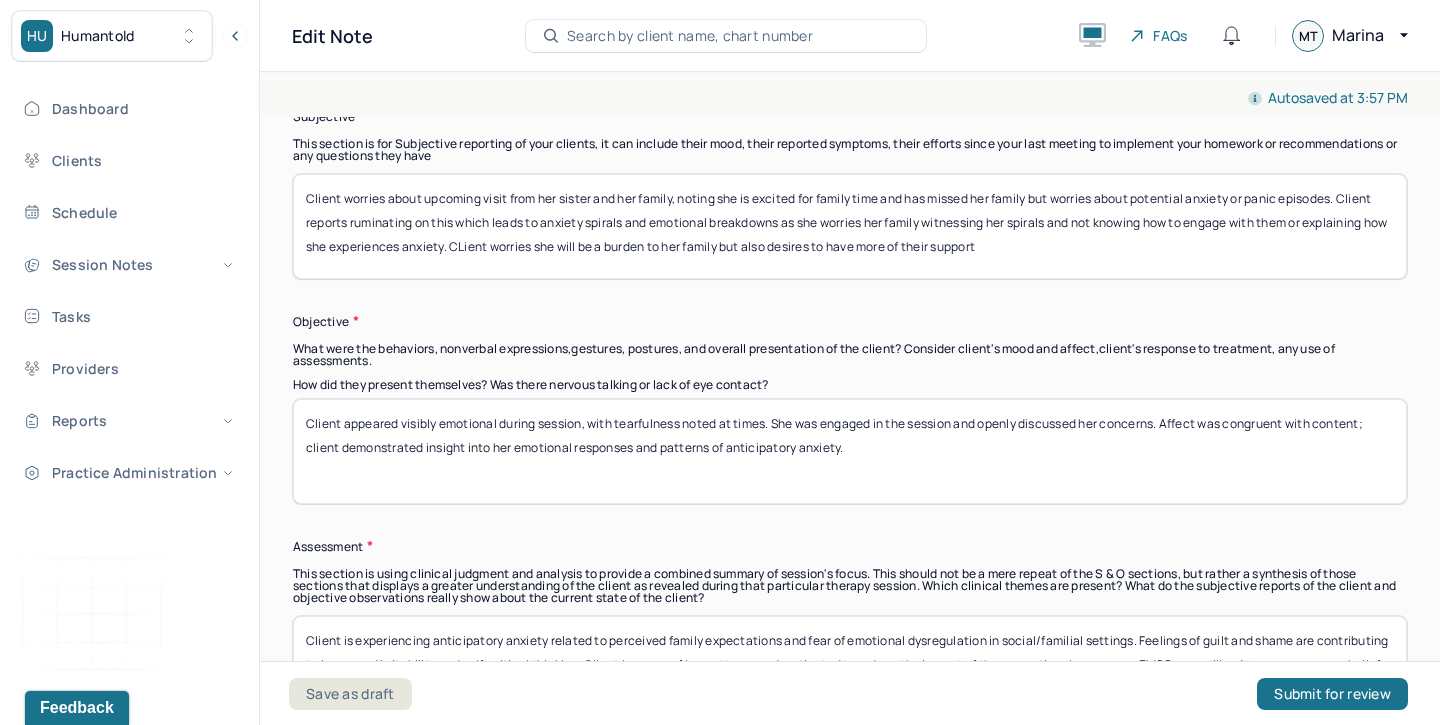 type on "Client worries about upcoming visit from her sister and her family, noting she is excited for family time and has missed her family but worries about potential anxiety or panic episodes. Client reports ruminating on this which leads to anxiety spirals and emotional breakdowns as she worries her family witnessing her spirals and not knowing how to engage with them or explaining how she experiences anxiety. CLient worries she will be a burden to her family but also desires to have more of their support" 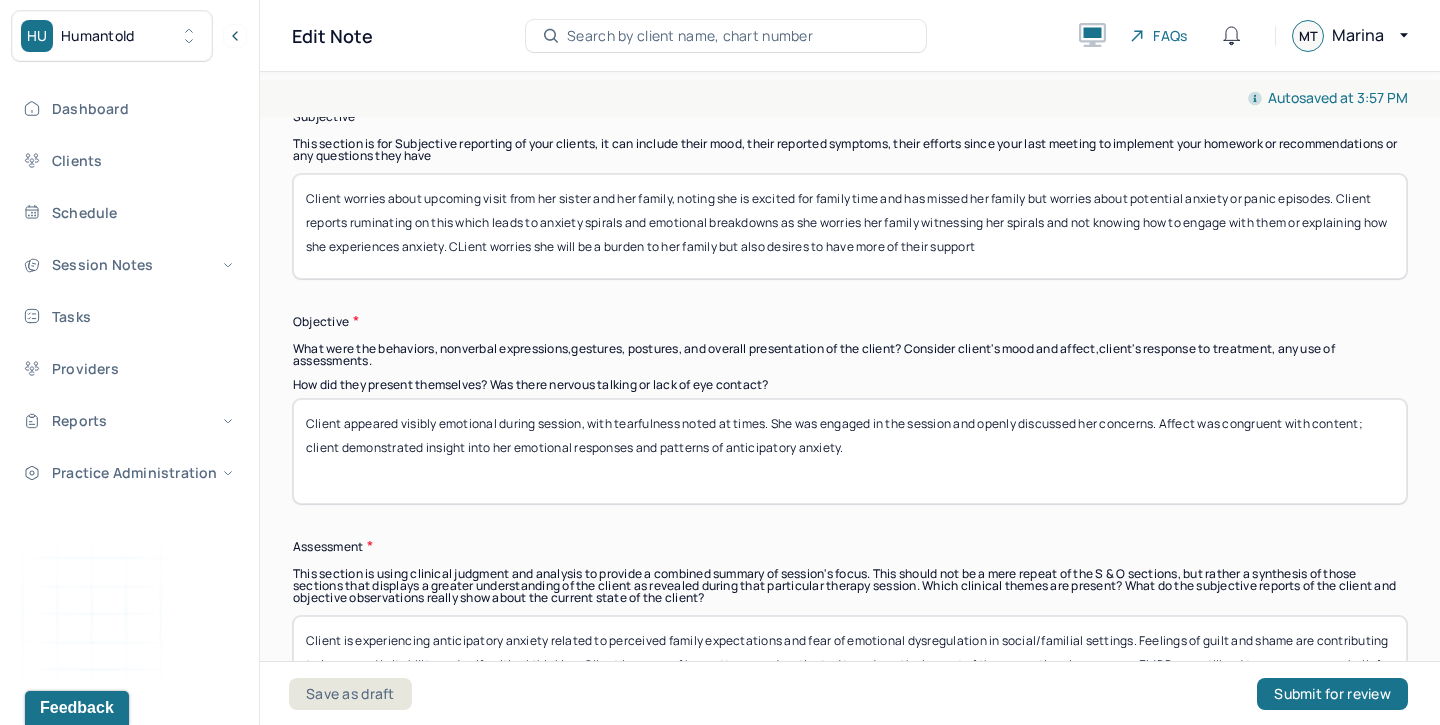 scroll, scrollTop: 1524, scrollLeft: 0, axis: vertical 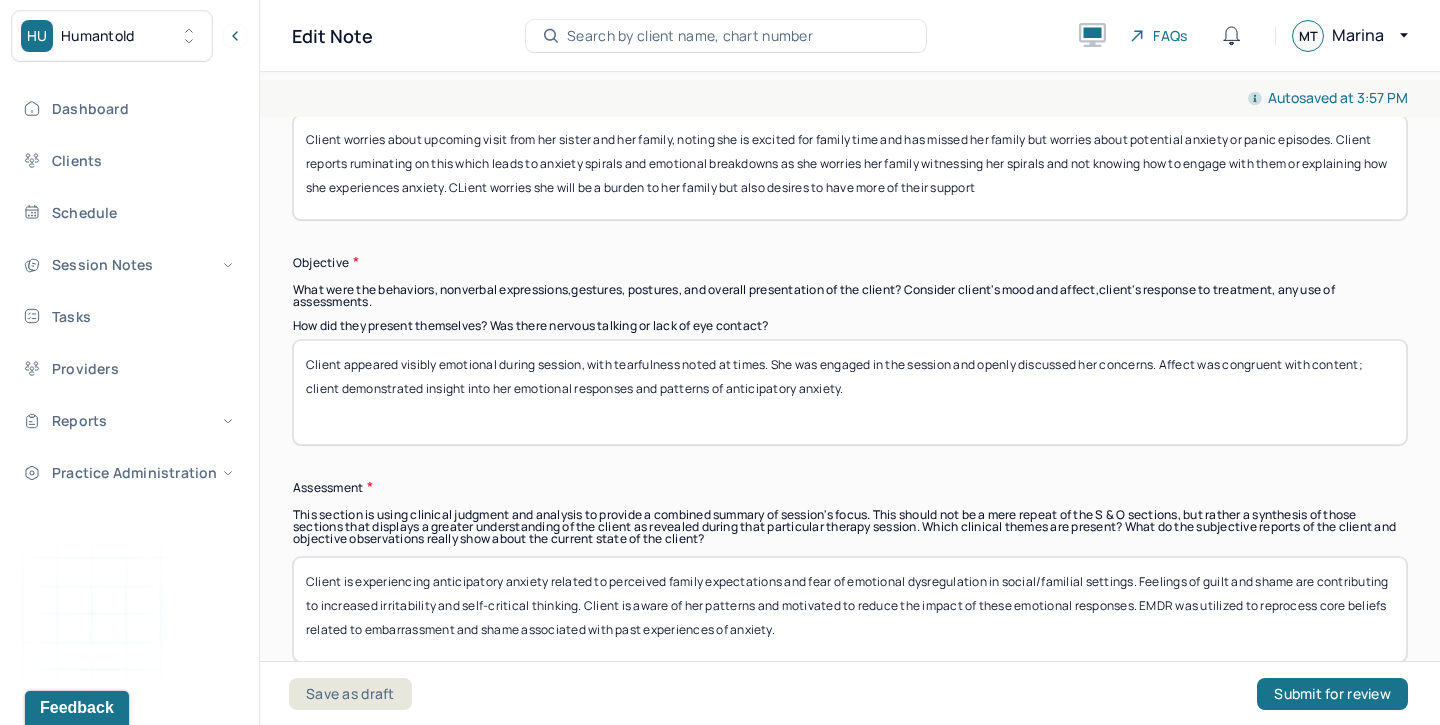 click on "Client appeared visibly emotional during session, with tearfulness noted at times. She was engaged in the session and openly discussed her concerns. Affect was congruent with content; client demonstrated insight into her emotional responses and patterns of anticipatory anxiety." at bounding box center [850, 392] 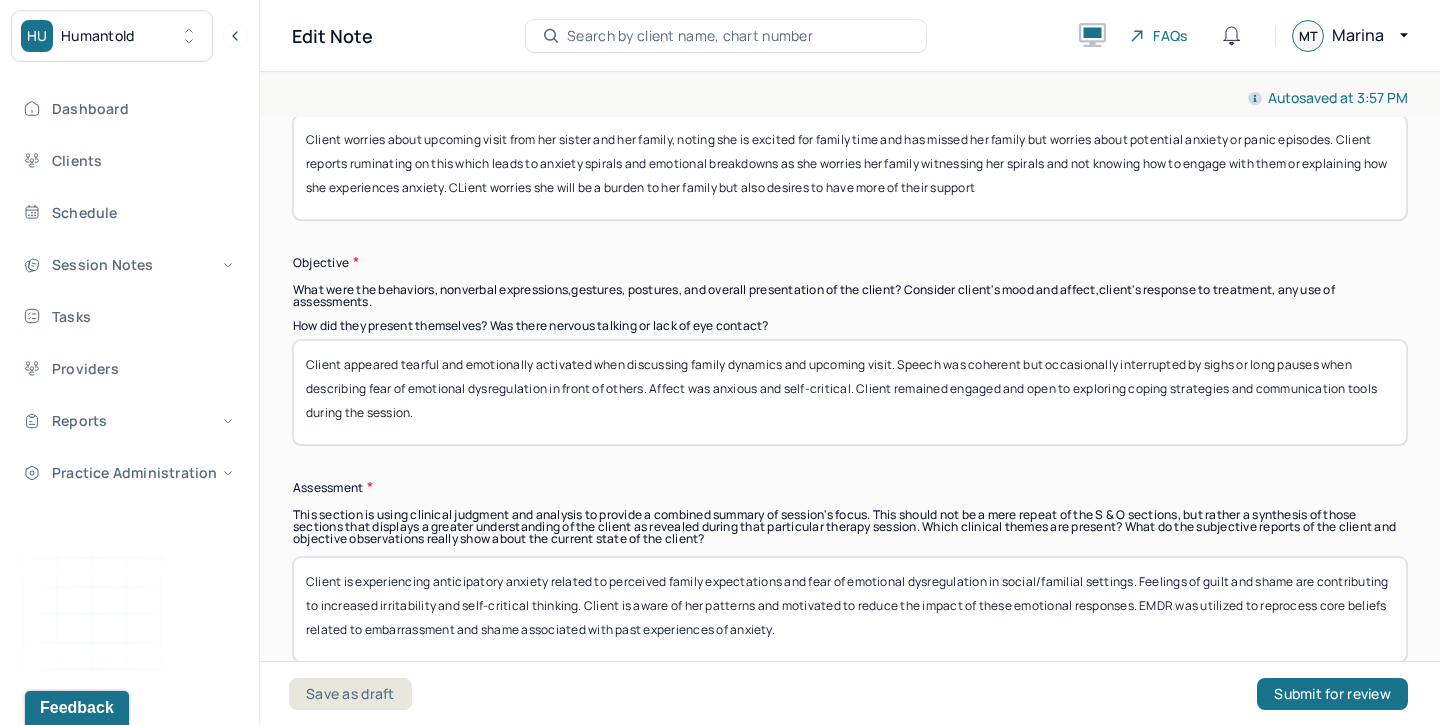 drag, startPoint x: 864, startPoint y: 369, endPoint x: 870, endPoint y: 394, distance: 25.70992 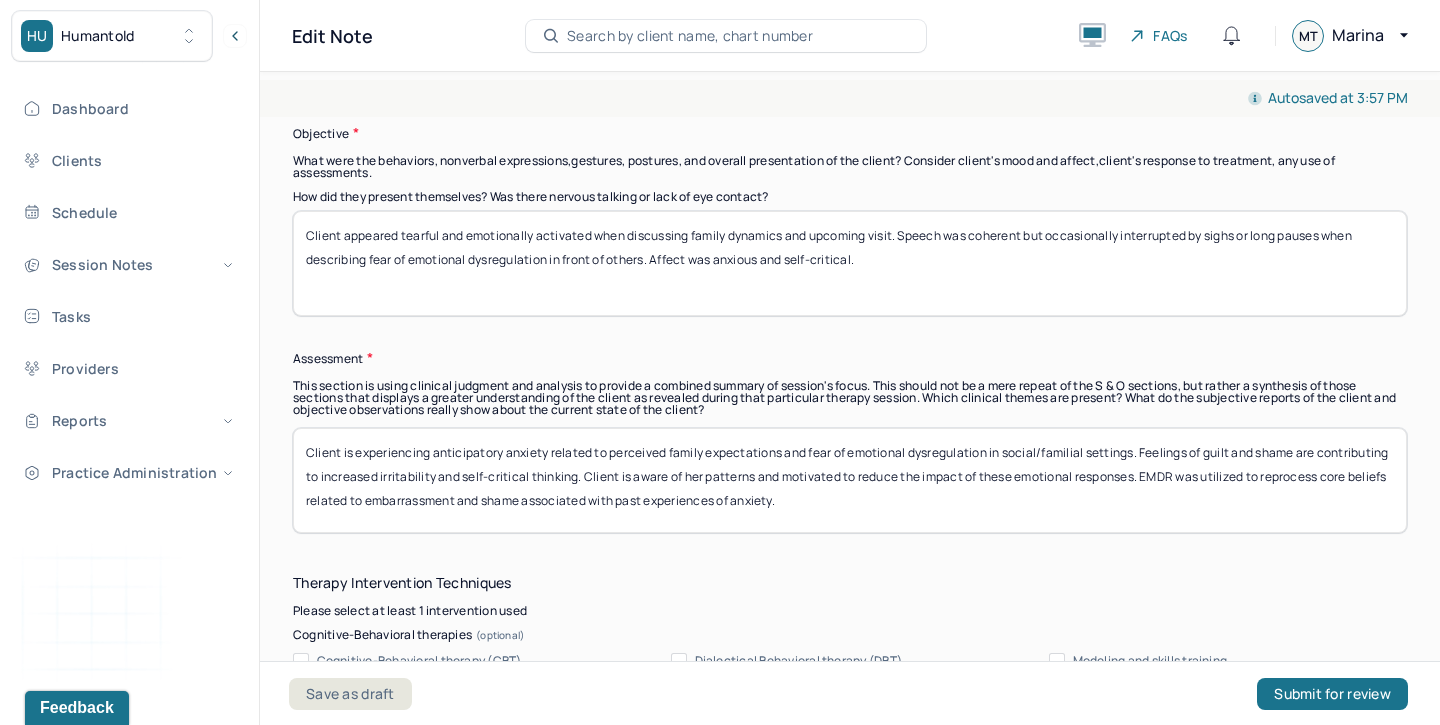 scroll, scrollTop: 1665, scrollLeft: 0, axis: vertical 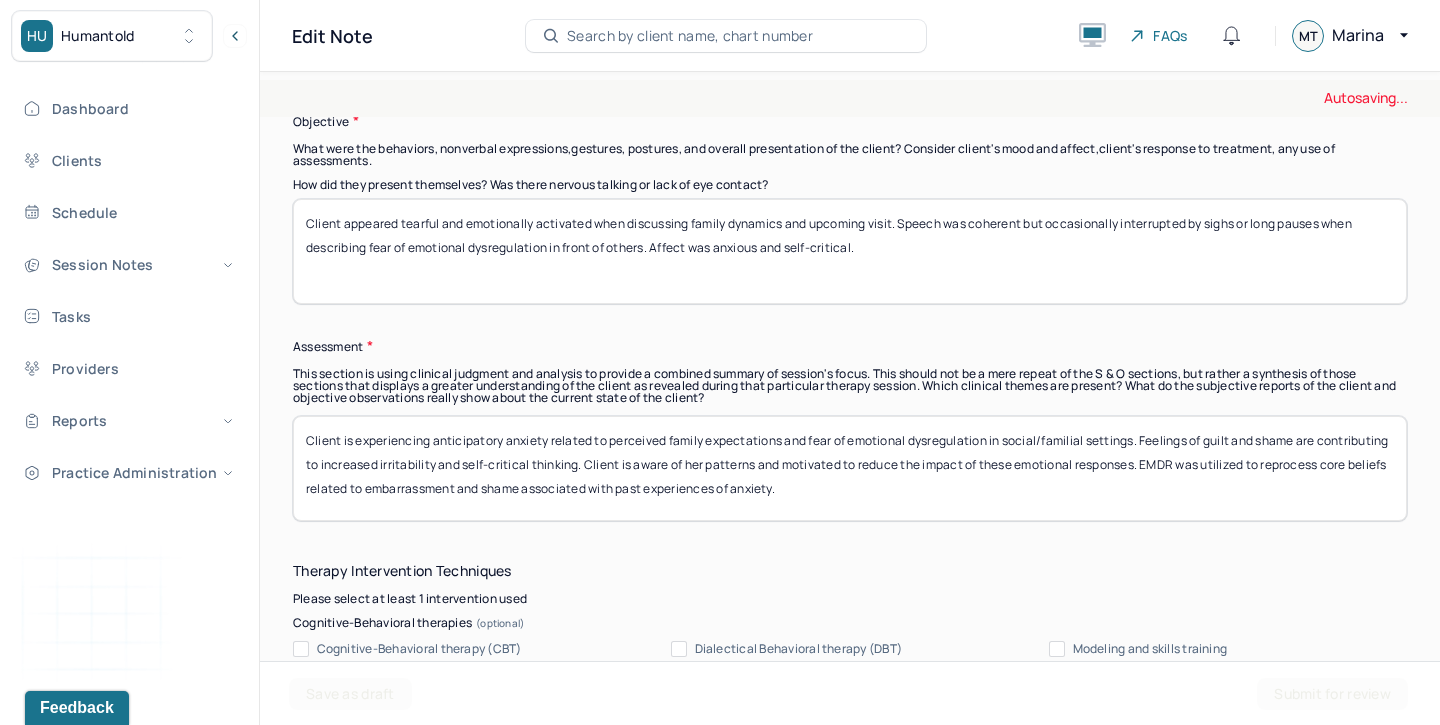 type on "Client appeared tearful and emotionally activated when discussing family dynamics and upcoming visit. Speech was coherent but occasionally interrupted by sighs or long pauses when describing fear of emotional dysregulation in front of others. Affect was anxious and self-critical." 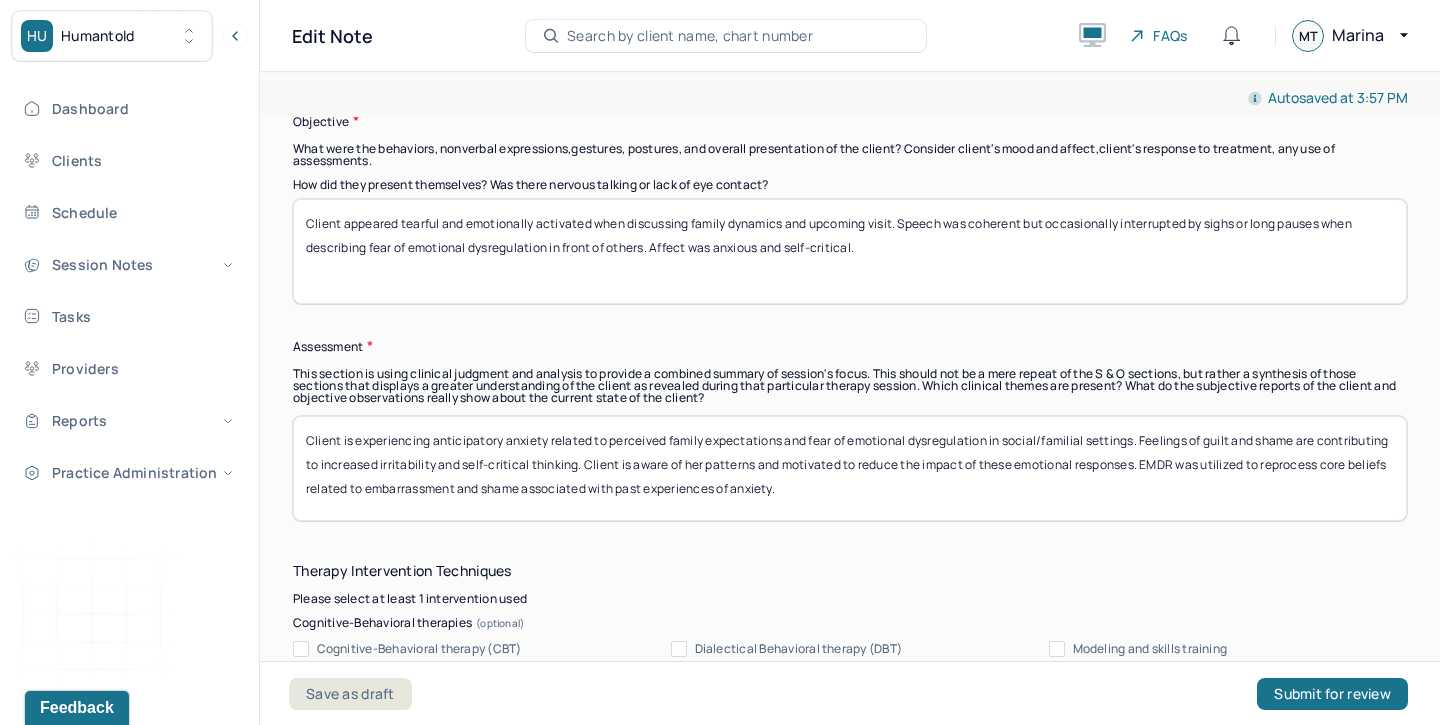click on "Client is experiencing anticipatory anxiety related to perceived family expectations and fear of emotional dysregulation in social/familial settings. Feelings of guilt and shame are contributing to increased irritability and self-critical thinking. Client is aware of her patterns and motivated to reduce the impact of these emotional responses. EMDR was utilized to reprocess core beliefs related to embarrassment and shame associated with past experiences of anxiety." at bounding box center [850, 468] 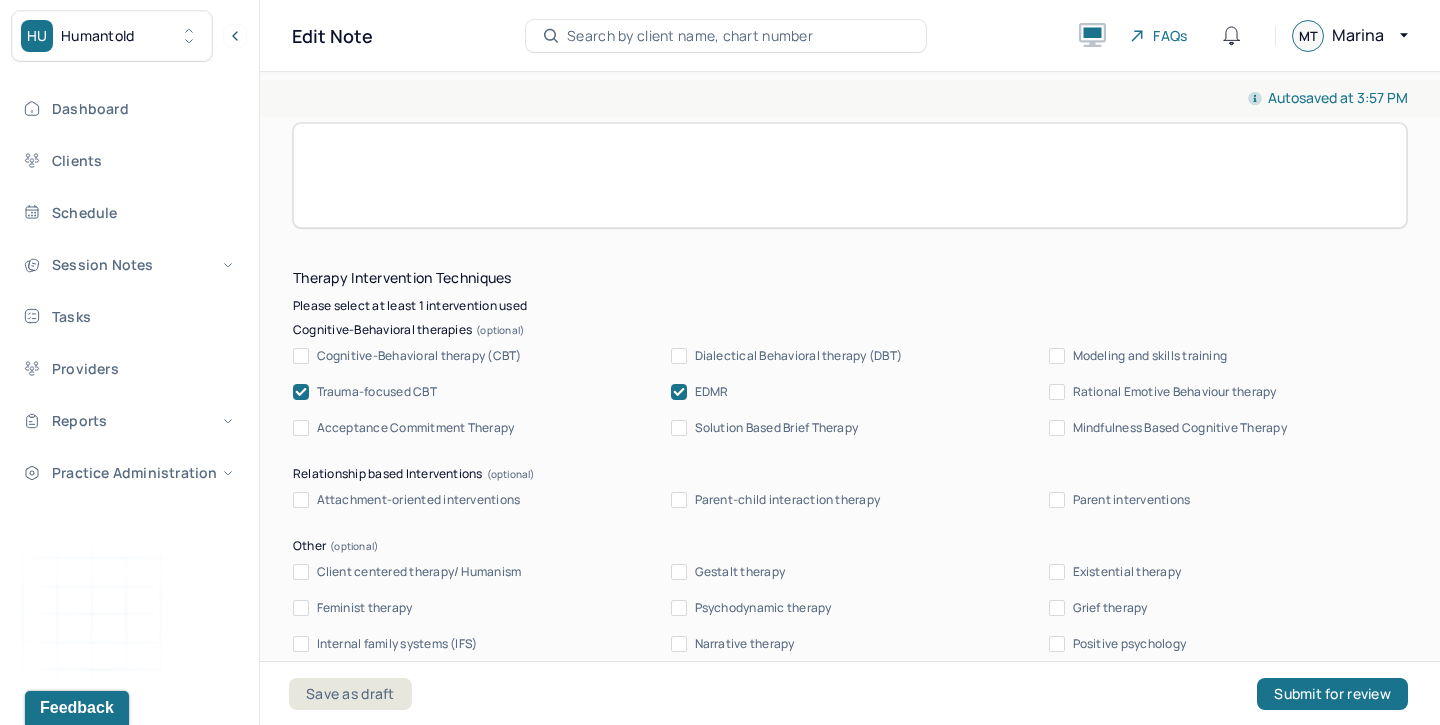 scroll, scrollTop: 2020, scrollLeft: 0, axis: vertical 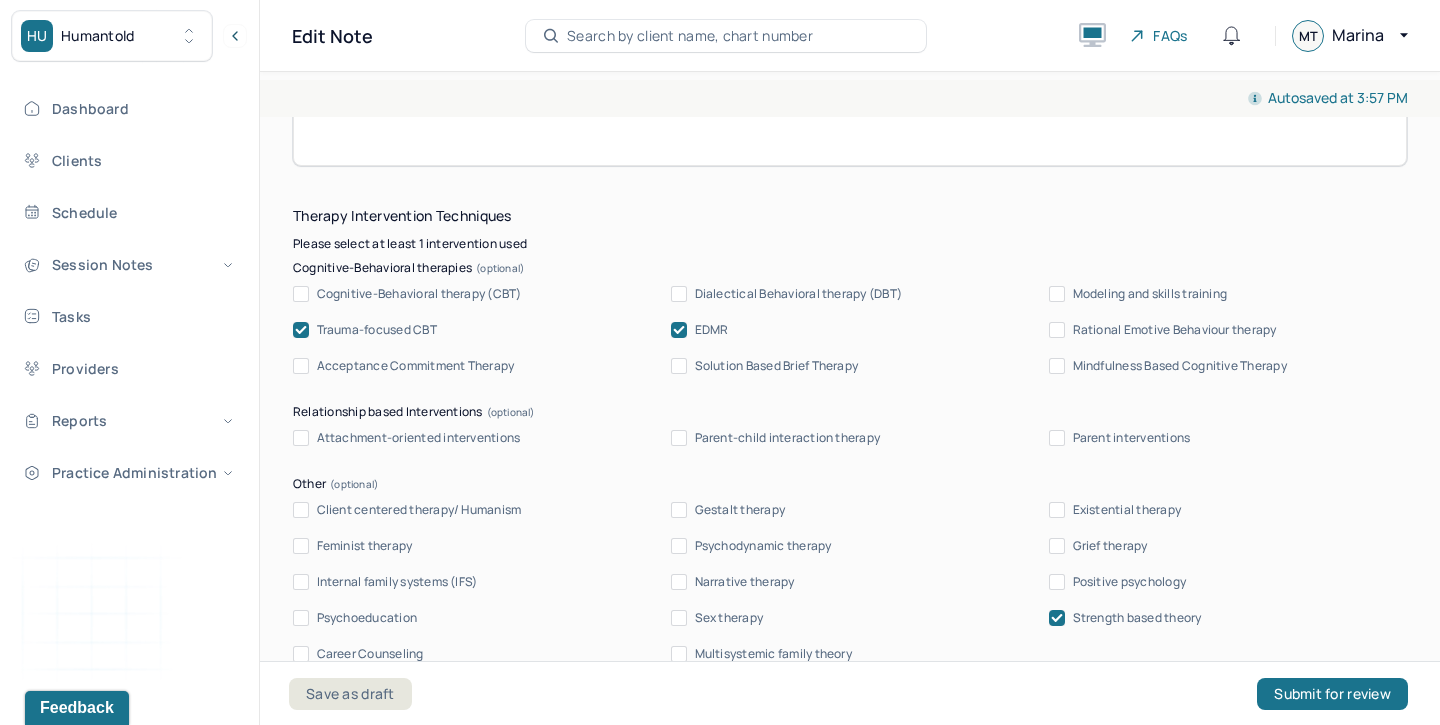 type 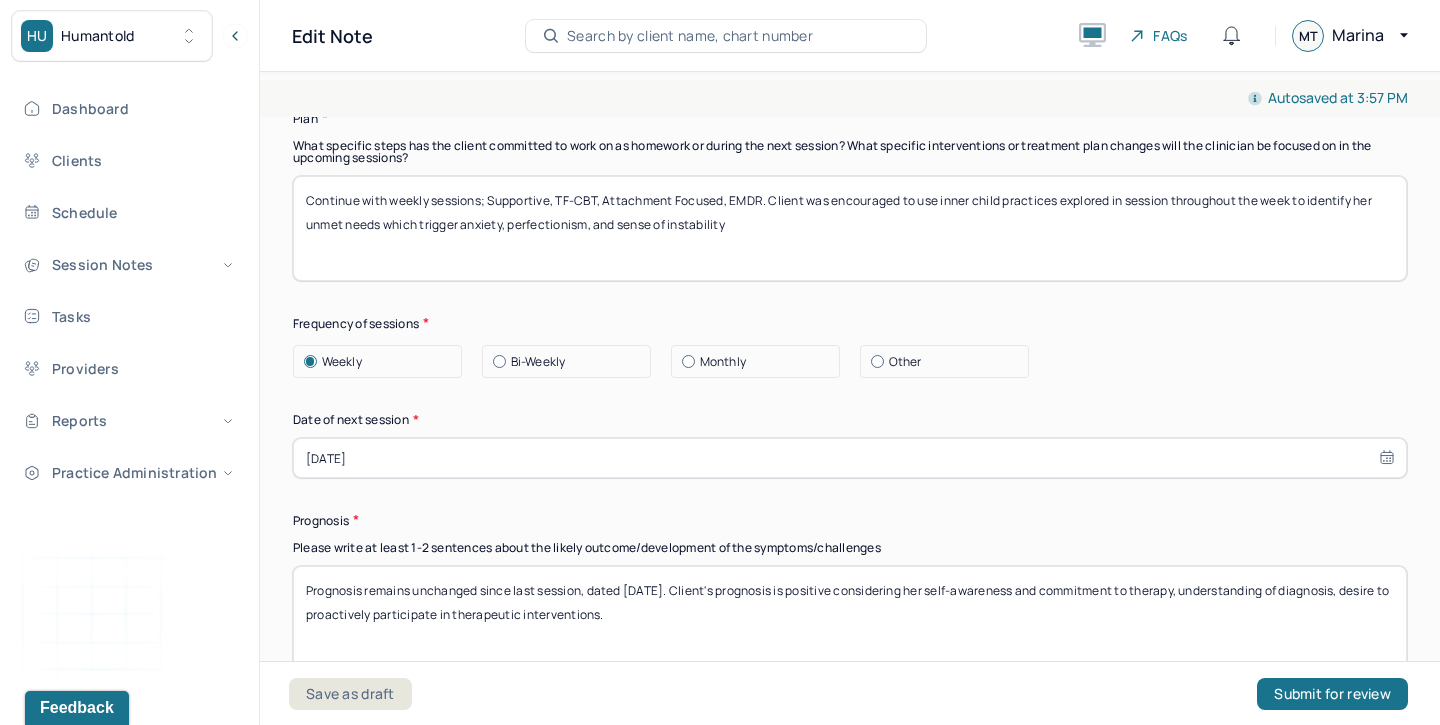 scroll, scrollTop: 2644, scrollLeft: 0, axis: vertical 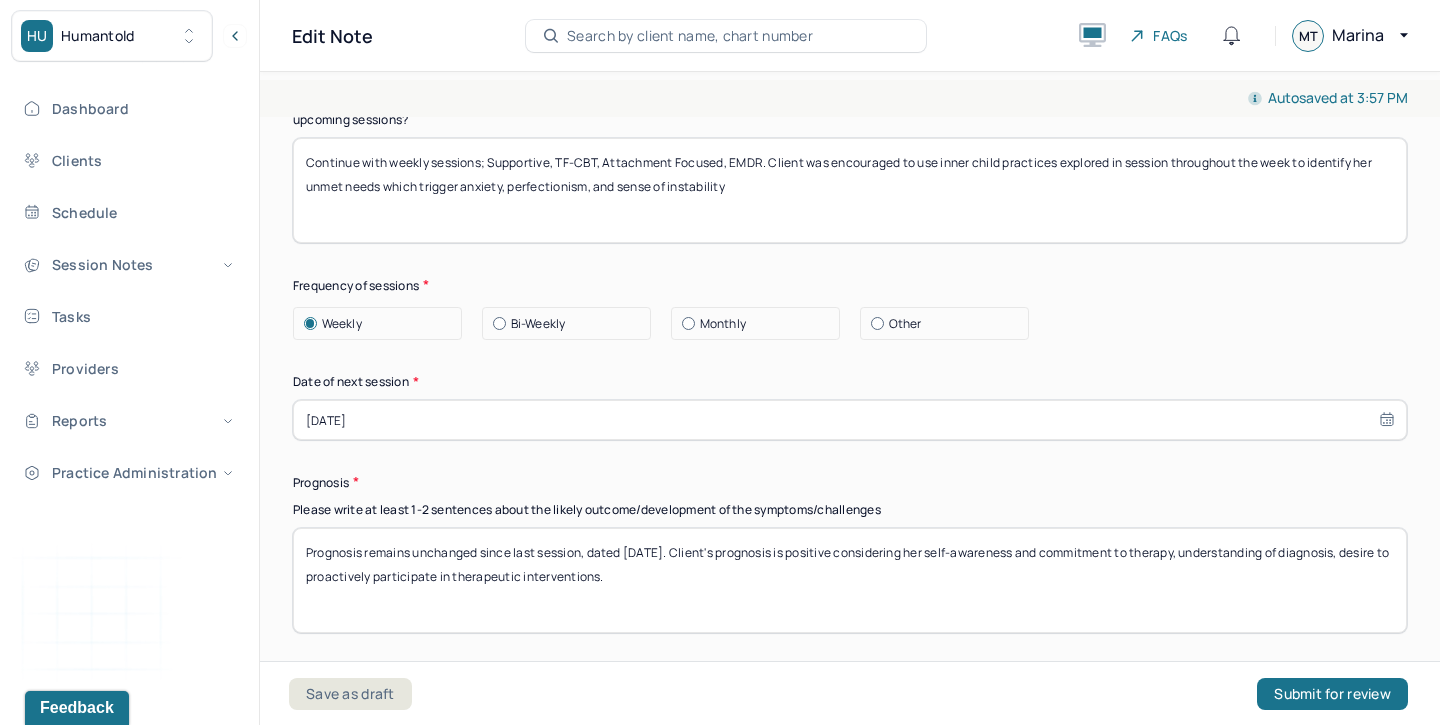 click on "Prognosis remains unchanged since last session, dated [DATE]. Client's prognosis is positive considering her self-awareness and commitment to therapy, understanding of diagnosis, desire to proactively participate in therapeutic interventions." at bounding box center [850, 580] 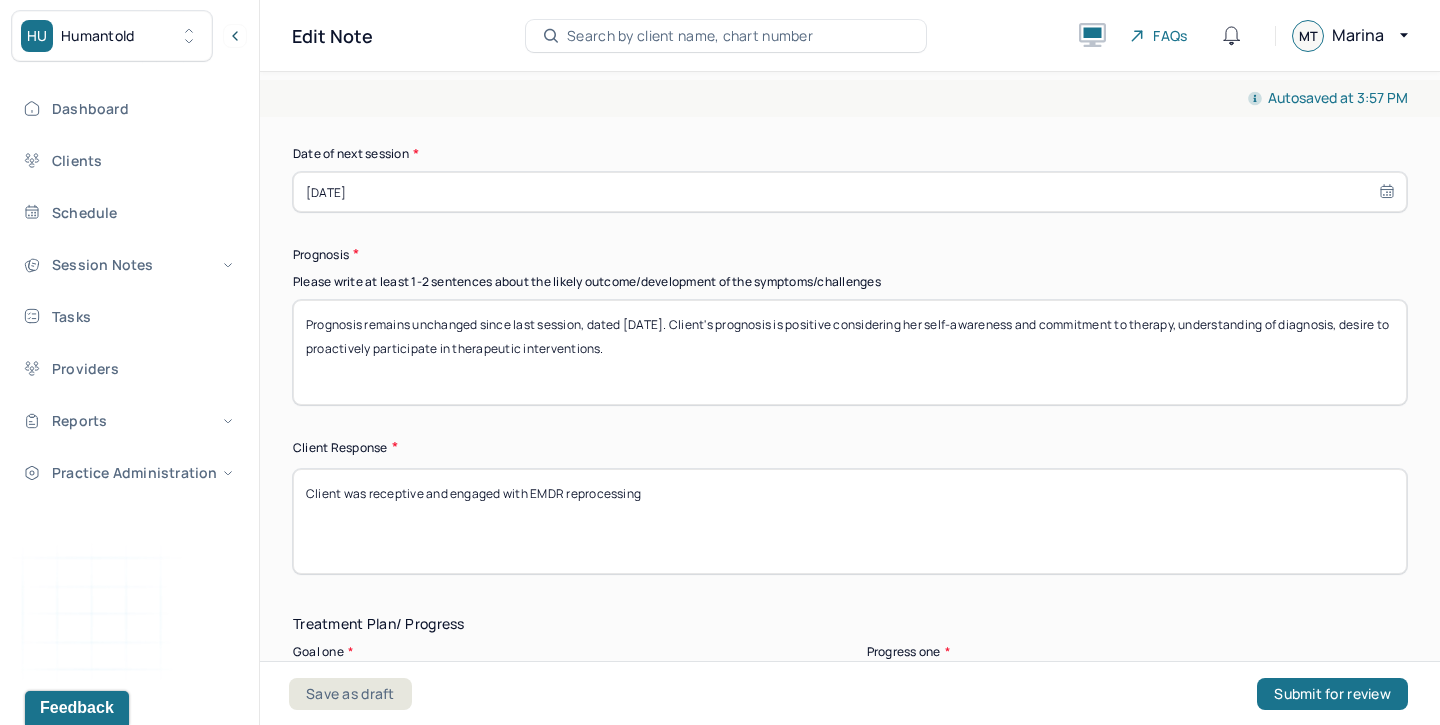 scroll, scrollTop: 2876, scrollLeft: 0, axis: vertical 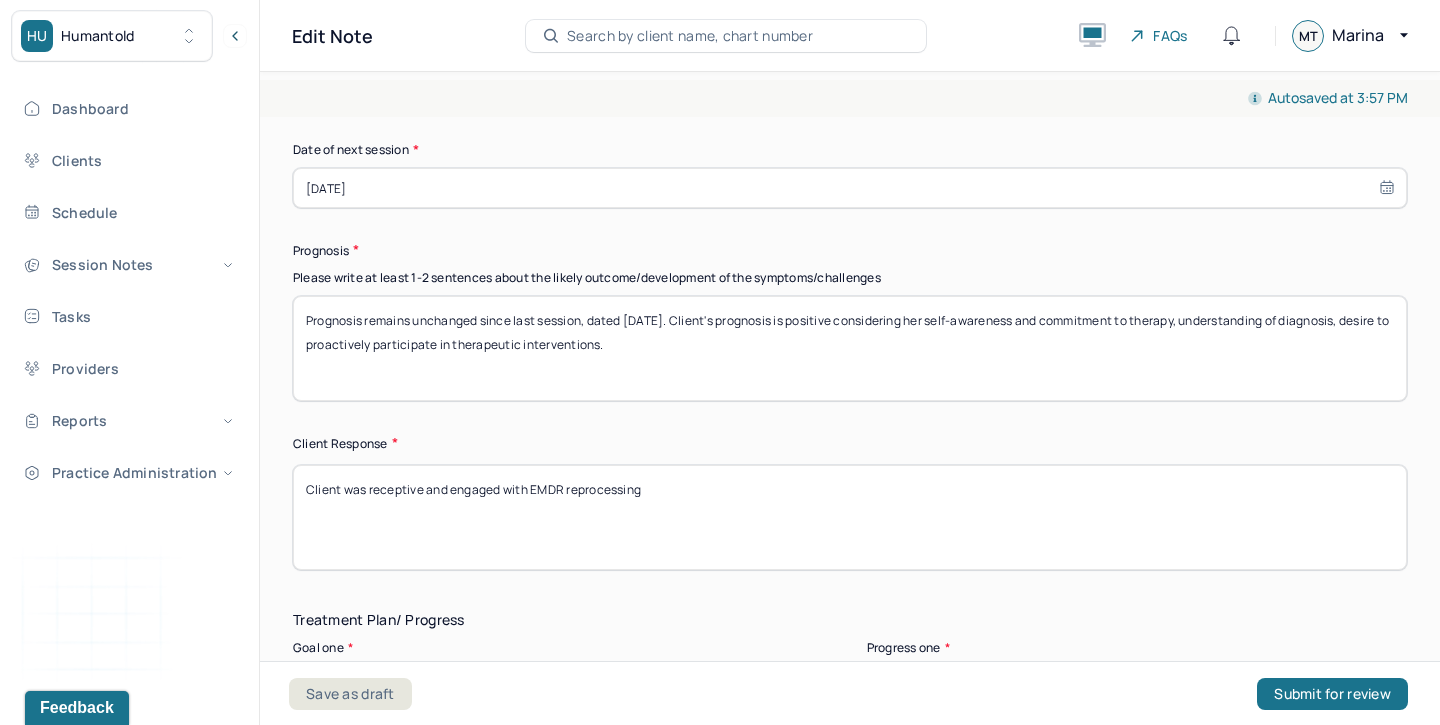 click on "Client was receptive and engaged with EMDR reprocessing" at bounding box center [850, 517] 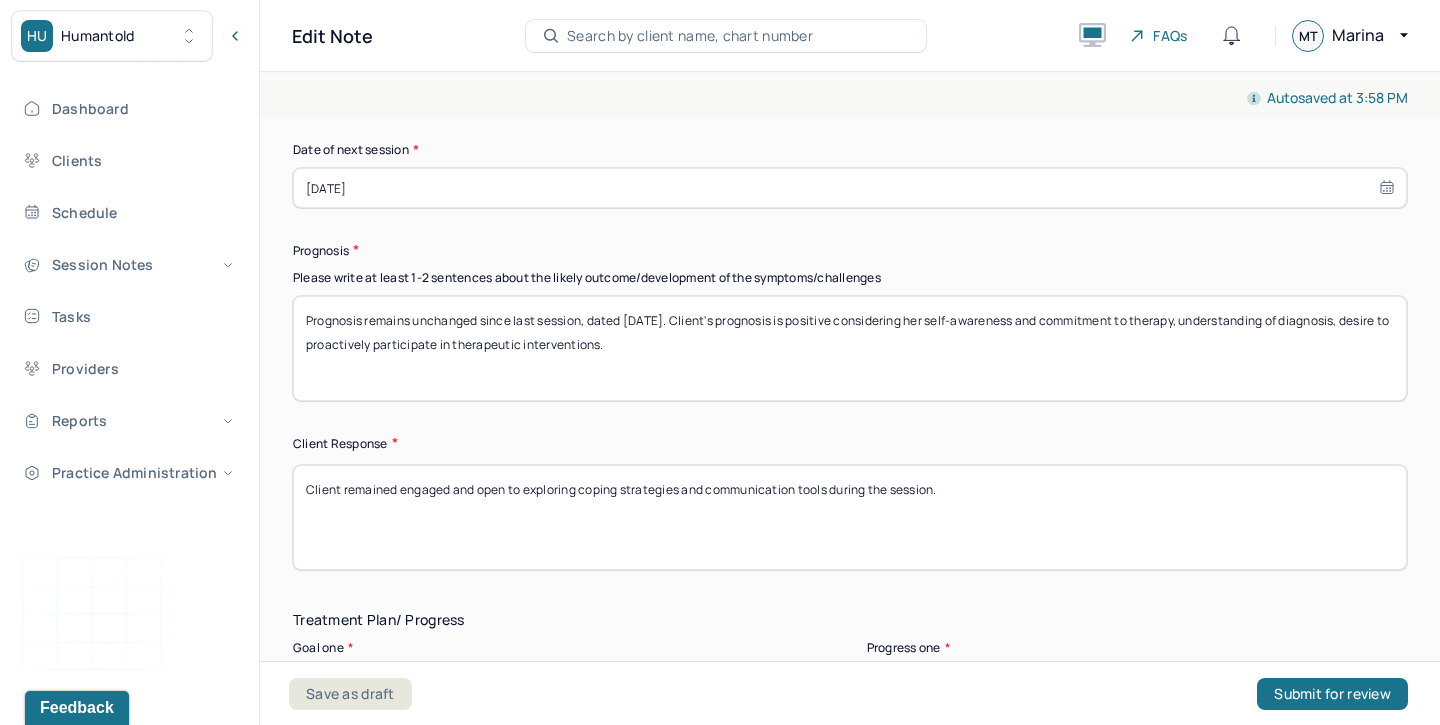 type on "Client remained engaged and open to exploring coping strategies and communication tools during the session." 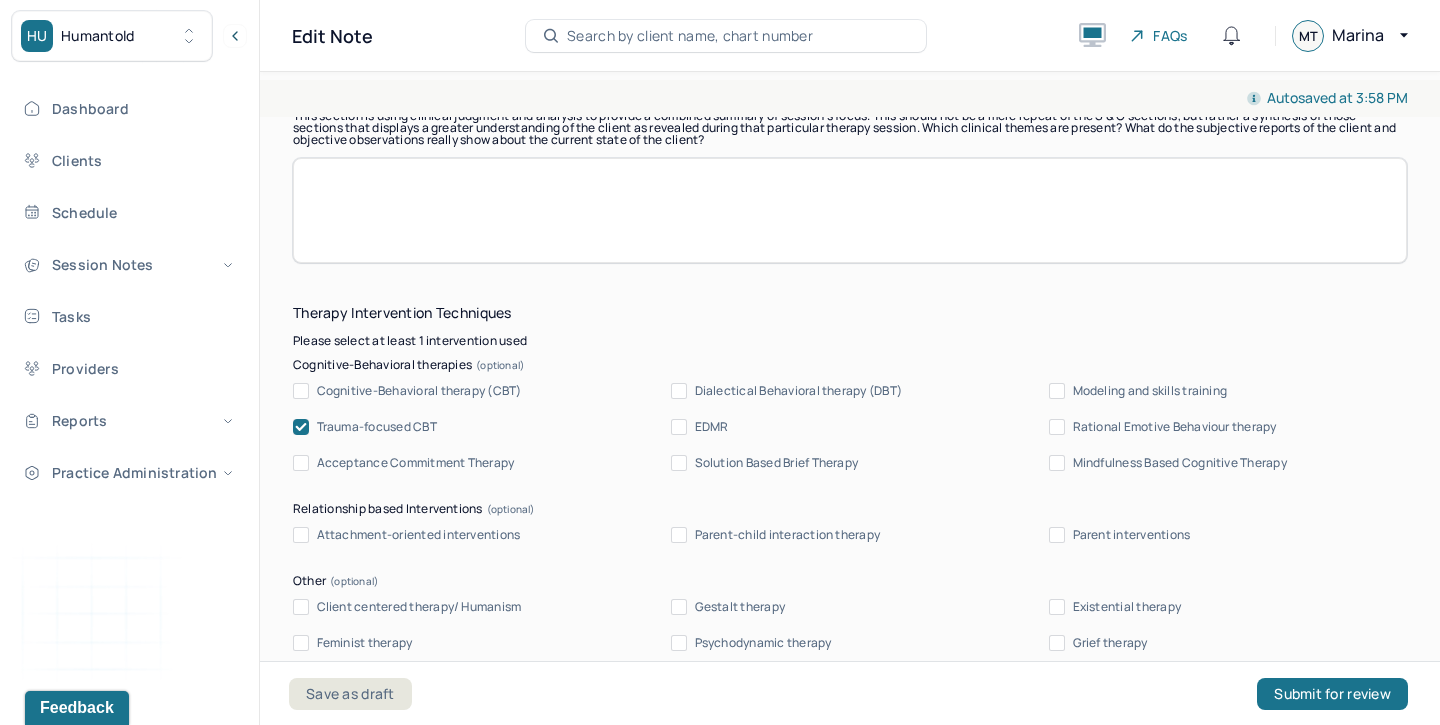 scroll, scrollTop: 1849, scrollLeft: 0, axis: vertical 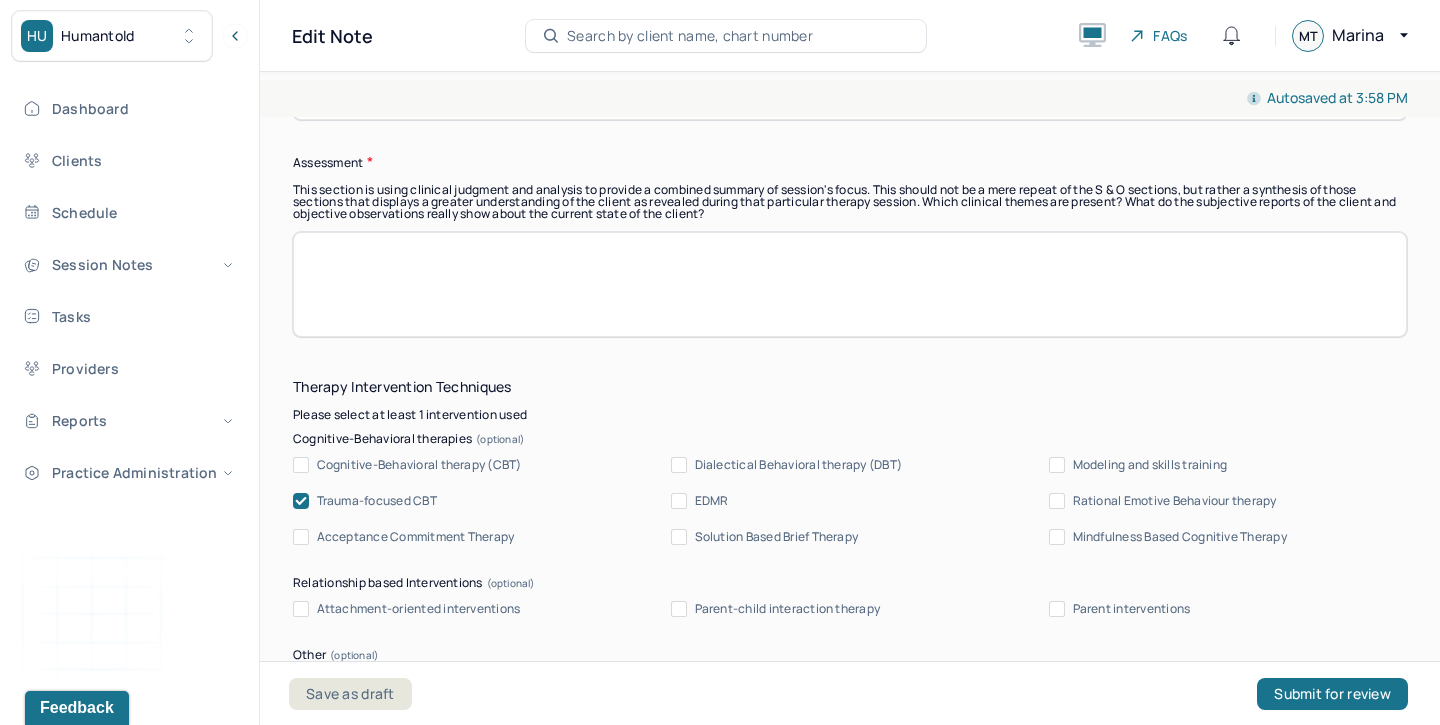 click at bounding box center (850, 284) 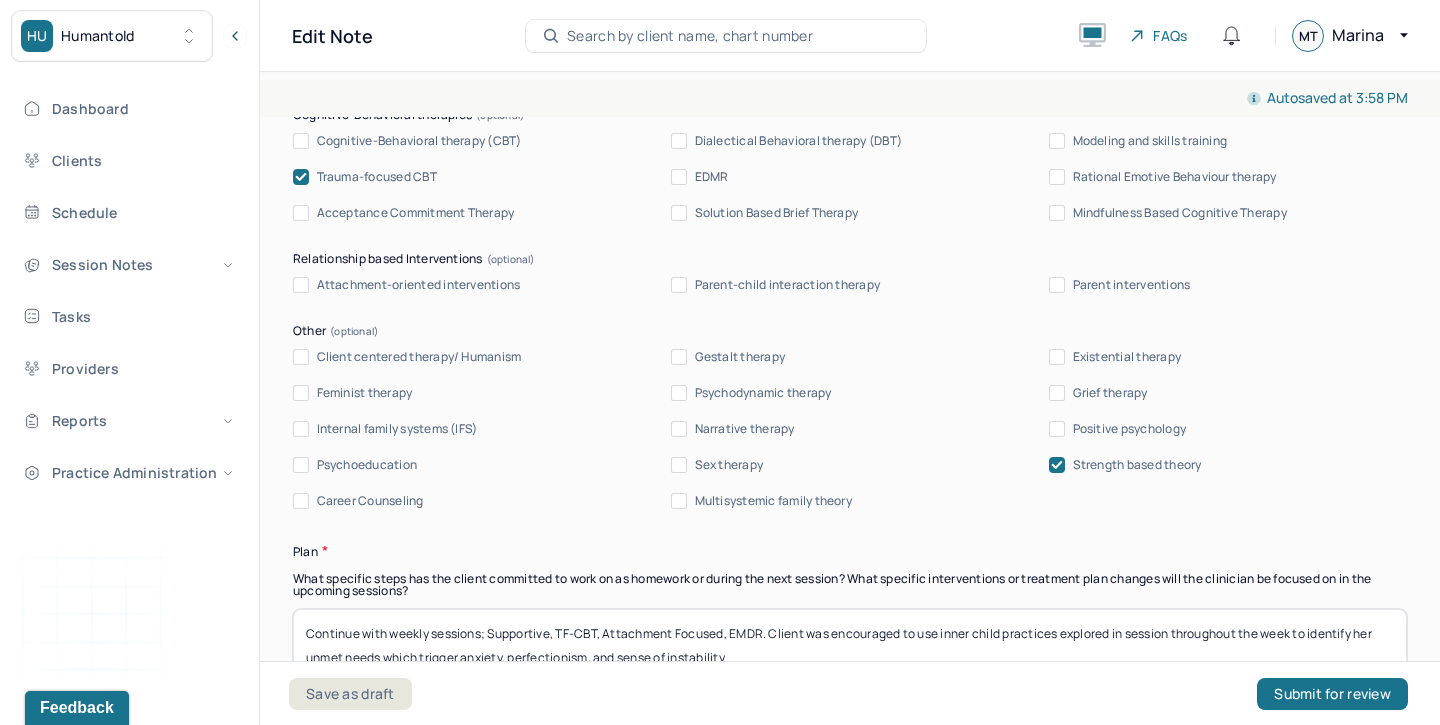 scroll, scrollTop: 2176, scrollLeft: 0, axis: vertical 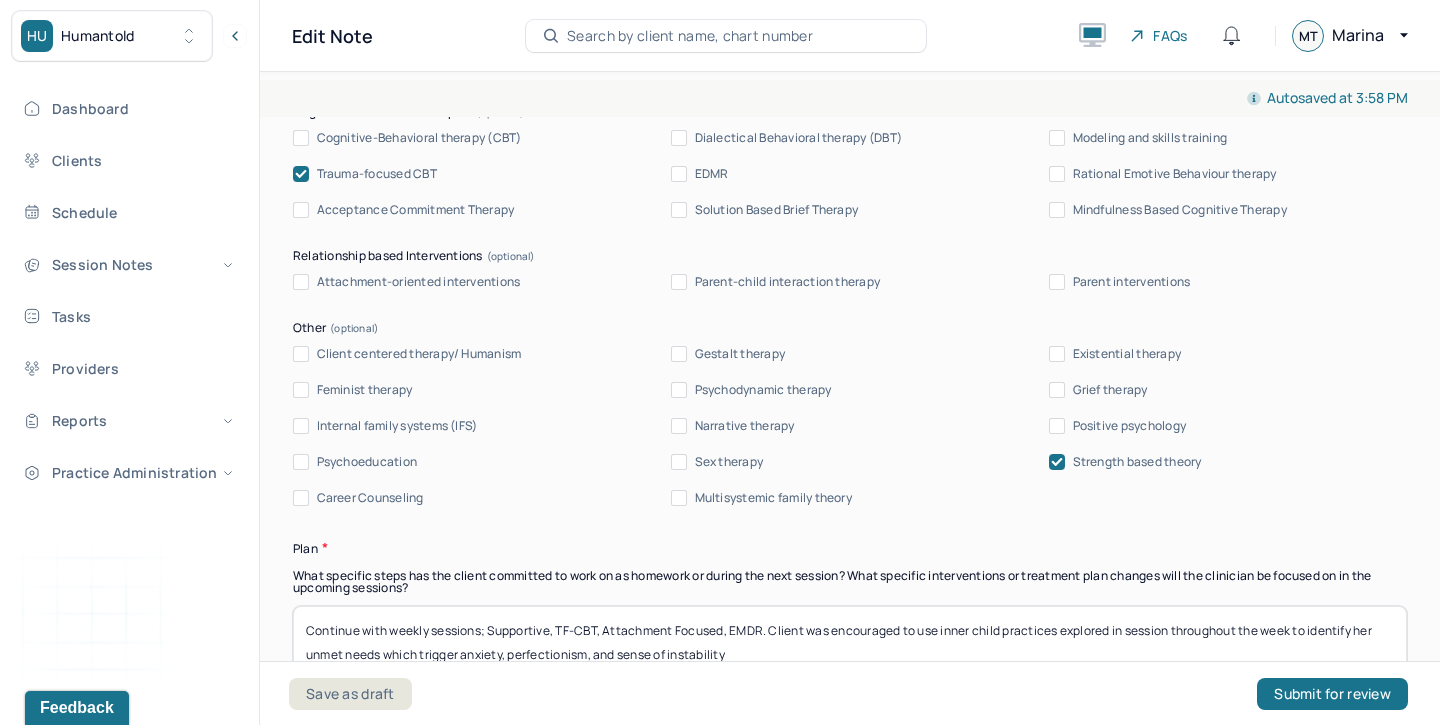 type on "Client presents with anticipatory anxiety related to perceived social and emotional expectations during a family visit. Rumination and fear of judgment appear to contribute to emotional dysregulation and avoidance behaviors. There is evidence of internal conflict between wanting connection and fearing emotional exposure, which maintains a cycle of anxiety, self-blame, and isolation. Client may benefit from structured emotion regulation strategies and psychoeducation around interpersonal support and self-compassion." 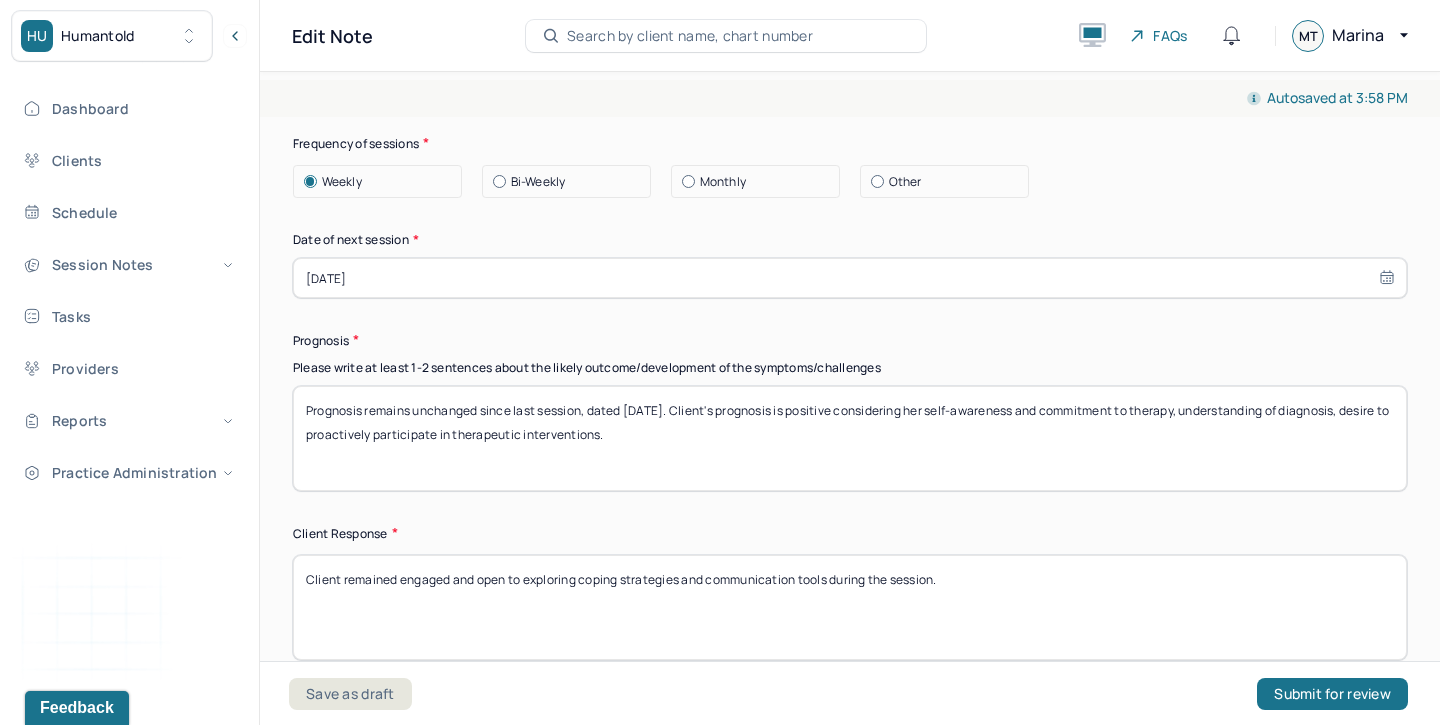 scroll, scrollTop: 2827, scrollLeft: 0, axis: vertical 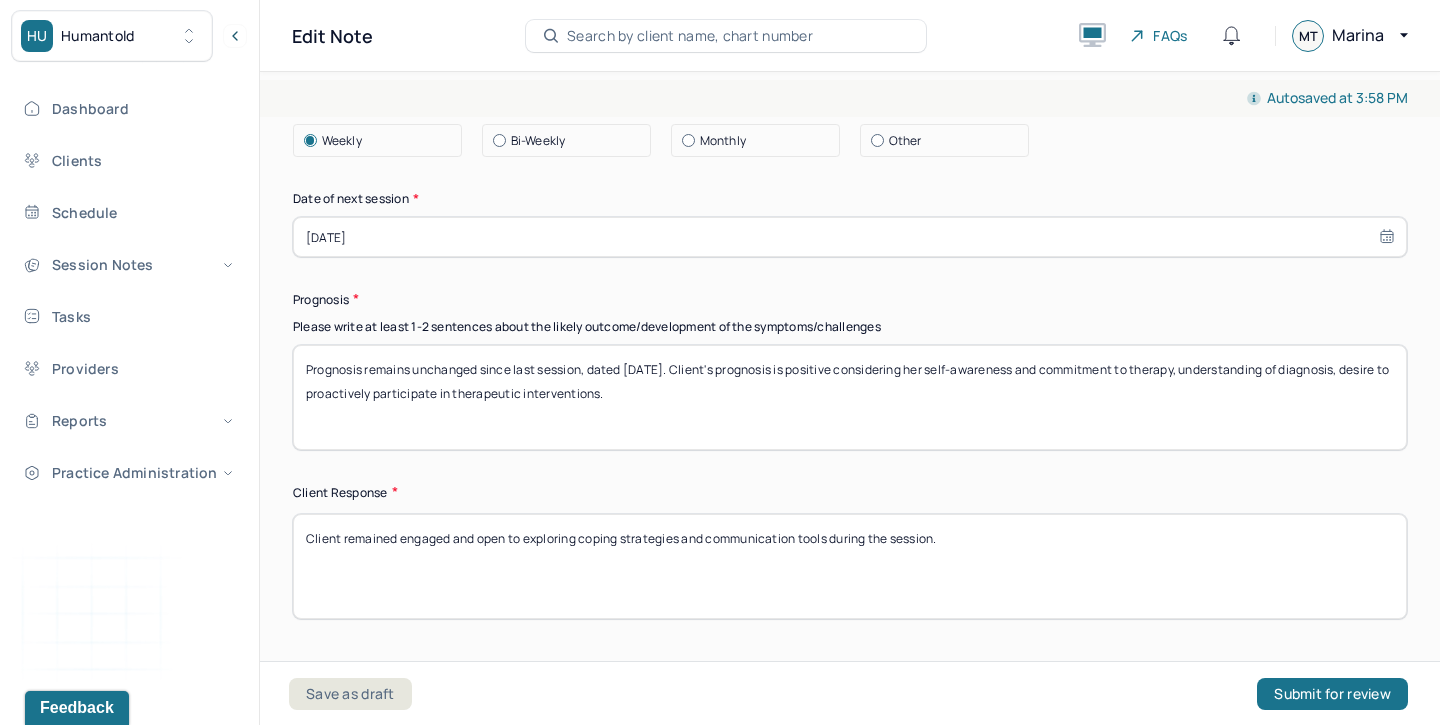 click on "[DATE]" at bounding box center (850, 237) 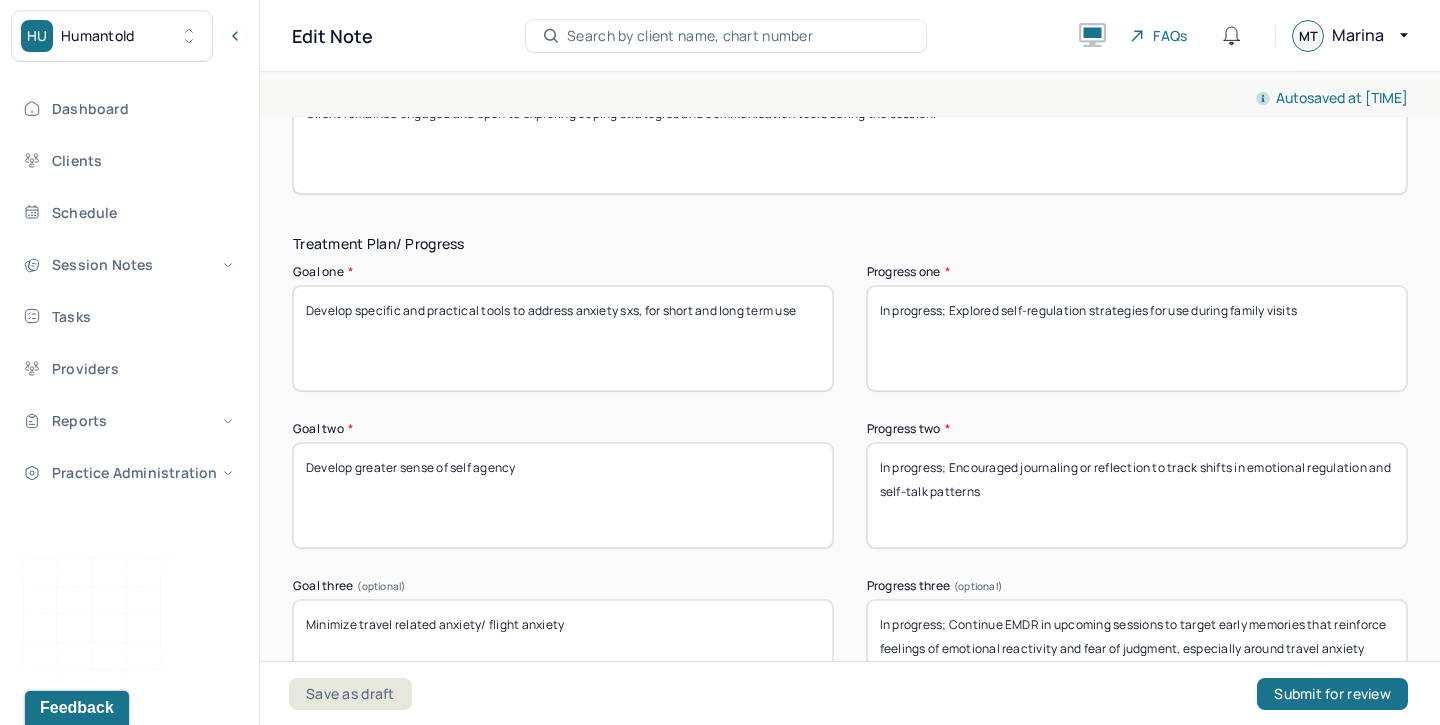 scroll, scrollTop: 3271, scrollLeft: 0, axis: vertical 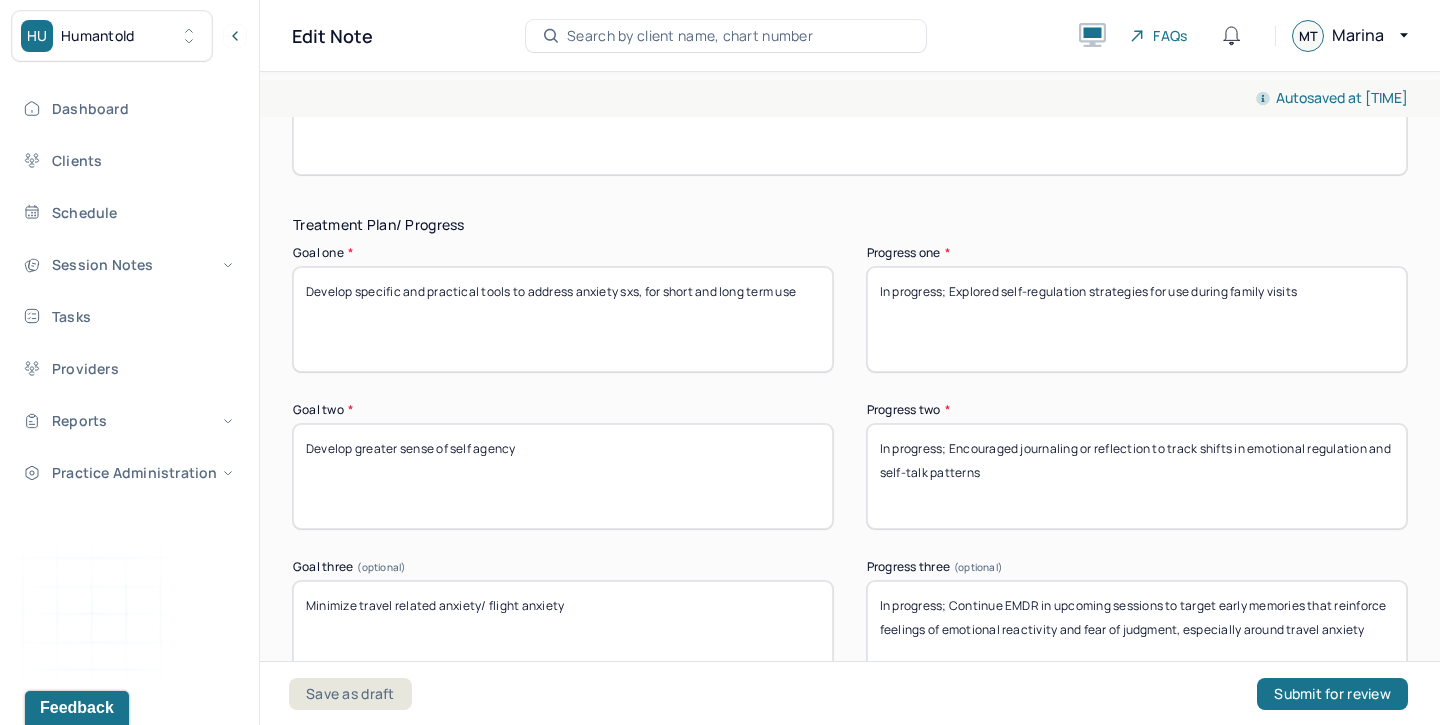 type on "Prognosis remains unchanged since last session, dated [DATE]. Client's prognosis is positive considering her self-awareness and commitment to therapy, understanding of diagnosis, desire to proactively participate in therapeutic interventions." 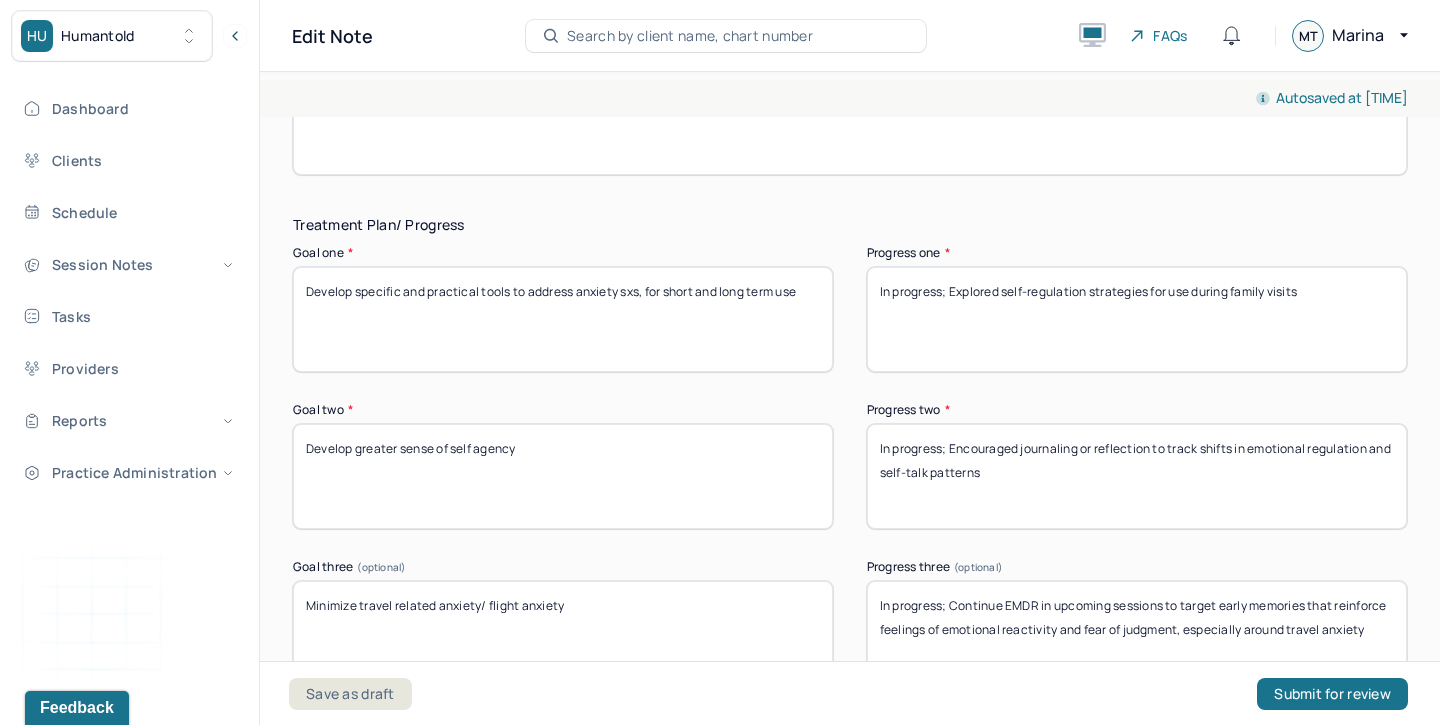 drag, startPoint x: 1323, startPoint y: 274, endPoint x: 947, endPoint y: 277, distance: 376.01196 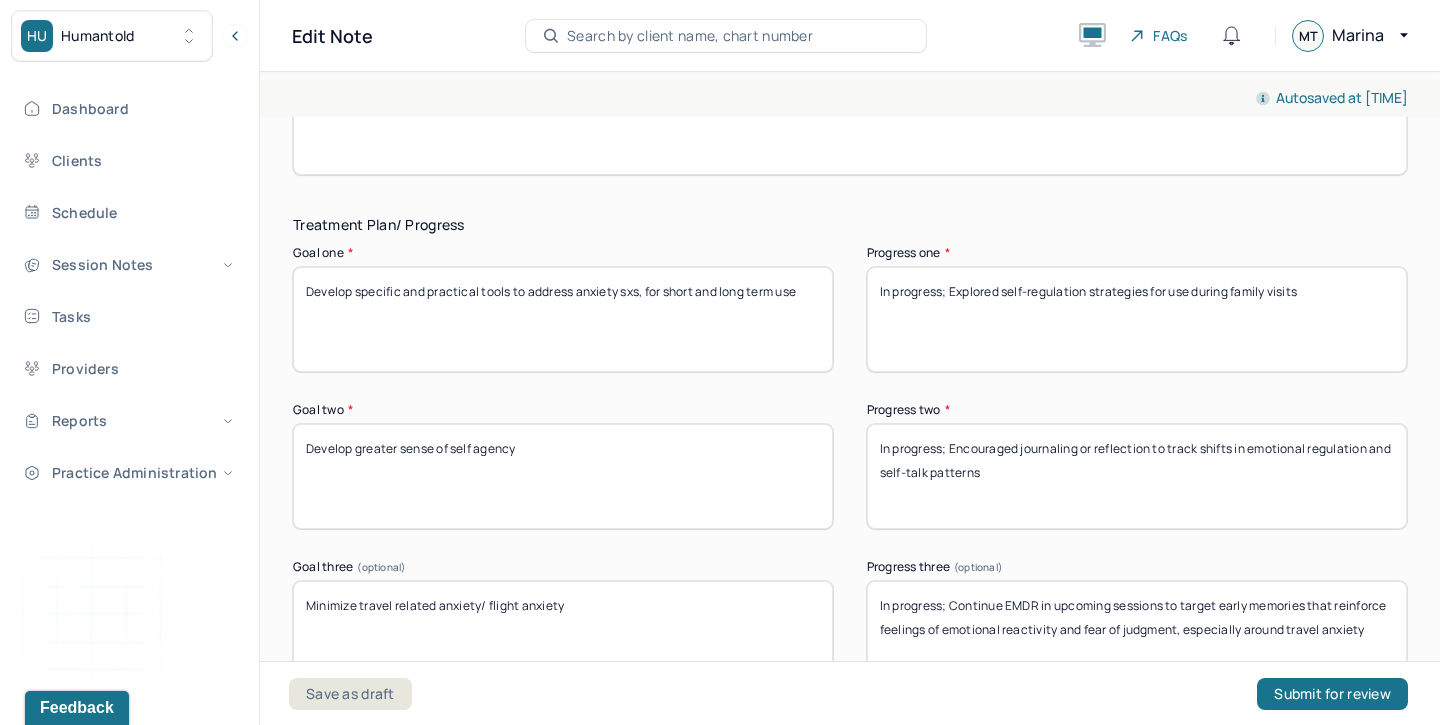 click on "In progress; Explored self-regulation strategies for use during family visits" at bounding box center [1137, 319] 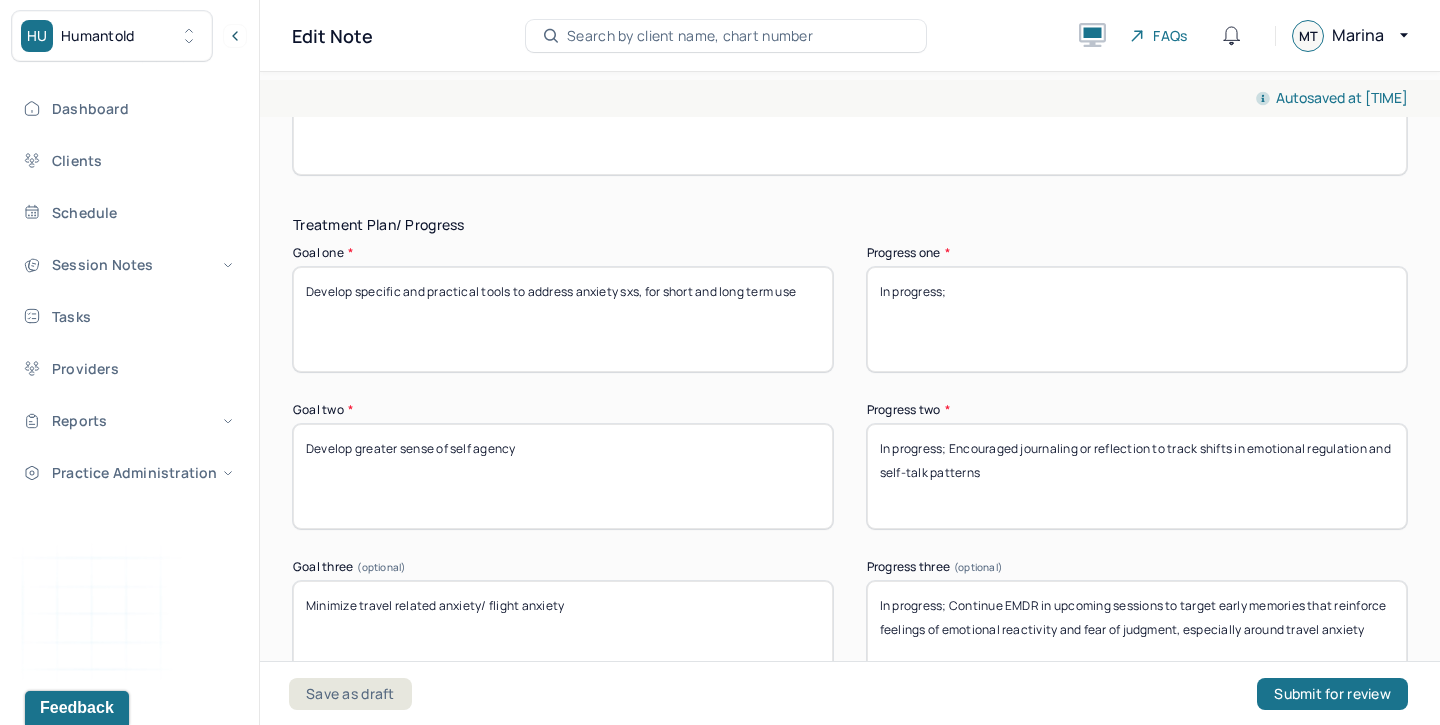 paste on "Practice grounding and self-regulation techniques to use during the visit" 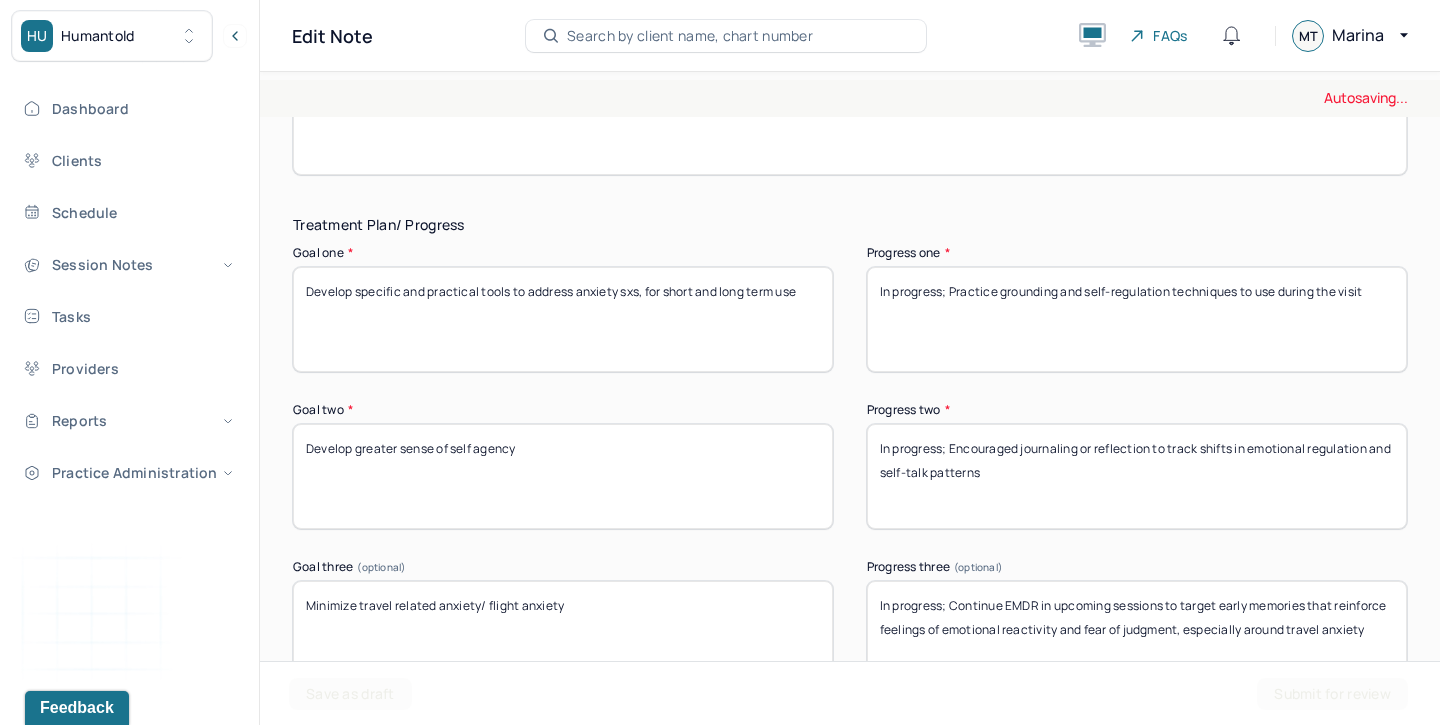 click on "In progress; Explored self-regulation strategies for use during family visits" at bounding box center [1137, 319] 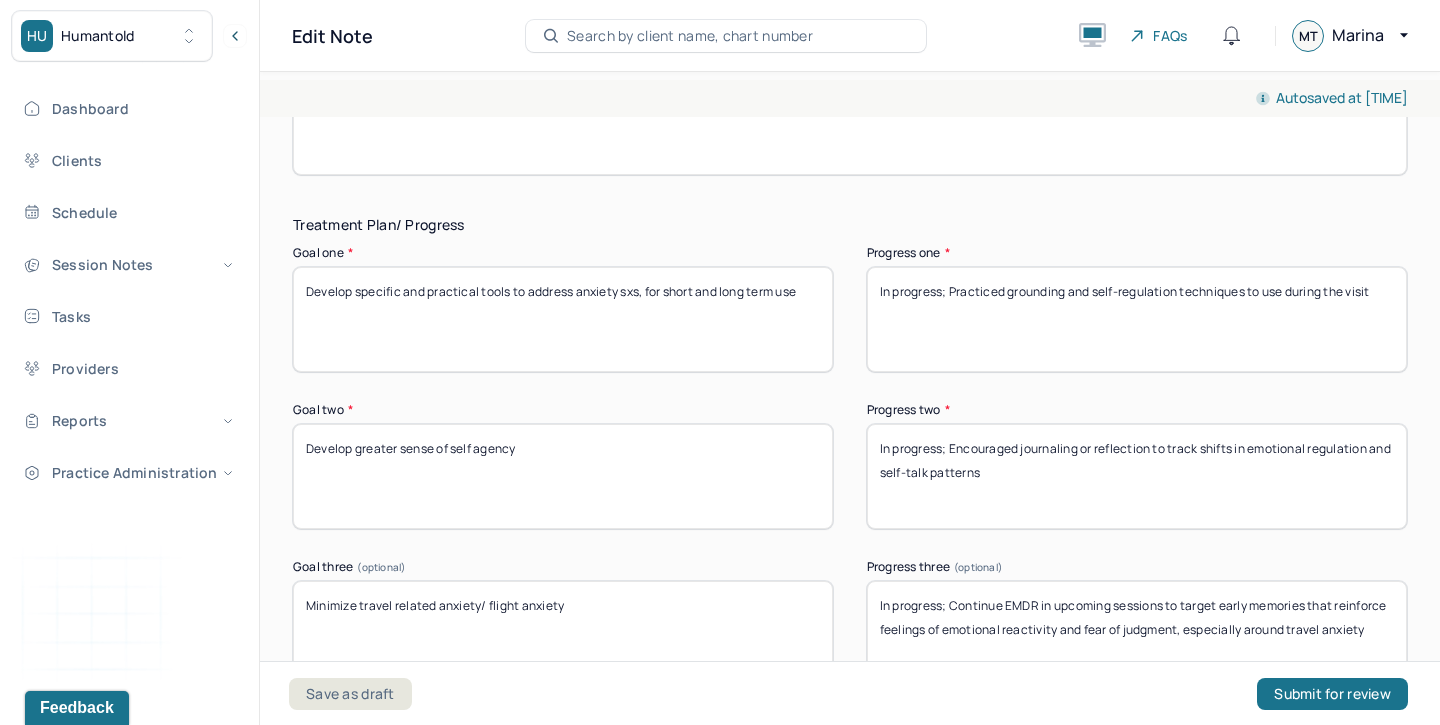 type on "In progress; Practiced grounding and self-regulation techniques to use during the visit" 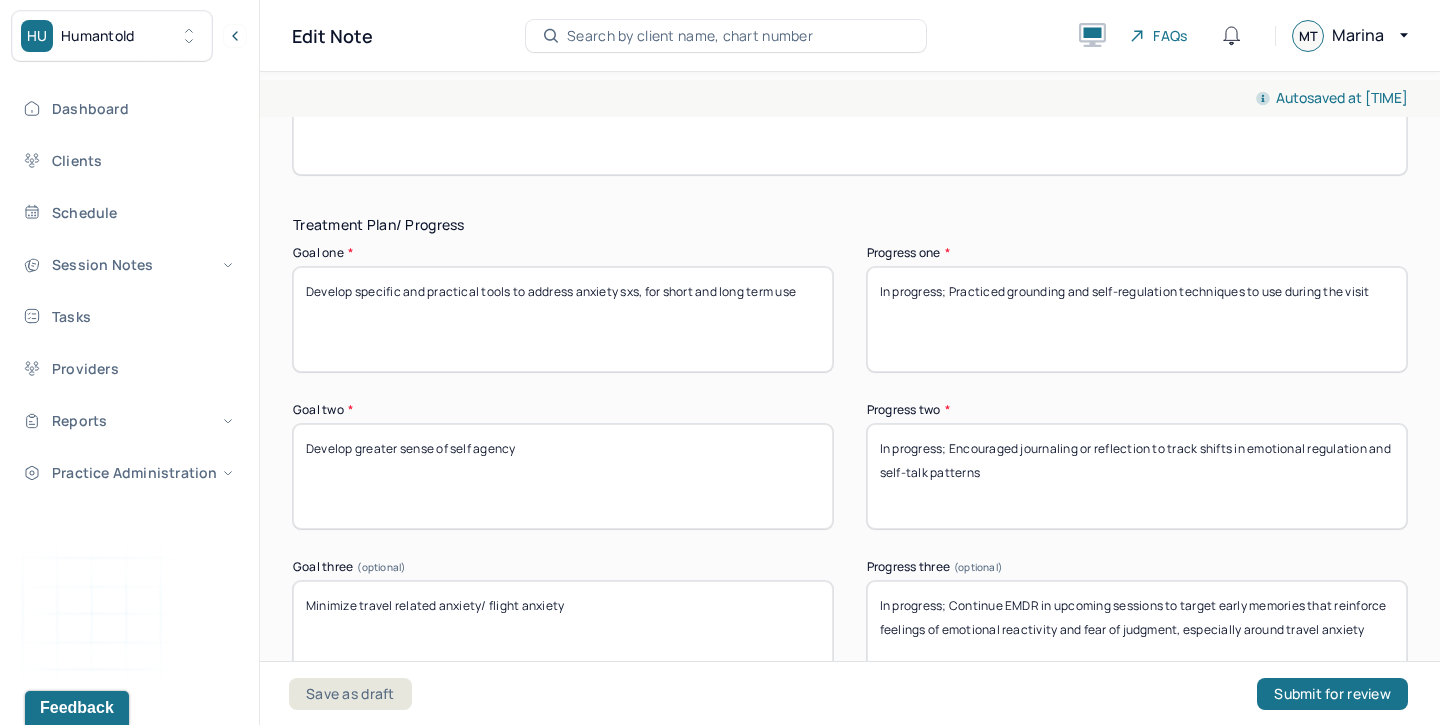 scroll, scrollTop: 3363, scrollLeft: 0, axis: vertical 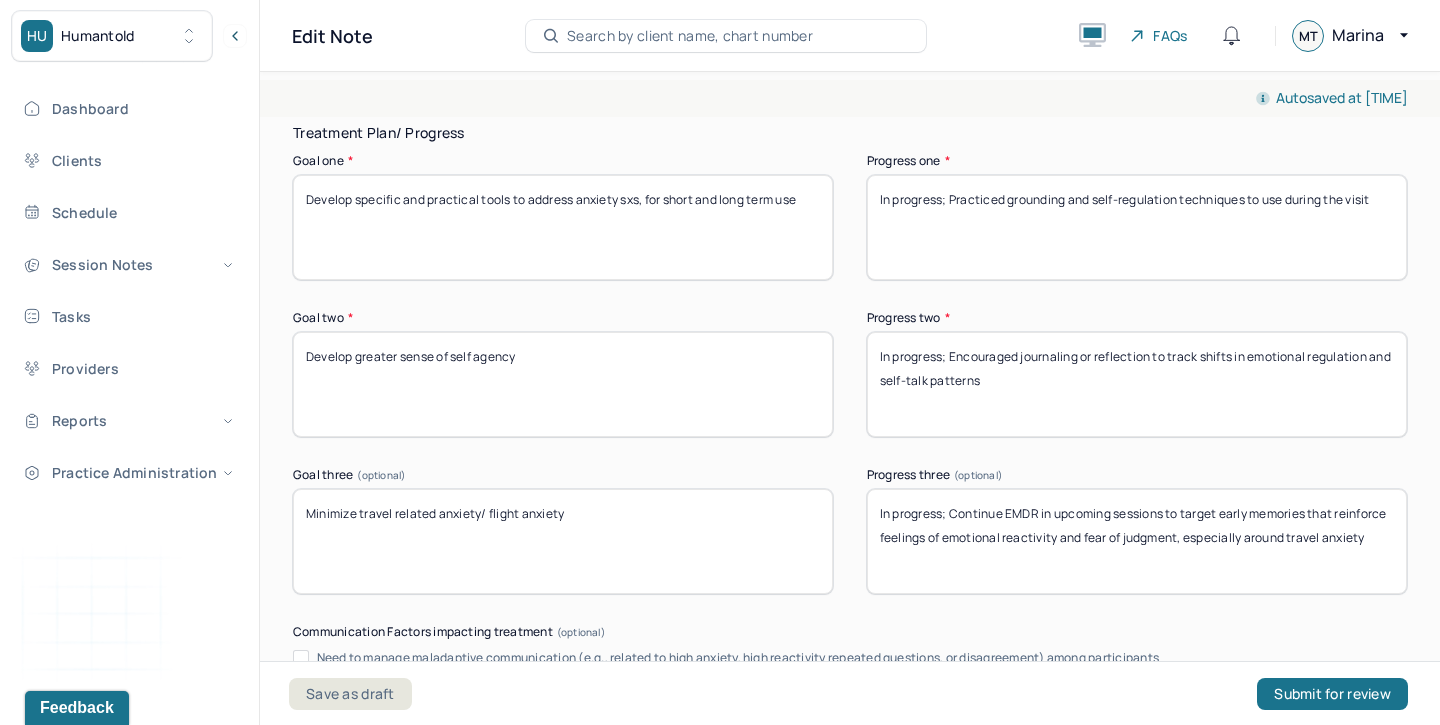 drag, startPoint x: 1022, startPoint y: 366, endPoint x: 953, endPoint y: 339, distance: 74.094536 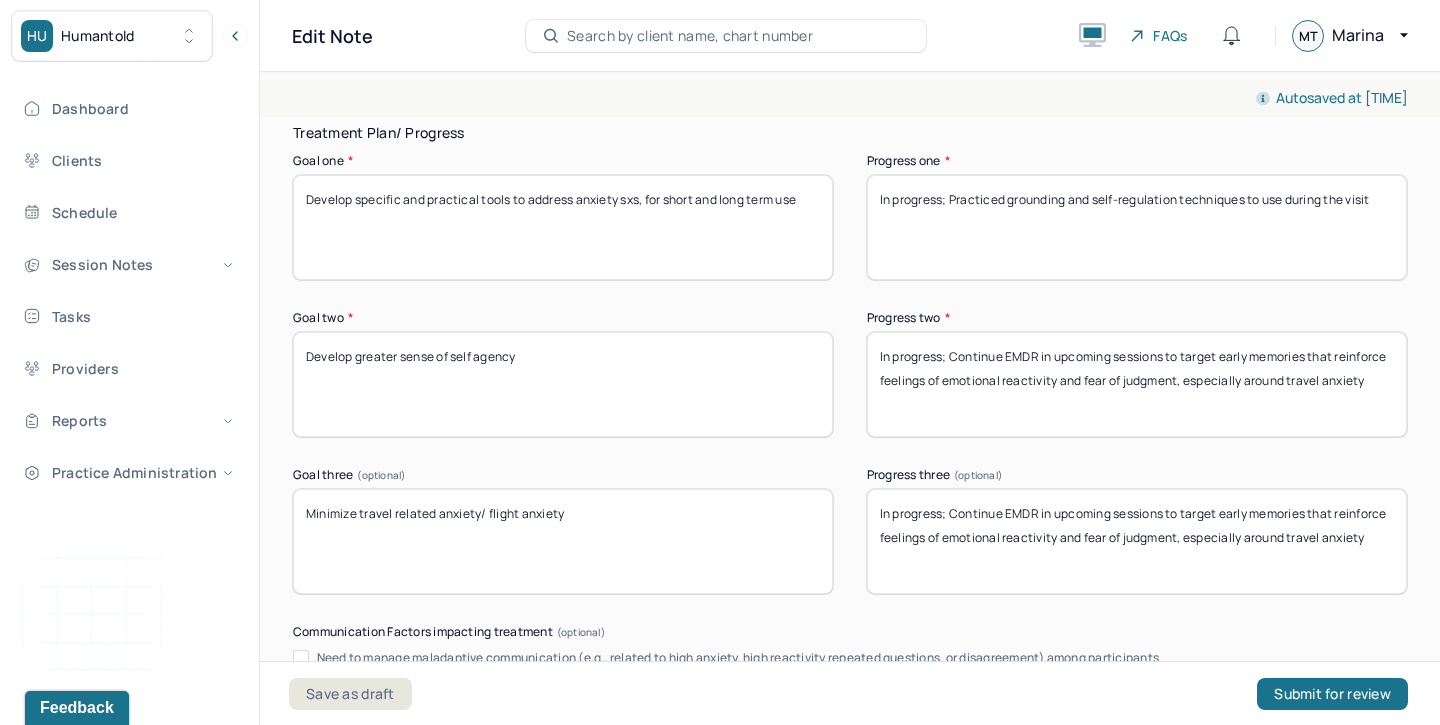 click on "In progress; Encouraged journaling or reflection to track shifts in emotional regulation and self-talk patterns" at bounding box center [1137, 384] 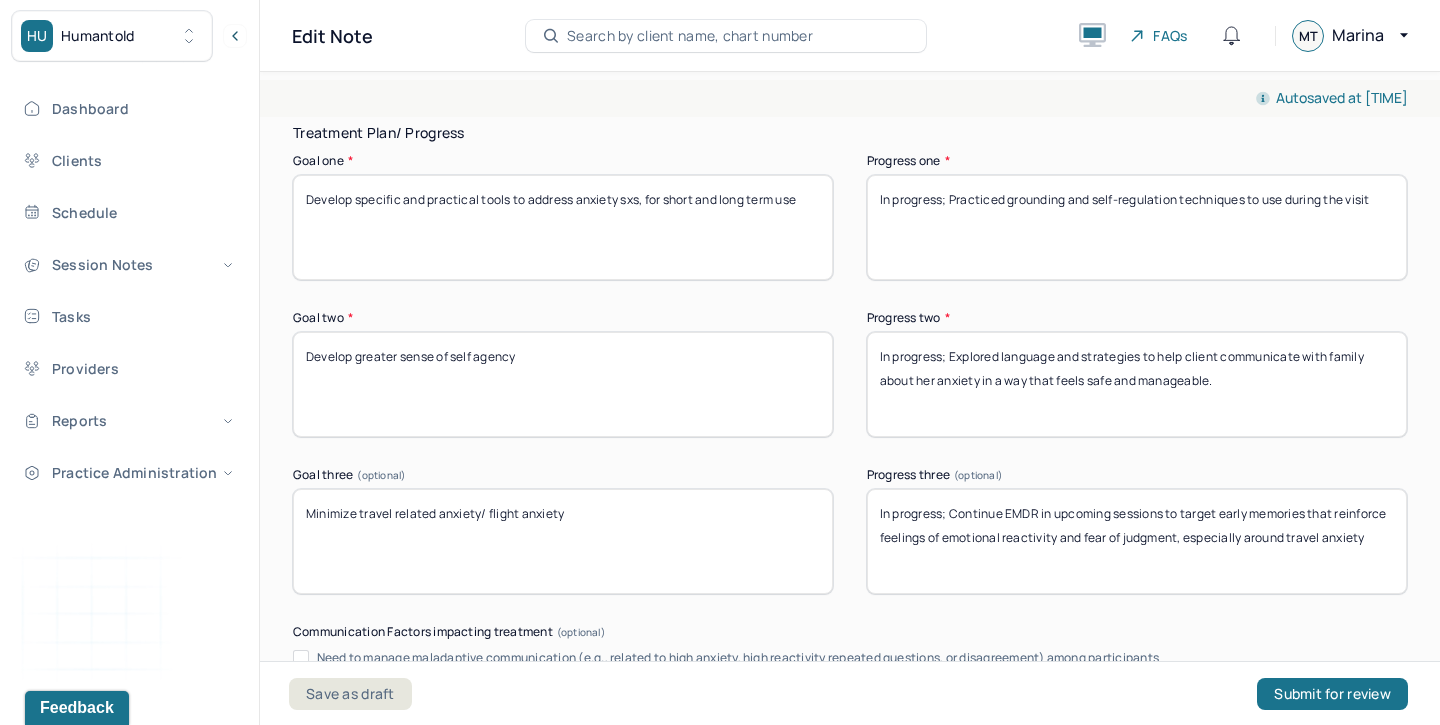 type on "In progress; Explored language and strategies to help client communicate with family about her anxiety in a way that feels safe and manageable." 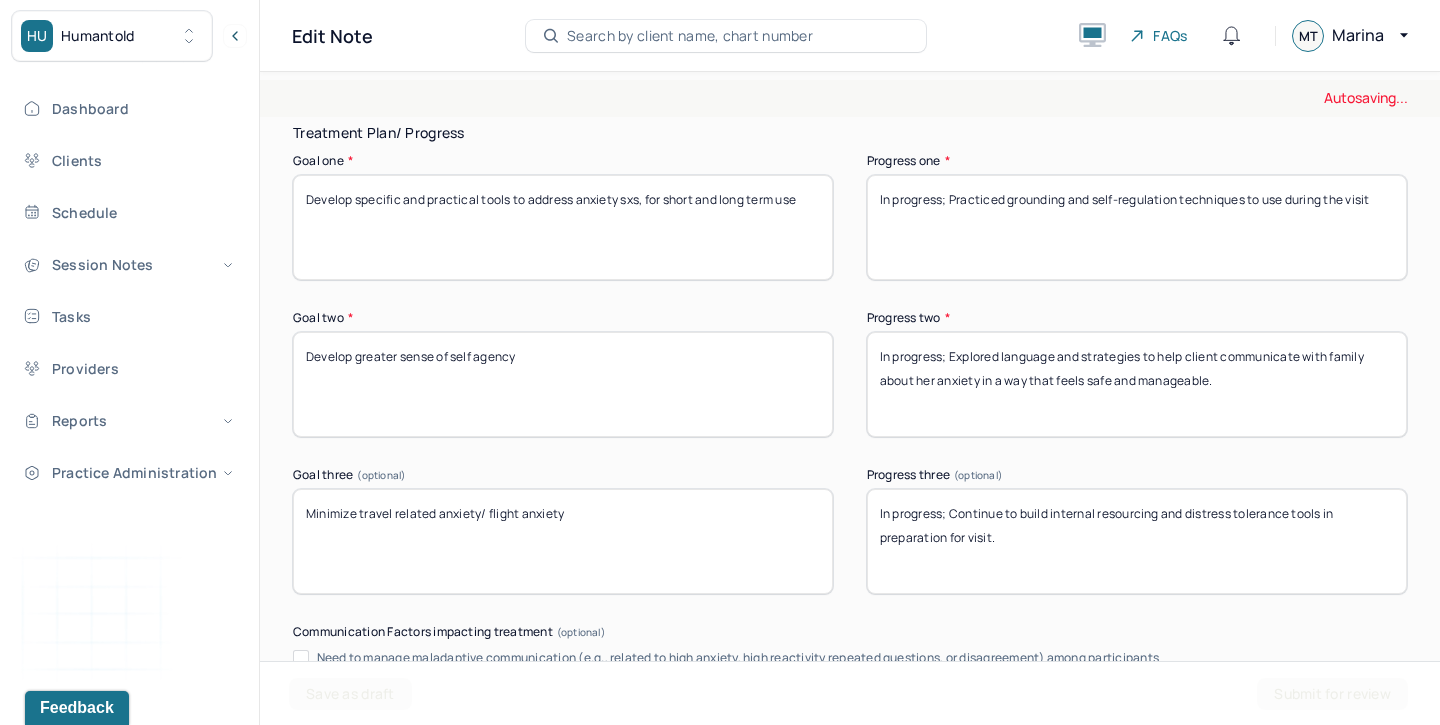 click on "In progress; Continue EMDR in upcoming sessions to target early memories that reinforce feelings of emotional reactivity and fear of judgment, especially around travel anxiety" at bounding box center [1137, 541] 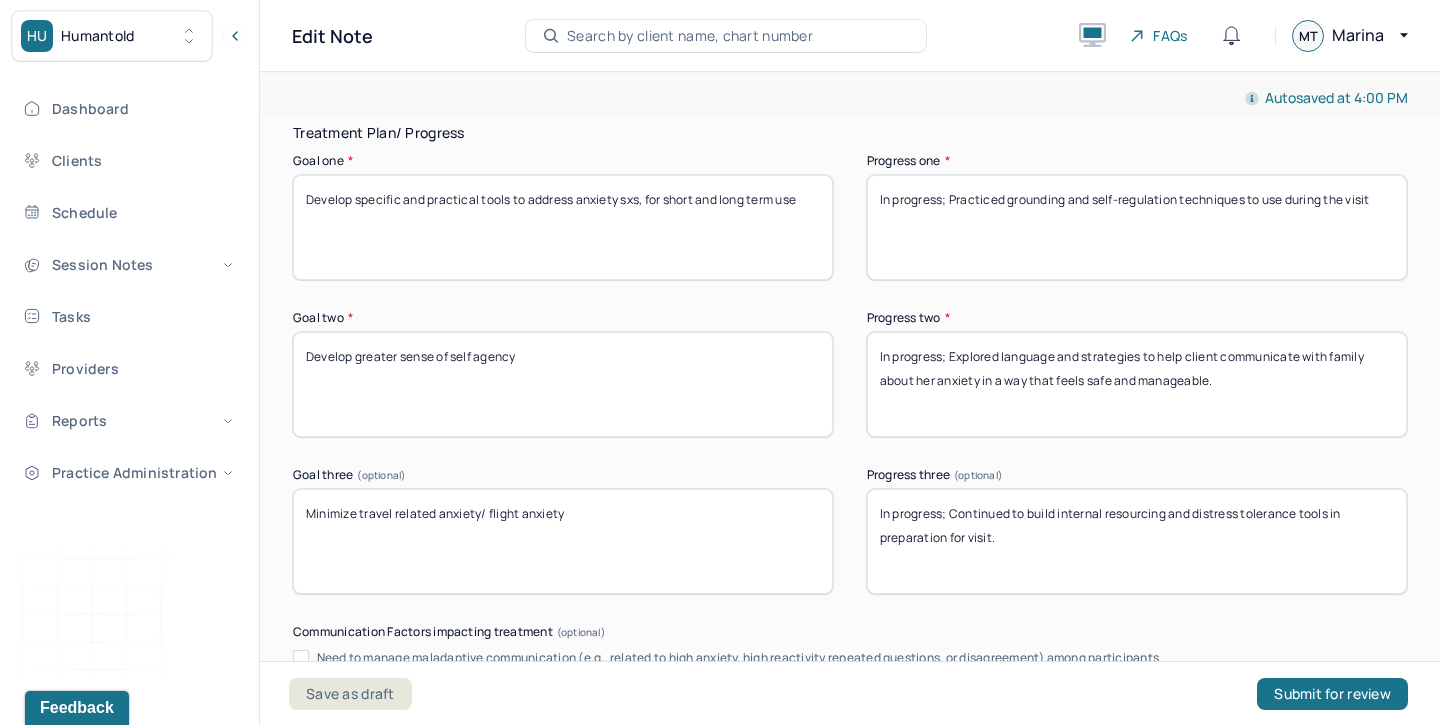click on "In progress; Continue to build internal resourcing and distress tolerance tools in preparation for visit." at bounding box center [1137, 541] 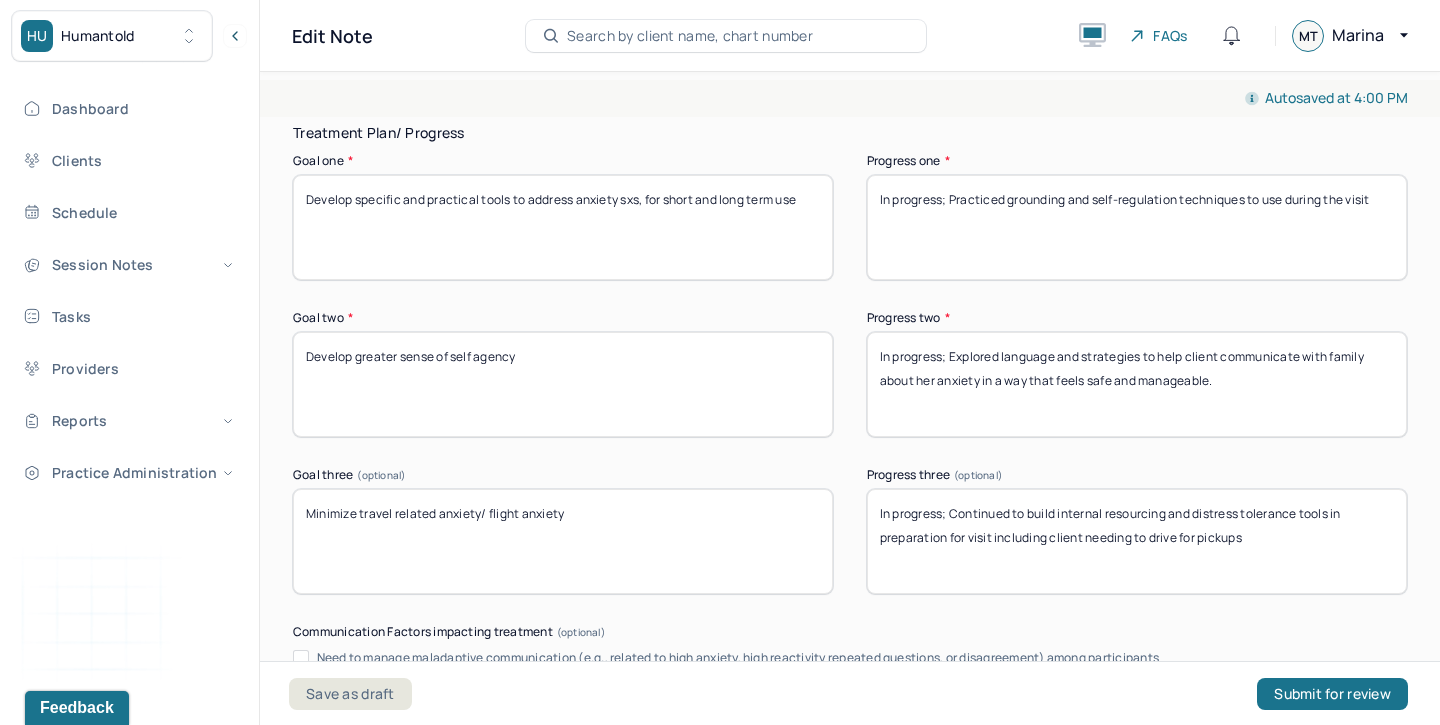 scroll, scrollTop: 3934, scrollLeft: 0, axis: vertical 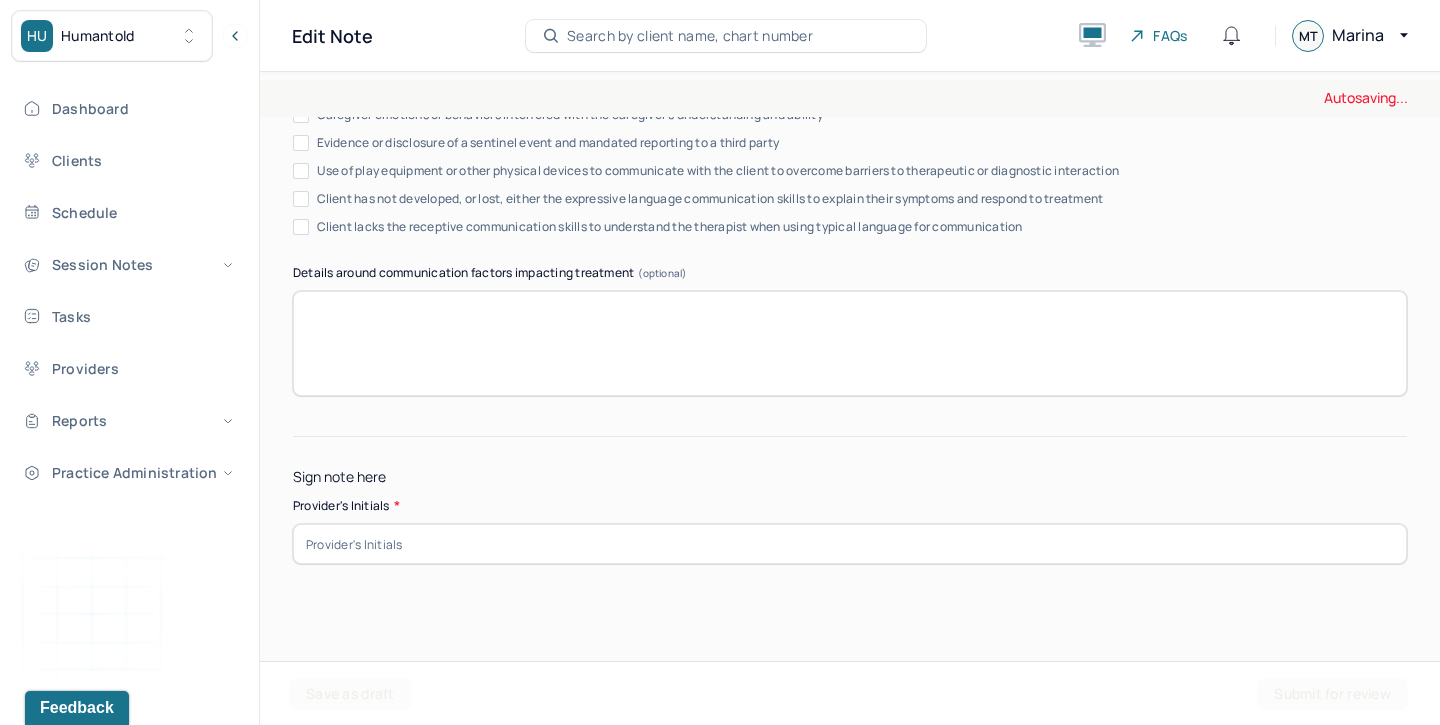 type on "In progress; Continued to build internal resourcing and distress tolerance tools in preparation for visit including client needing to drive for pickups" 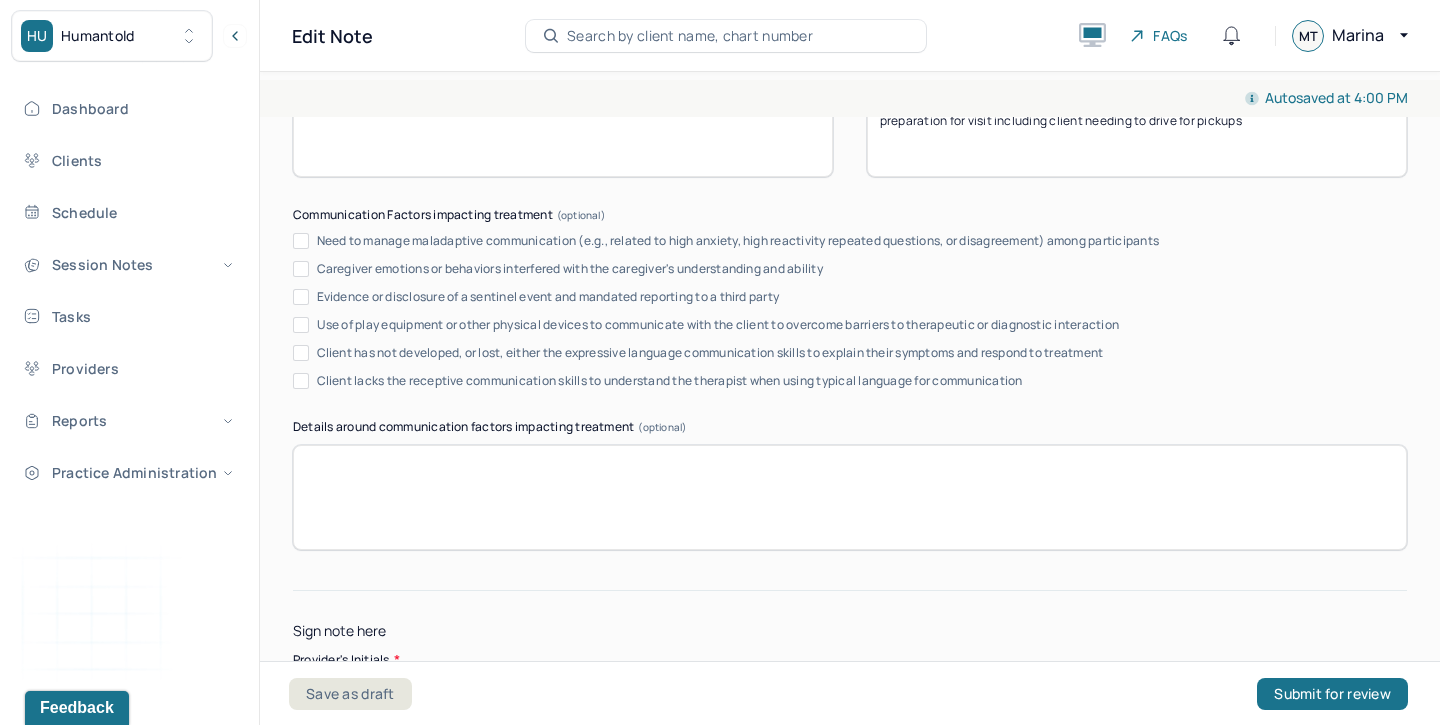 scroll, scrollTop: 3934, scrollLeft: 0, axis: vertical 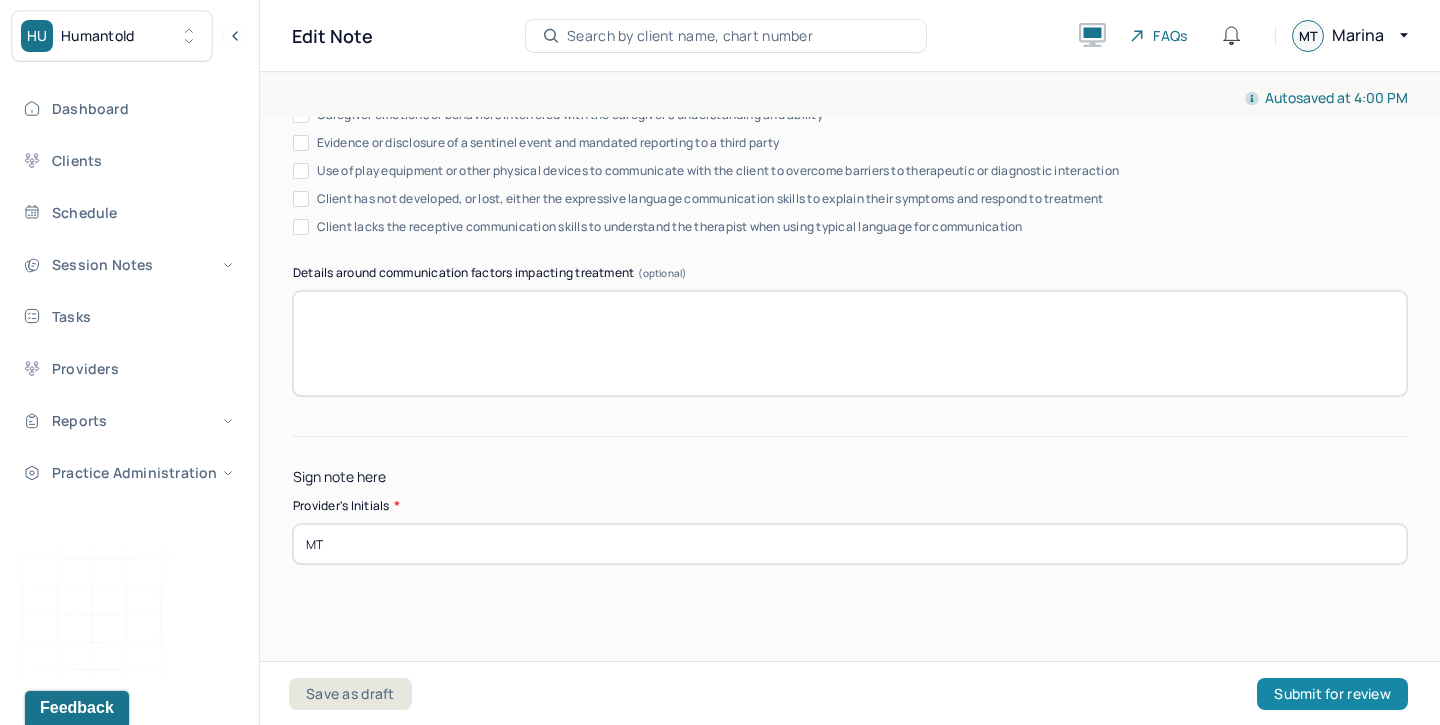 type on "MT" 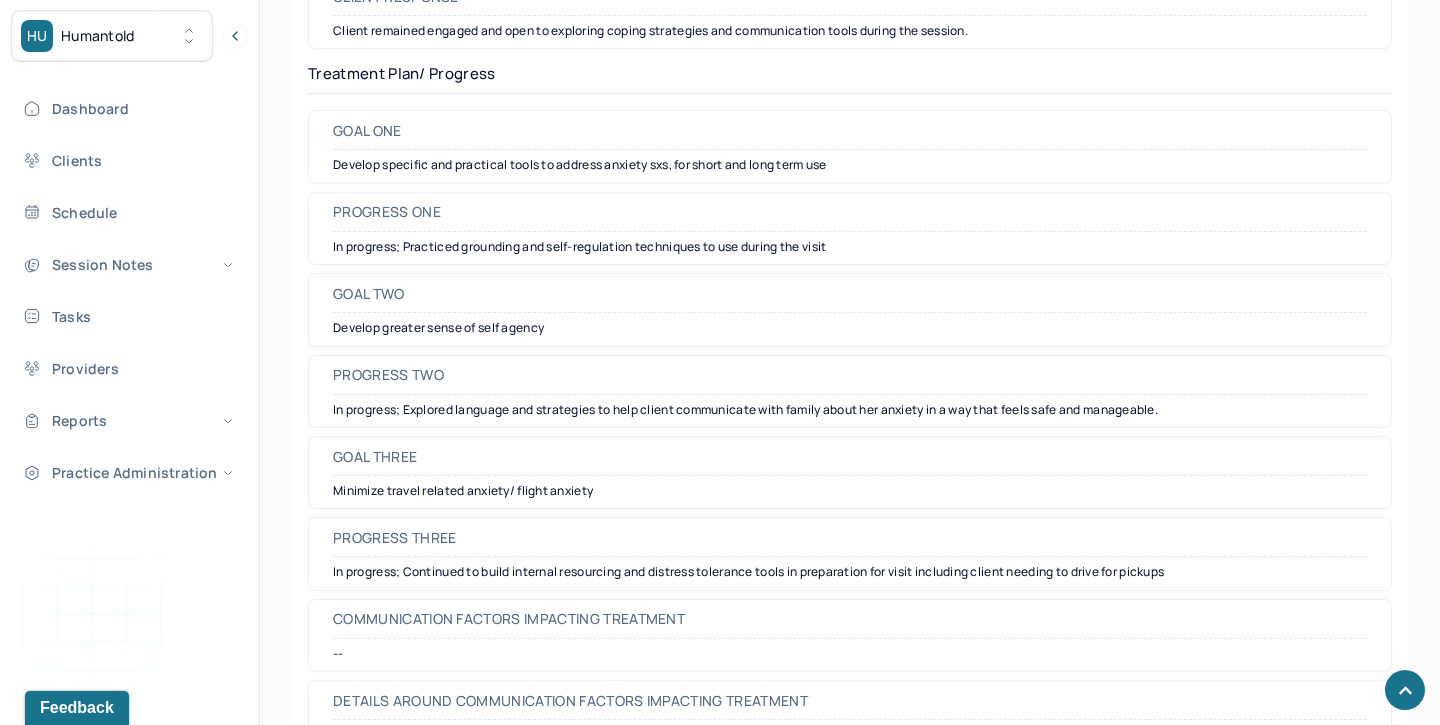 scroll, scrollTop: 2925, scrollLeft: 0, axis: vertical 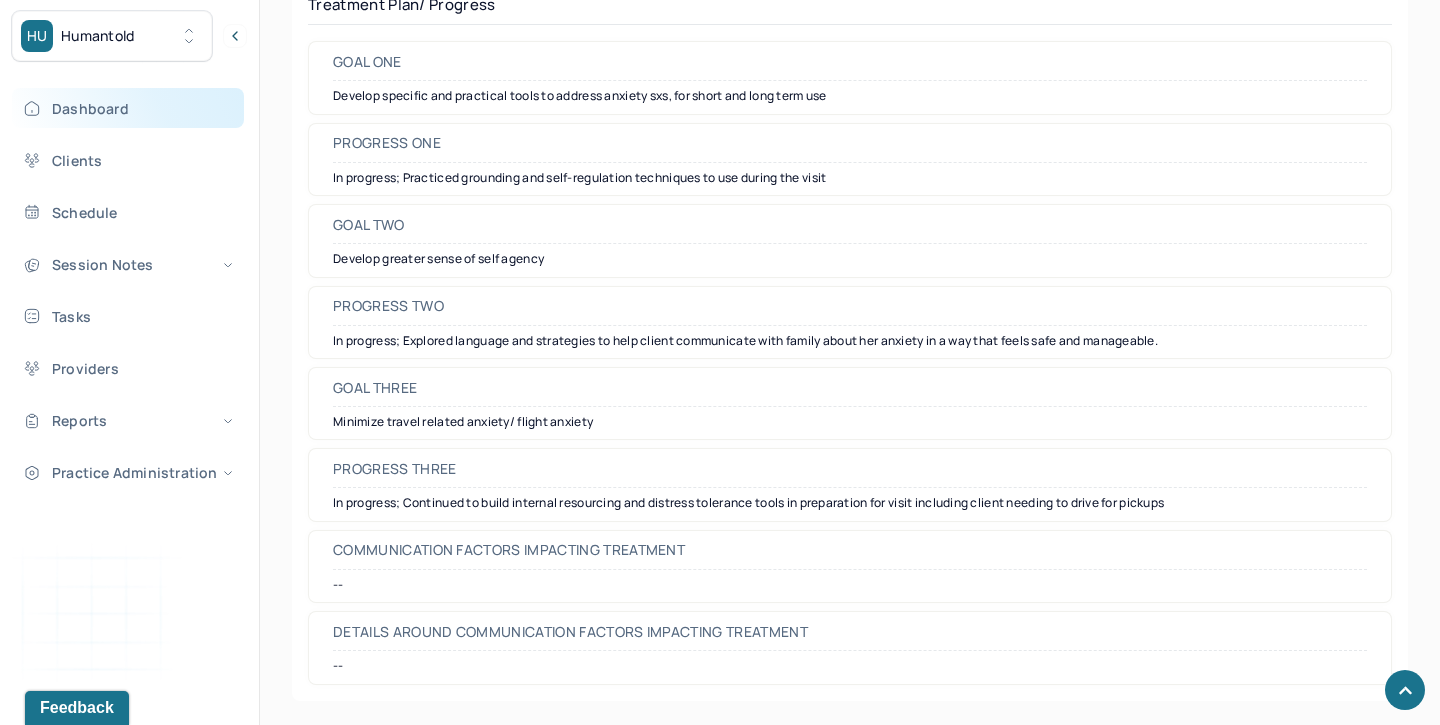 click on "Dashboard" at bounding box center [128, 108] 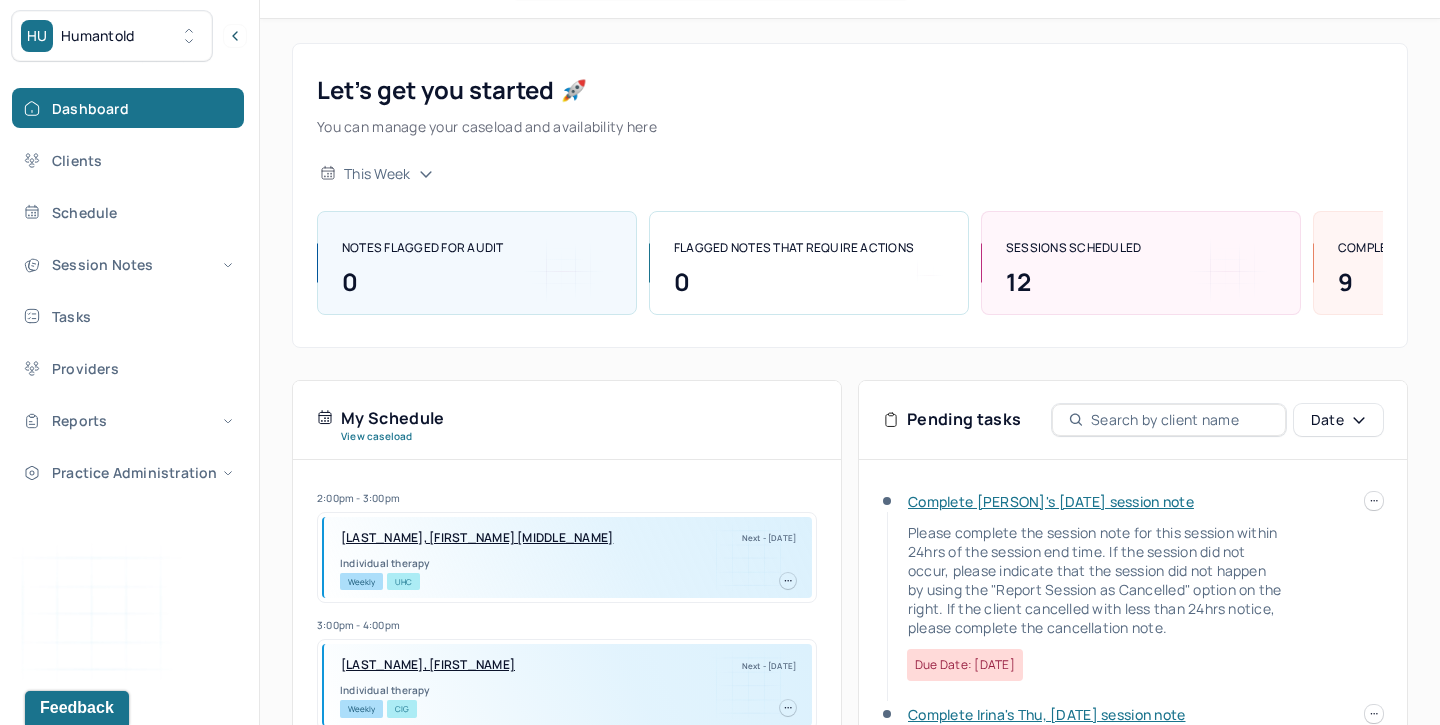 scroll, scrollTop: 0, scrollLeft: 0, axis: both 